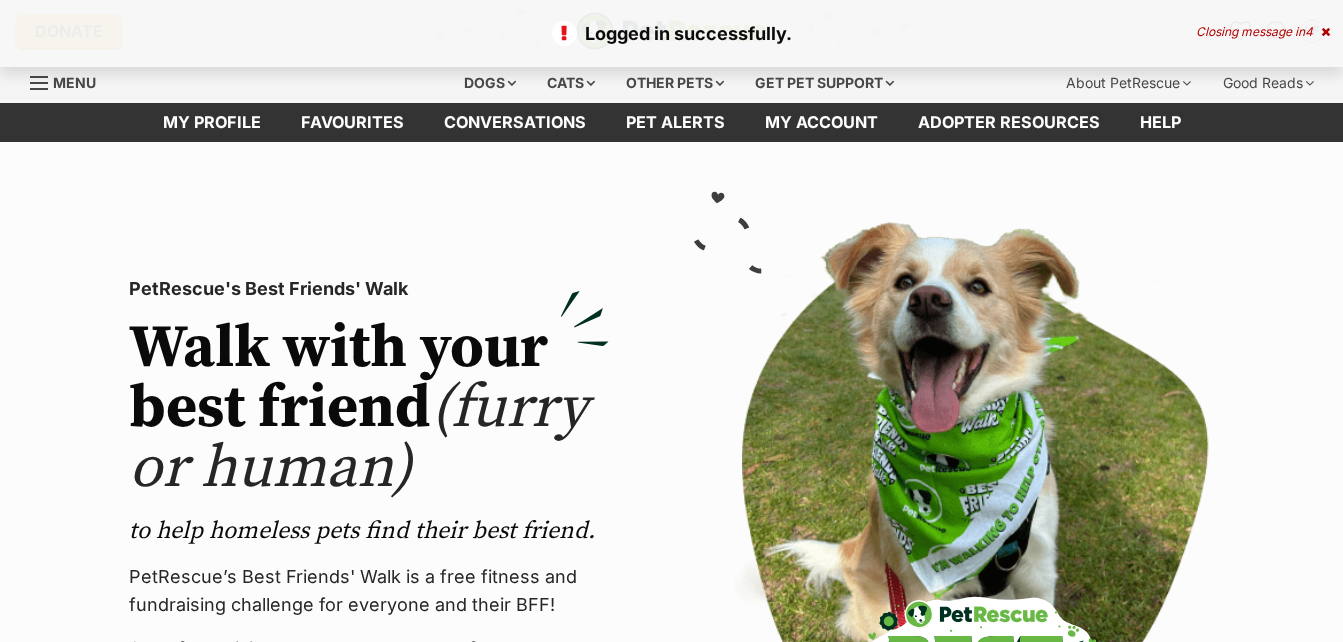scroll, scrollTop: 0, scrollLeft: 0, axis: both 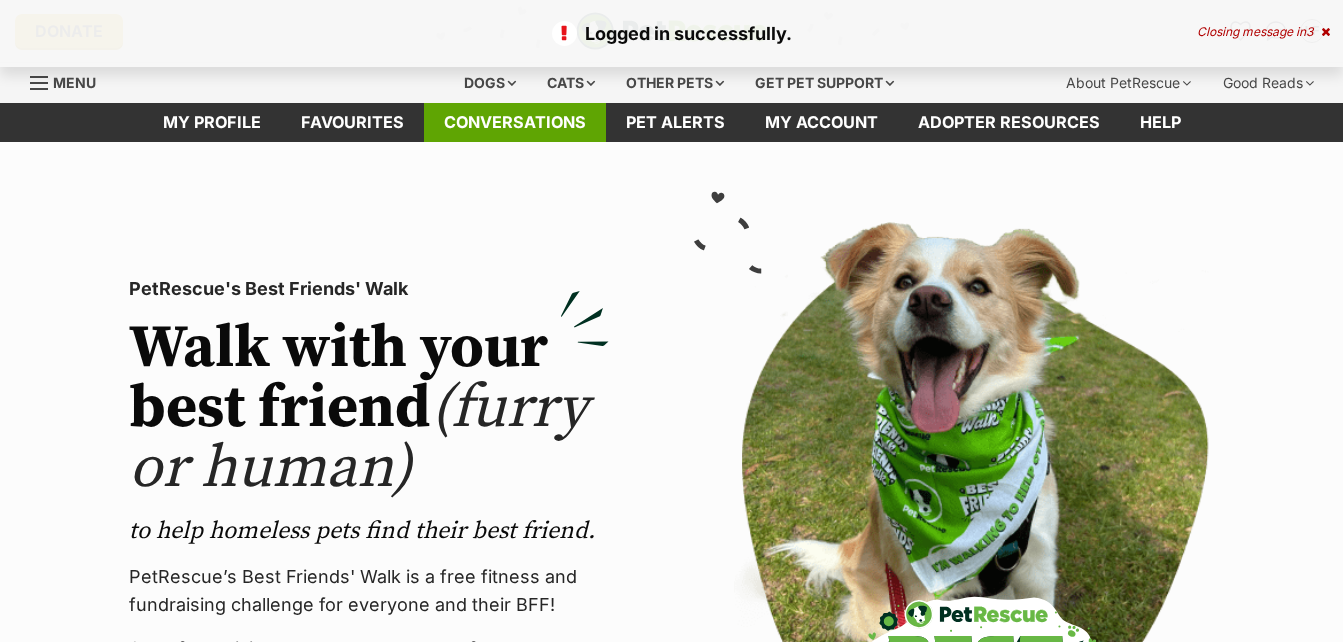 click on "Conversations" at bounding box center [515, 122] 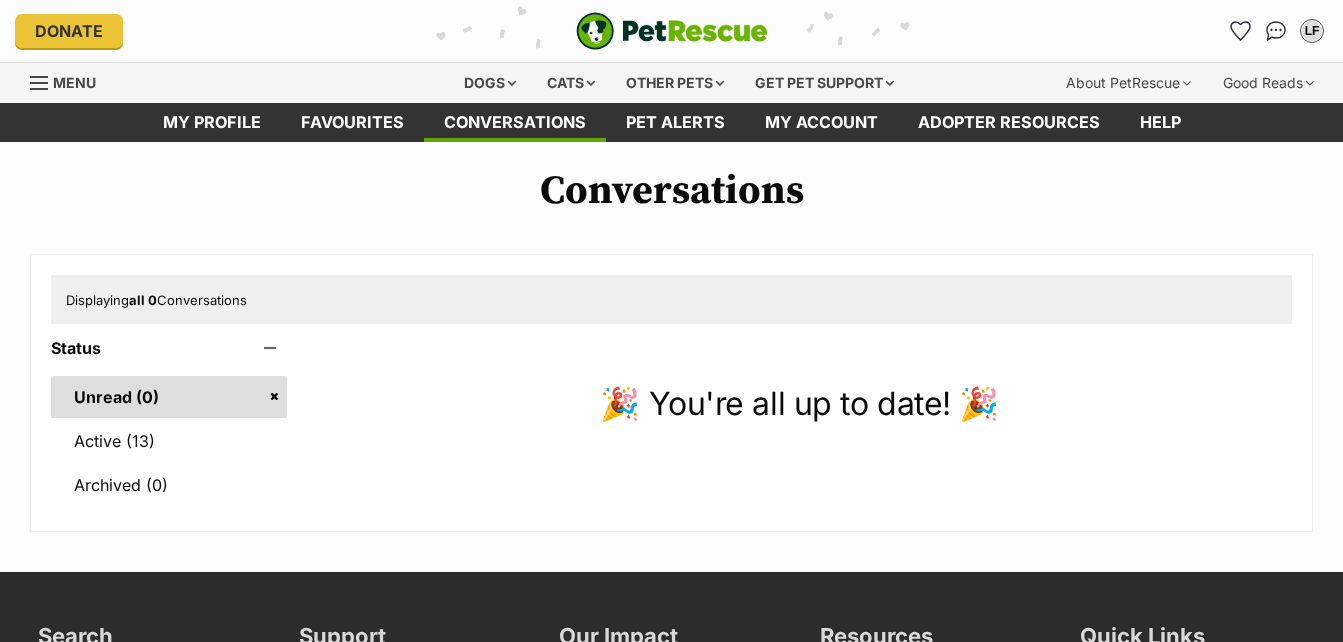 scroll, scrollTop: 0, scrollLeft: 0, axis: both 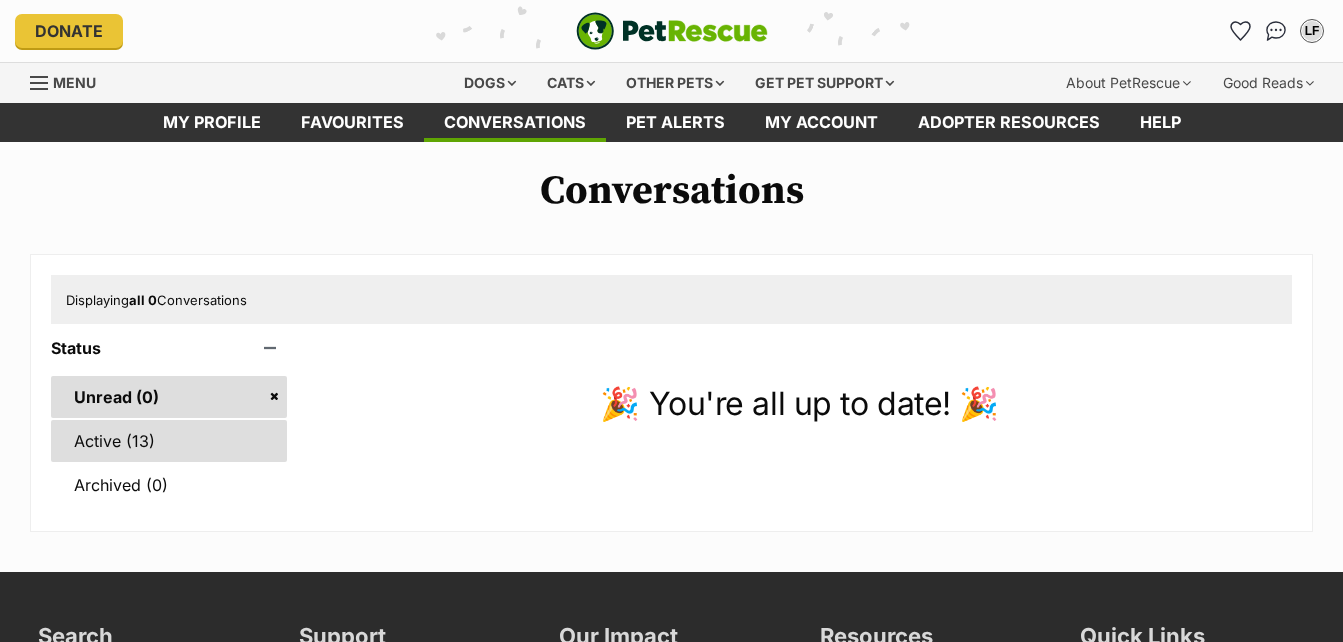 click on "Active (13)" at bounding box center [169, 441] 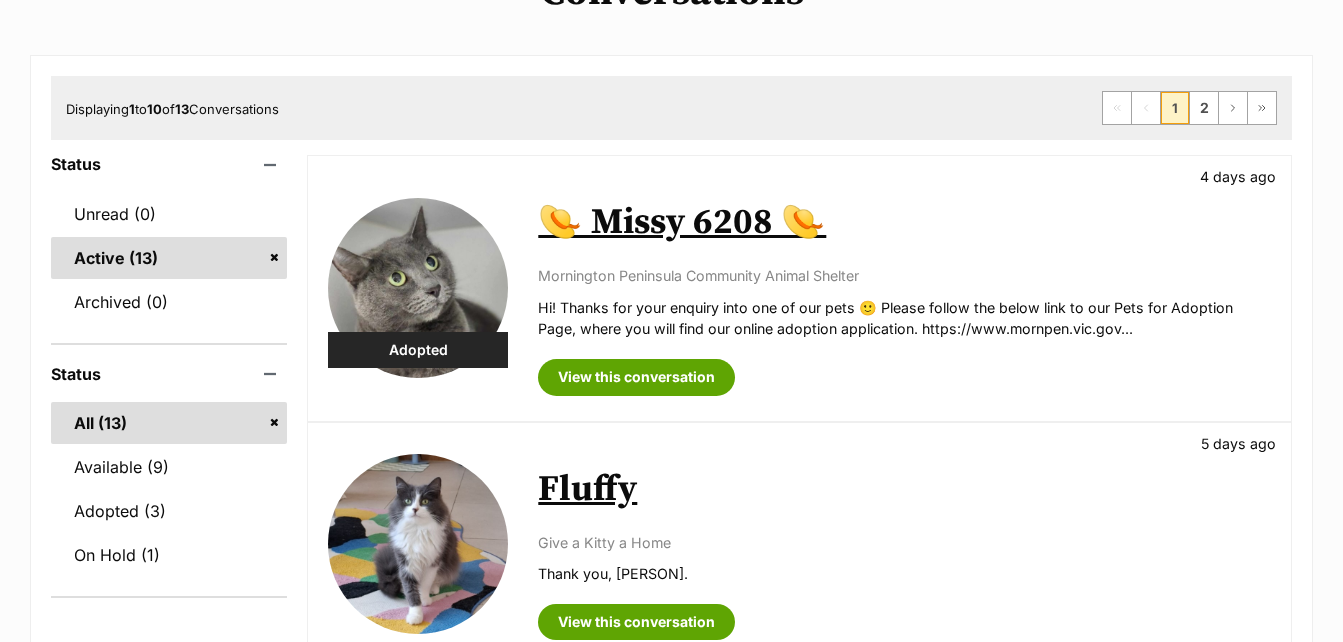 scroll, scrollTop: 0, scrollLeft: 0, axis: both 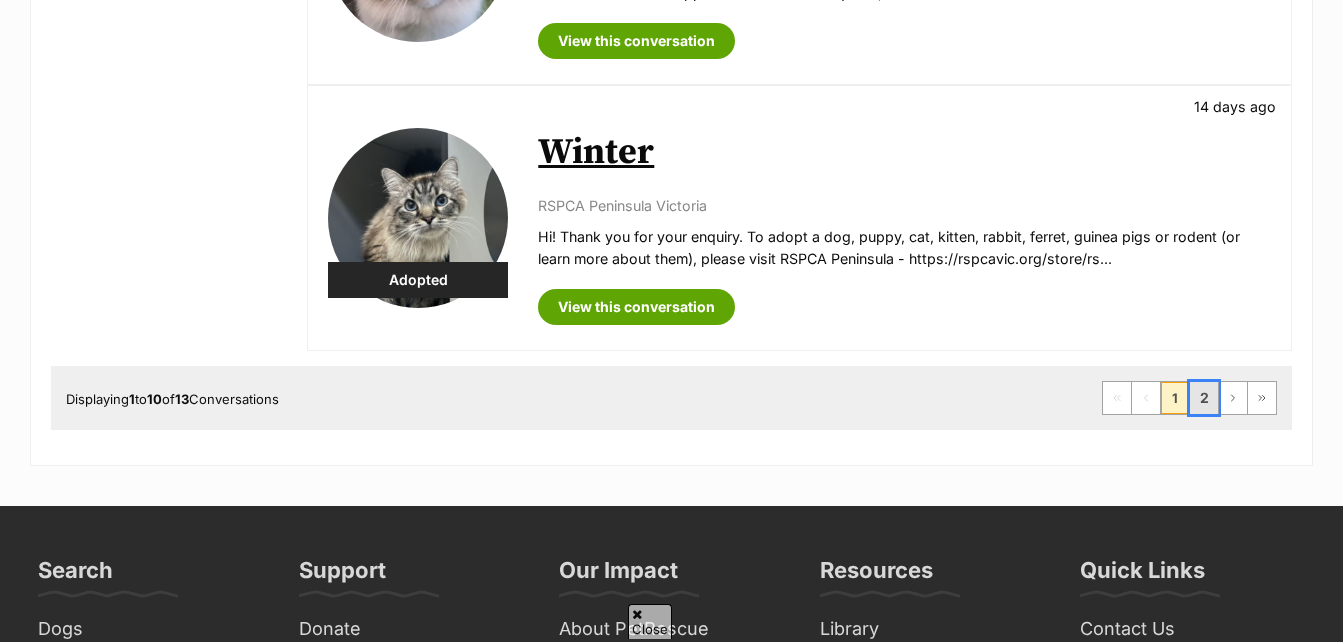 click on "2" at bounding box center (1204, 398) 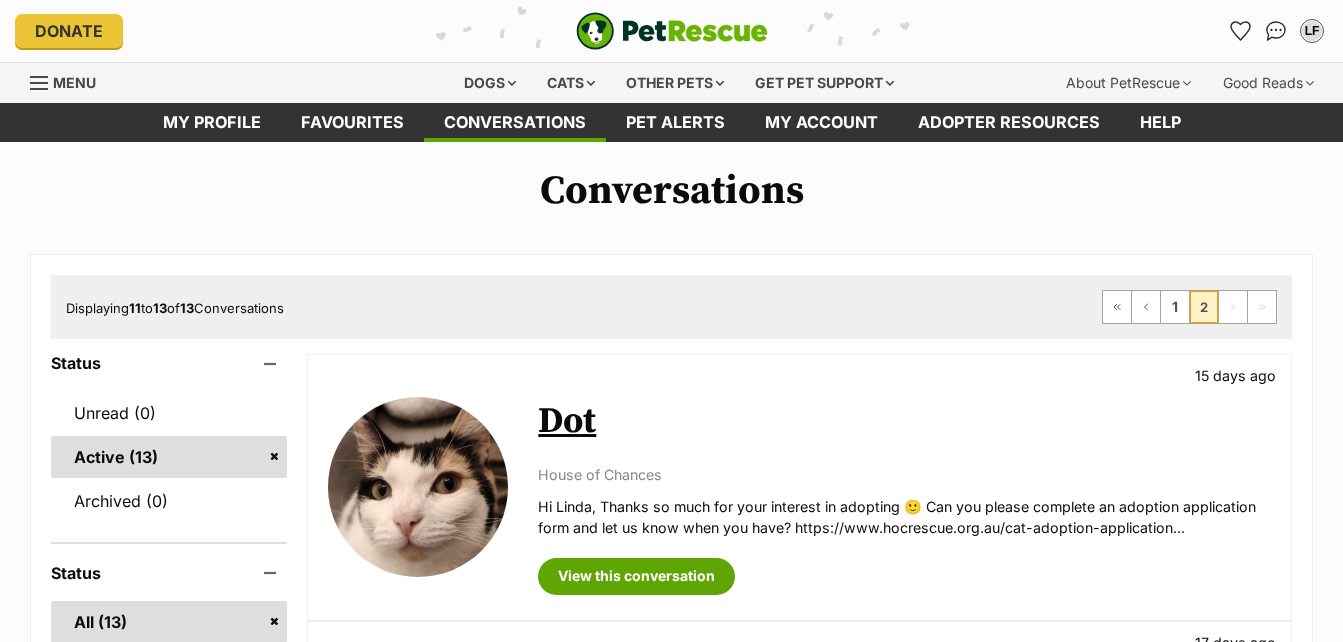 scroll, scrollTop: 177, scrollLeft: 0, axis: vertical 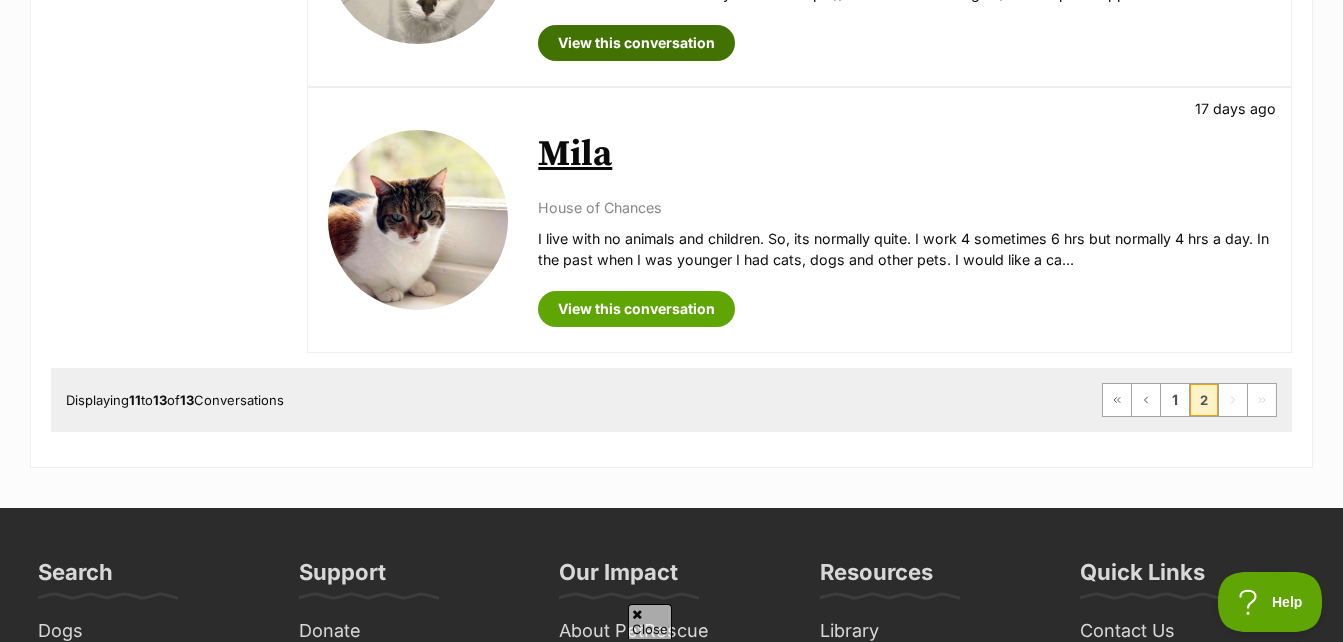 click on "View this conversation" at bounding box center (636, 43) 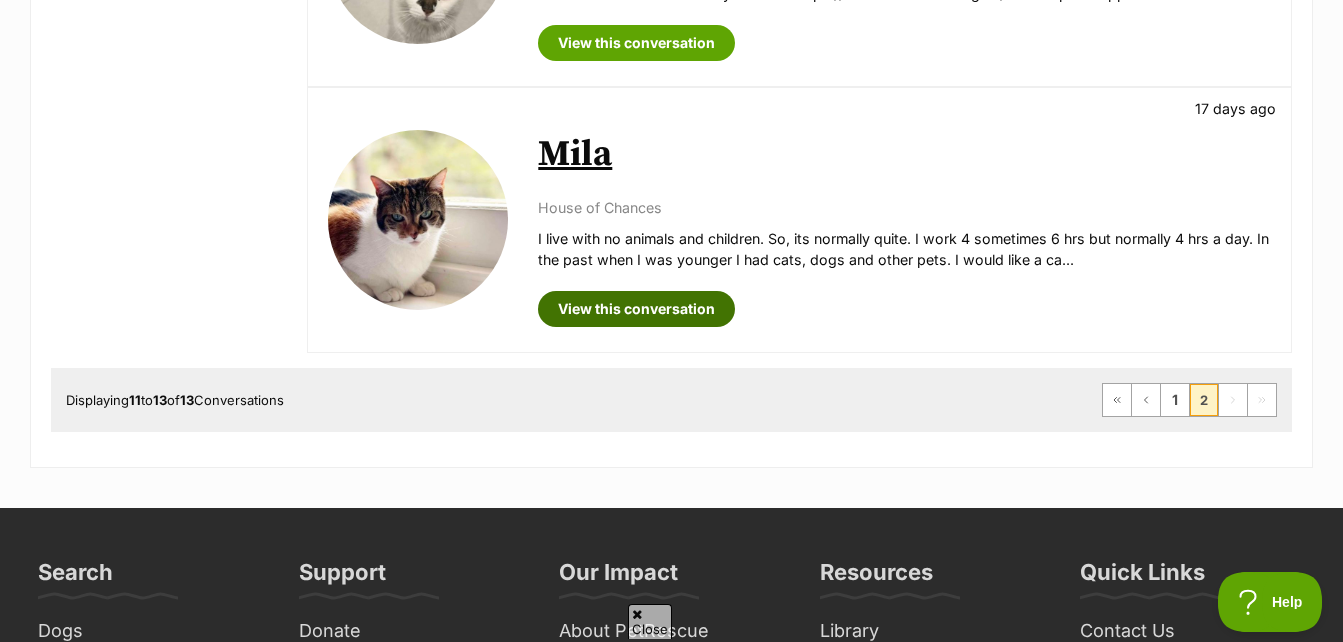 click on "View this conversation" at bounding box center [636, 309] 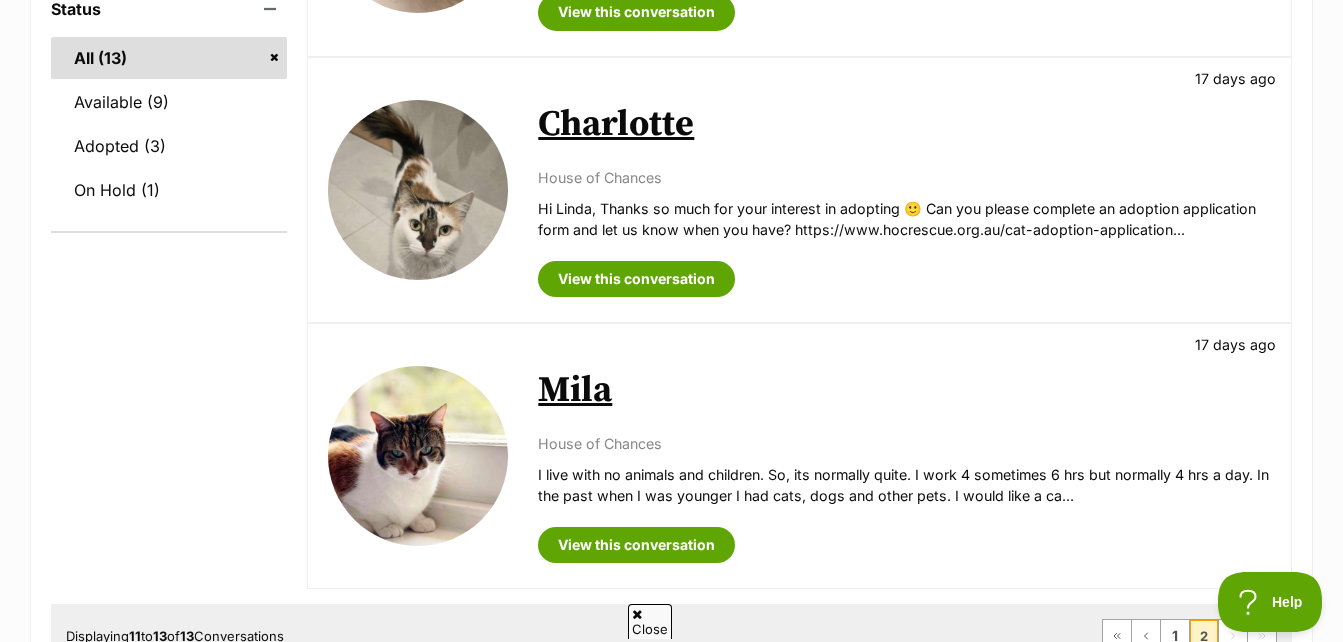 scroll, scrollTop: 500, scrollLeft: 0, axis: vertical 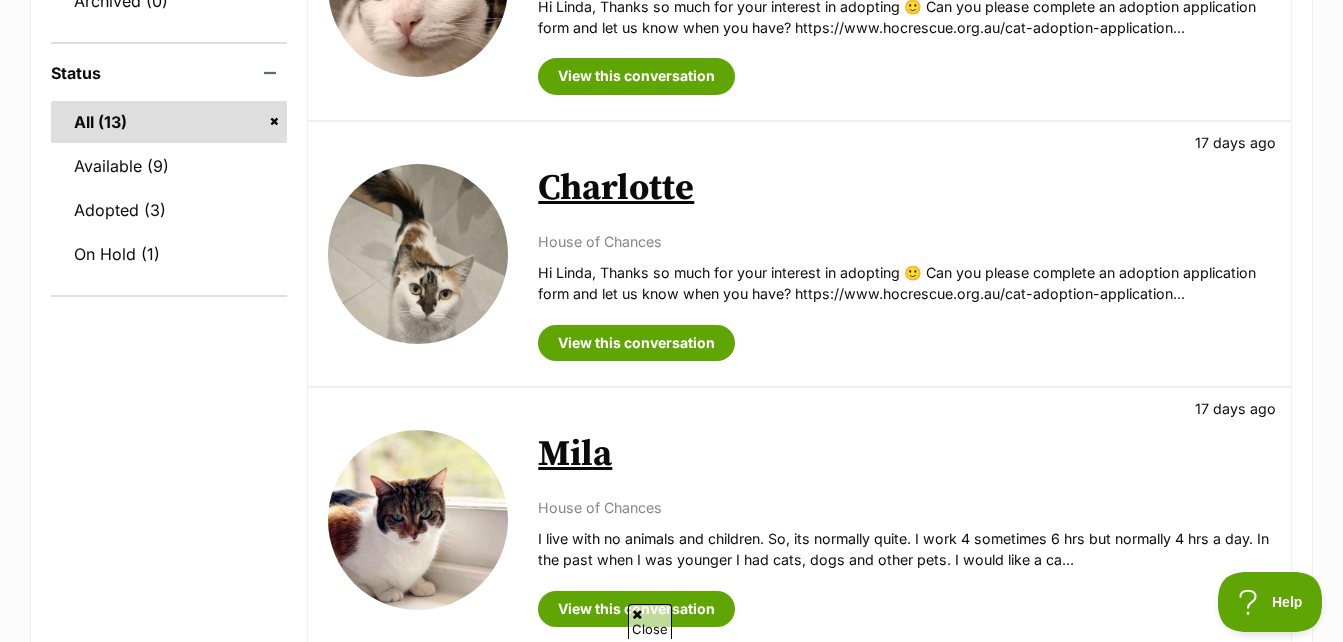 click on "Charlotte" at bounding box center (616, 188) 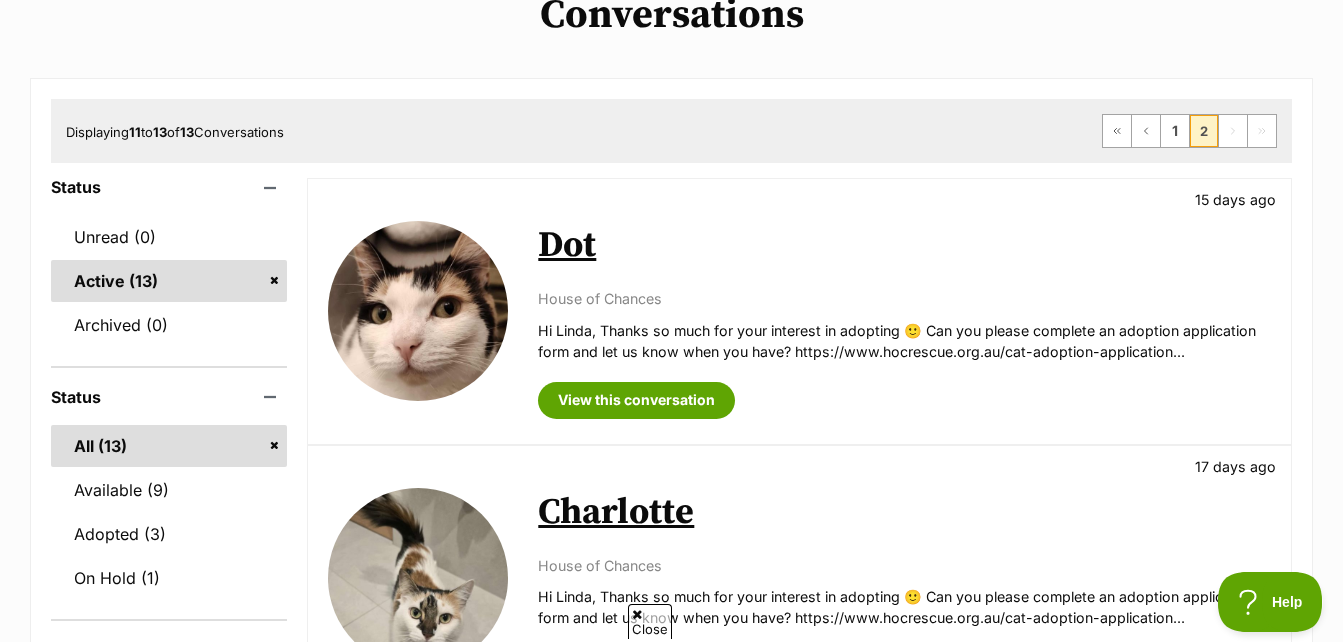 scroll, scrollTop: 100, scrollLeft: 0, axis: vertical 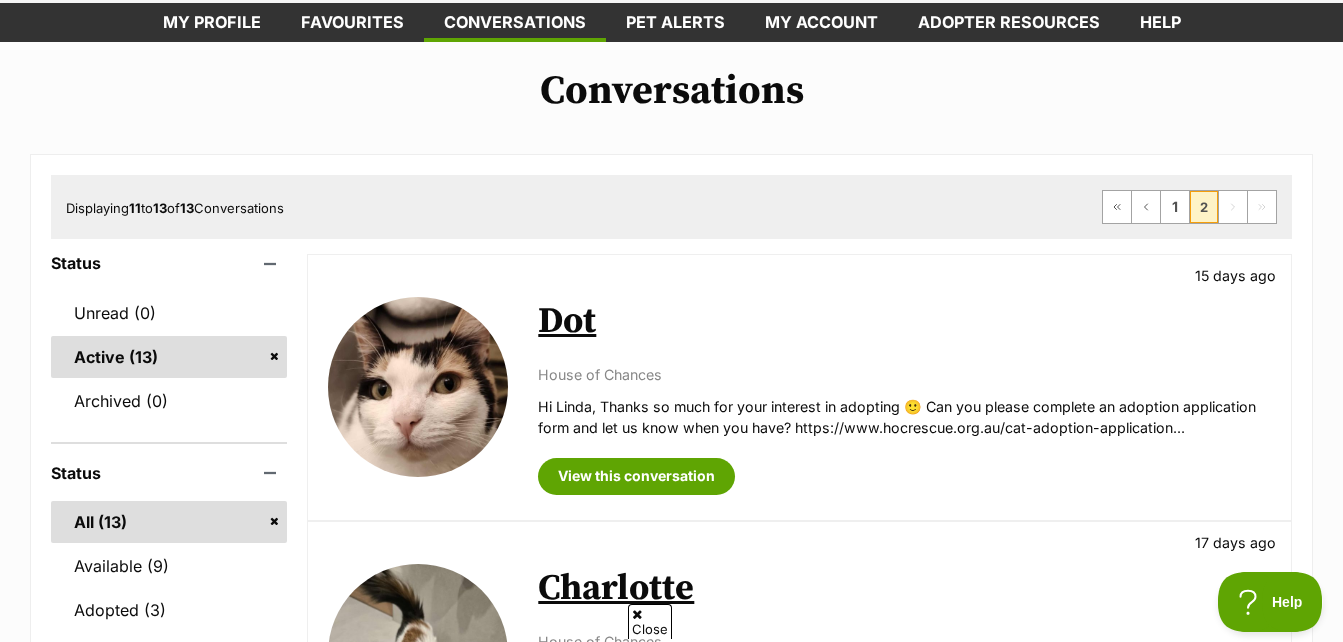 click on "Dot" at bounding box center (567, 321) 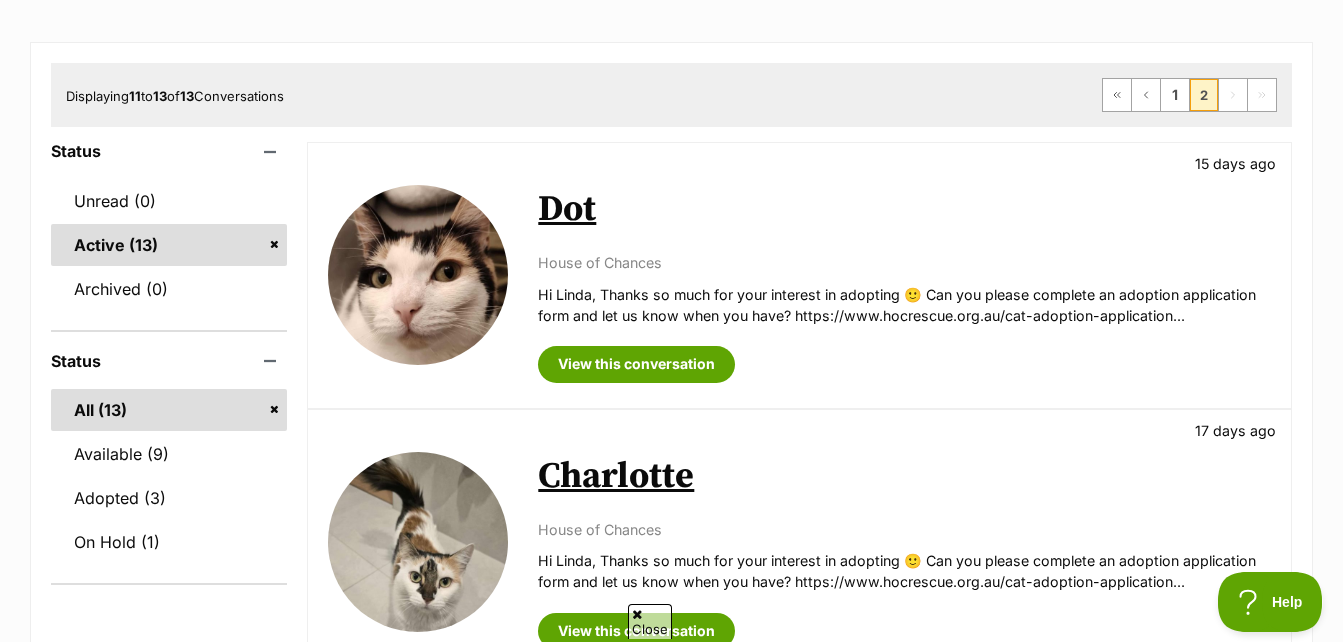 scroll, scrollTop: 0, scrollLeft: 0, axis: both 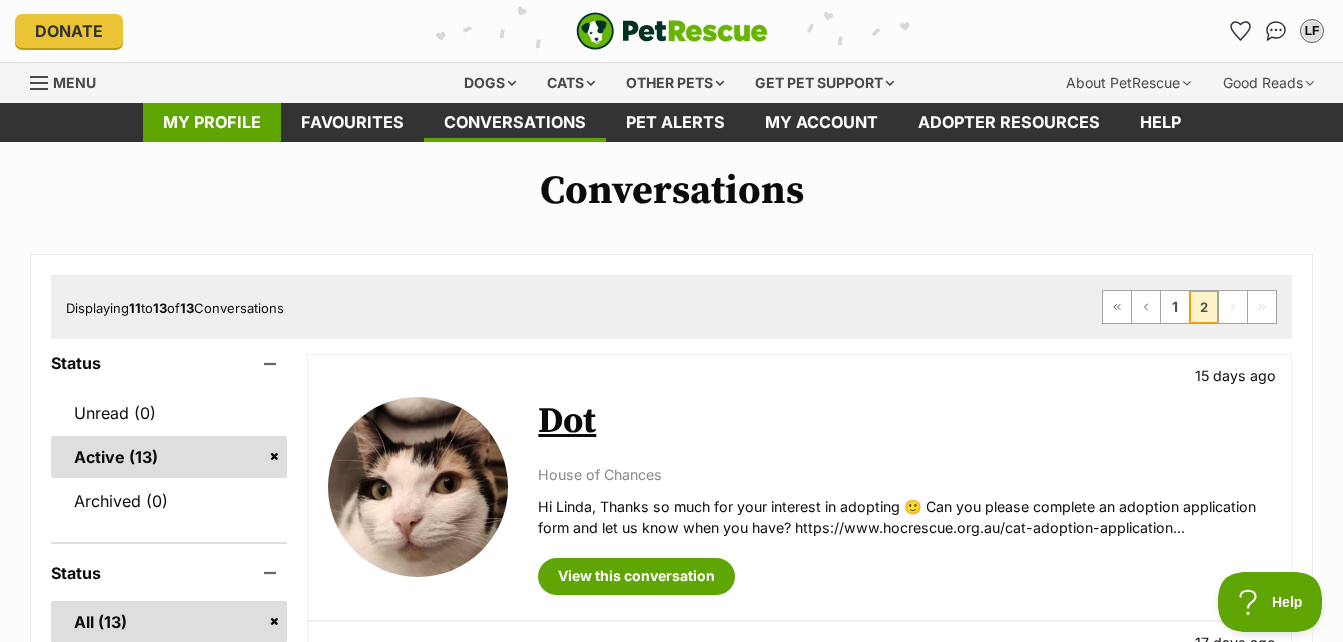 click on "My profile" at bounding box center (212, 122) 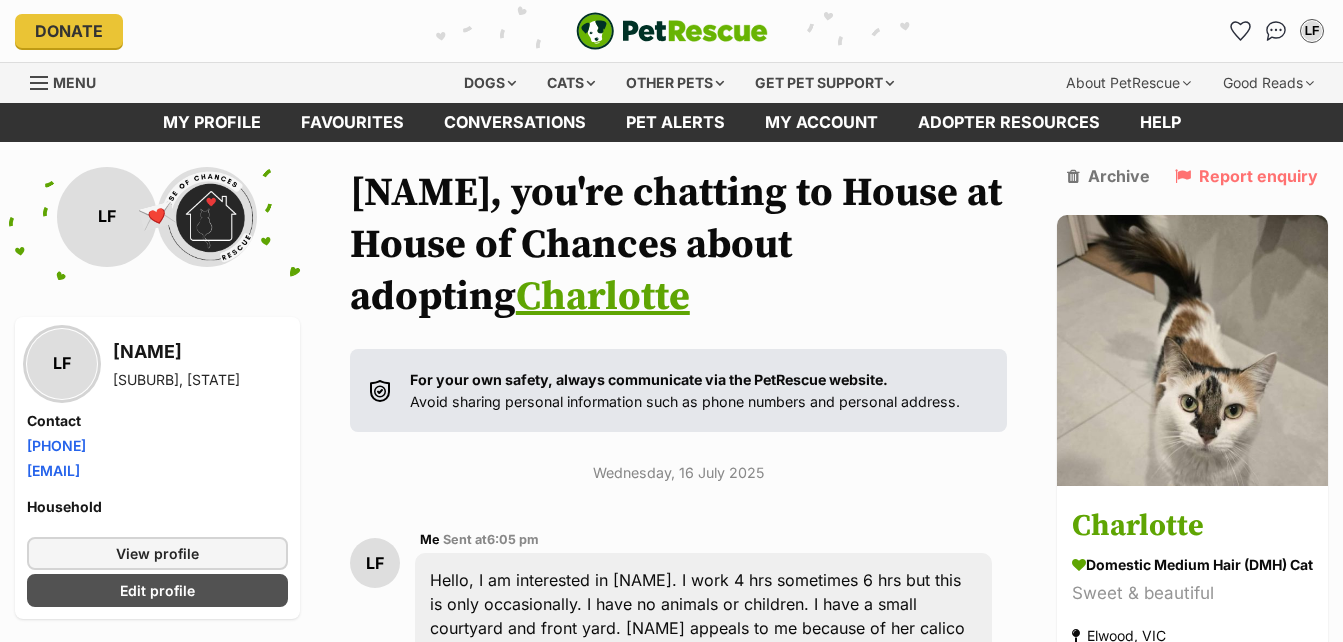 scroll, scrollTop: 0, scrollLeft: 0, axis: both 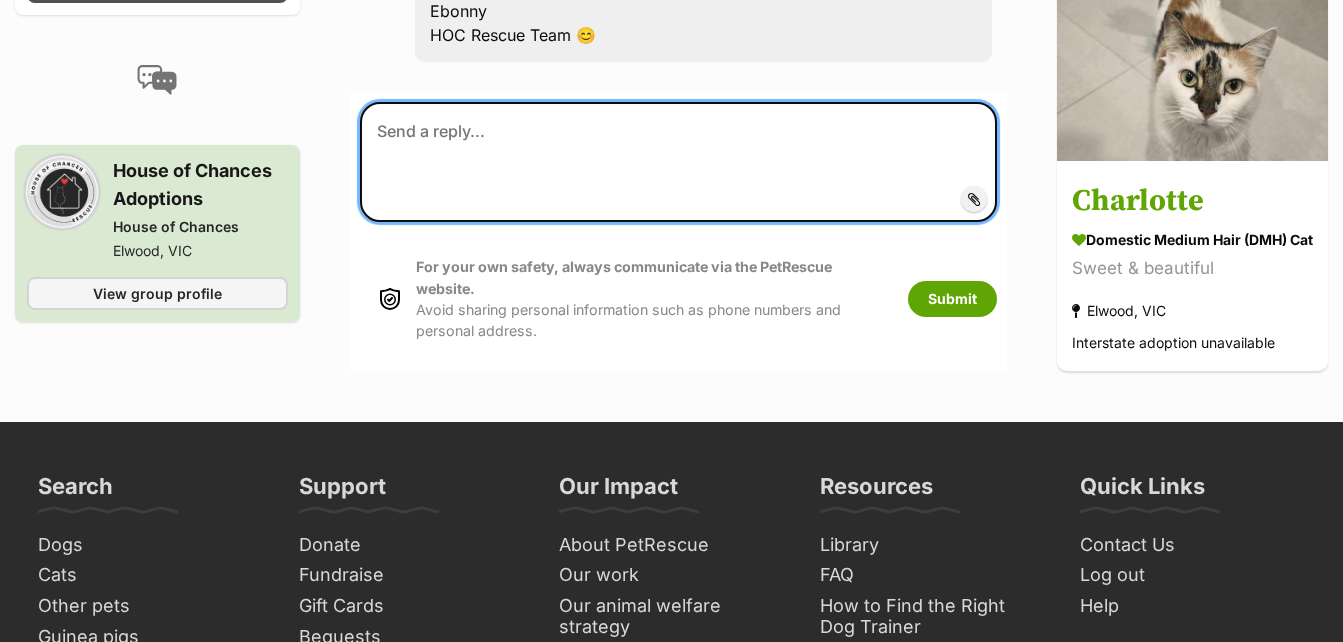 click at bounding box center (678, 162) 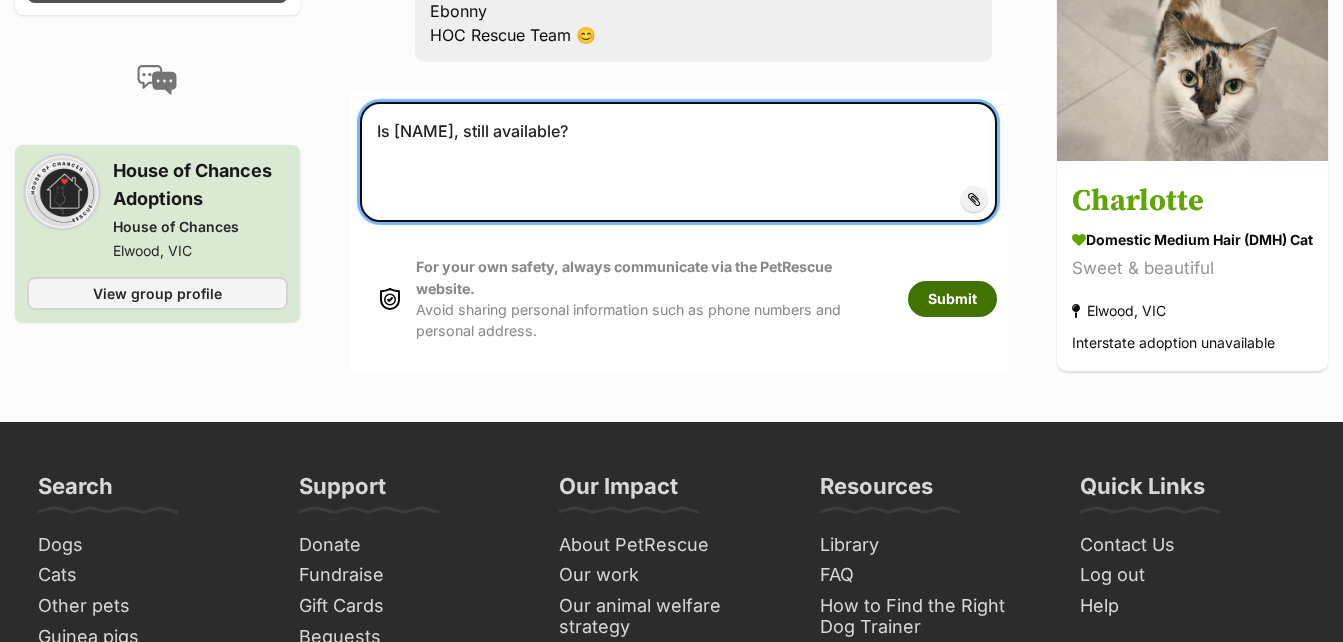 type on "Is [PERSON], still available?" 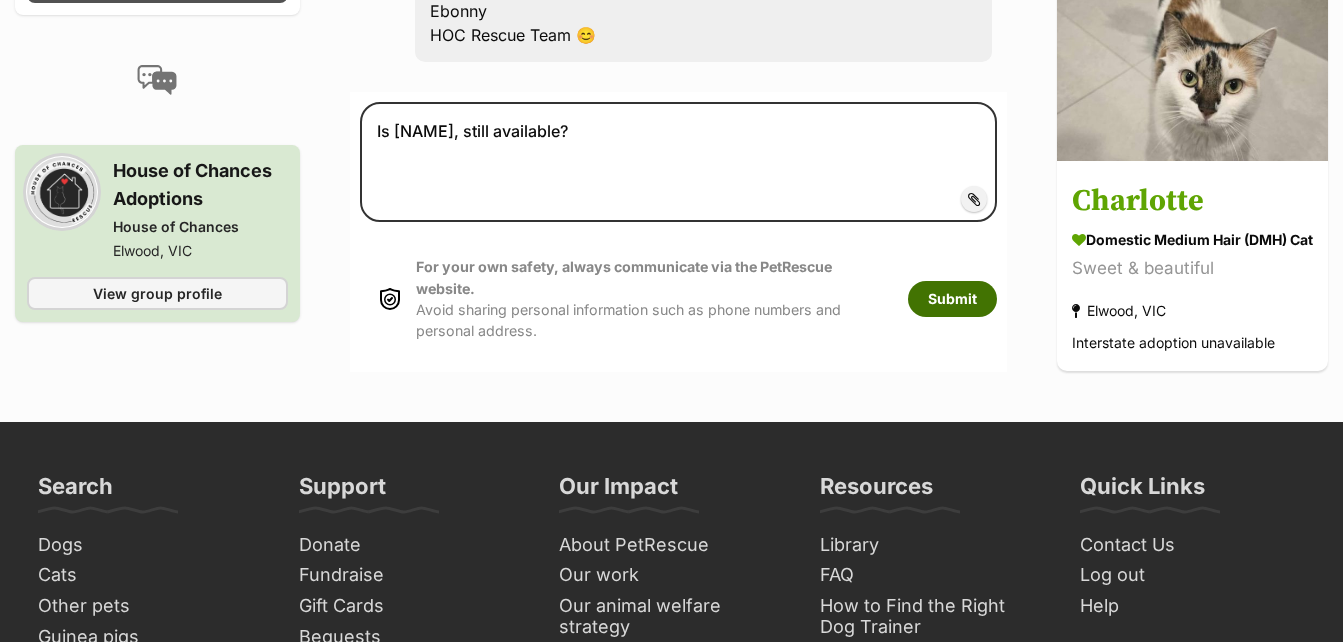 click on "Submit" at bounding box center (952, 299) 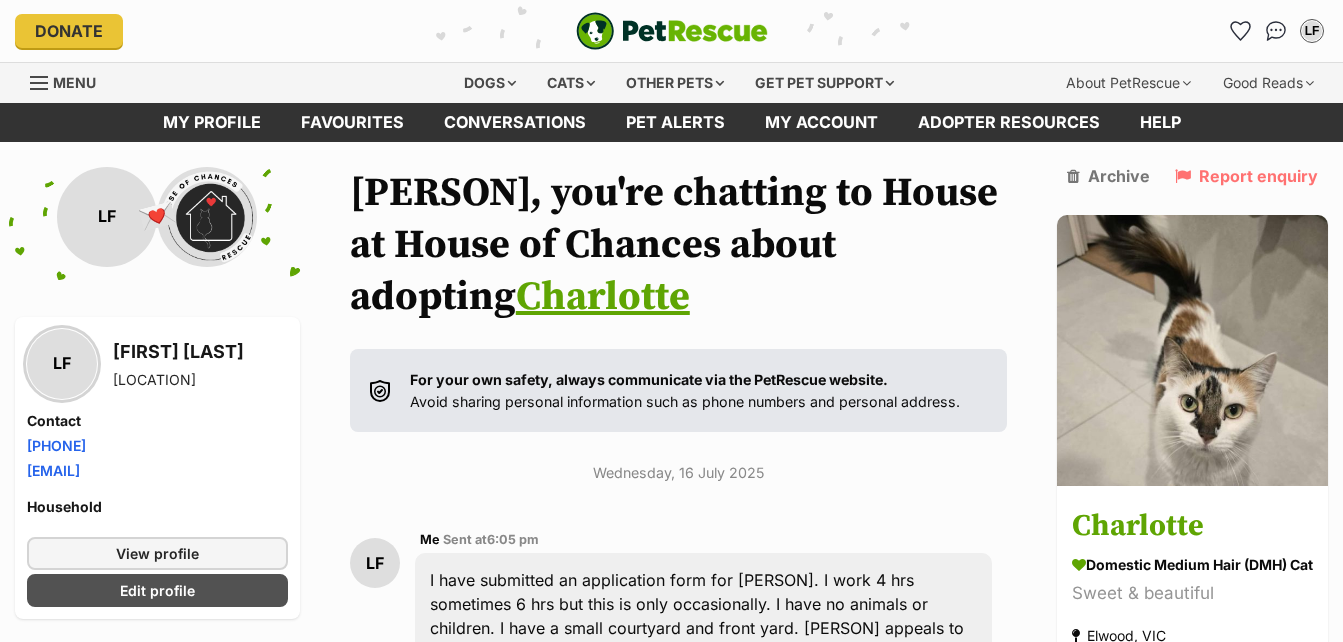 scroll, scrollTop: 821, scrollLeft: 0, axis: vertical 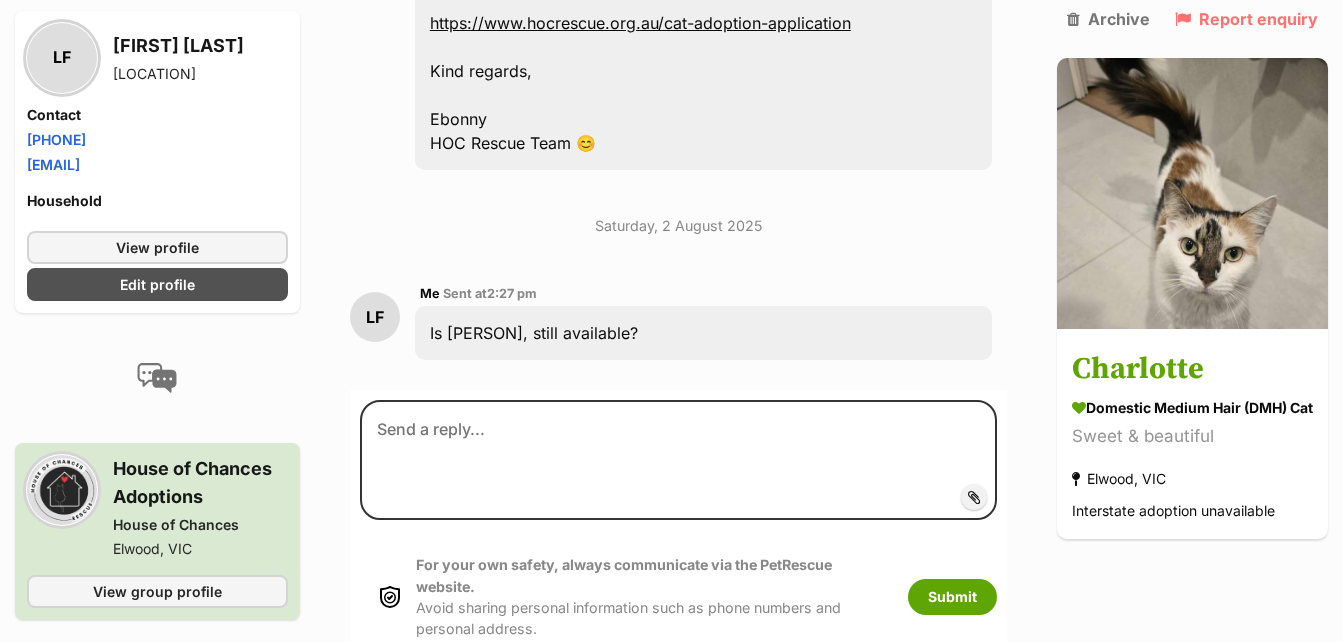 click on "https://www.hocrescue.org.au/cat-adoption-application" at bounding box center [640, 23] 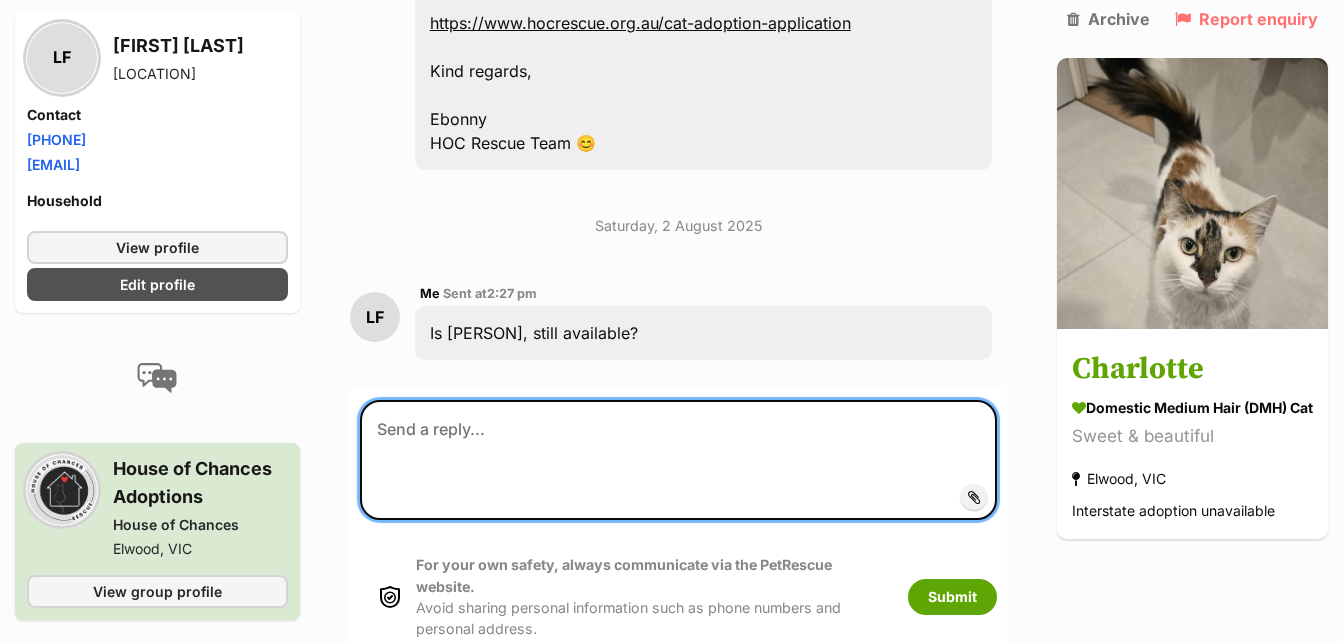drag, startPoint x: 489, startPoint y: 441, endPoint x: 477, endPoint y: 449, distance: 14.422205 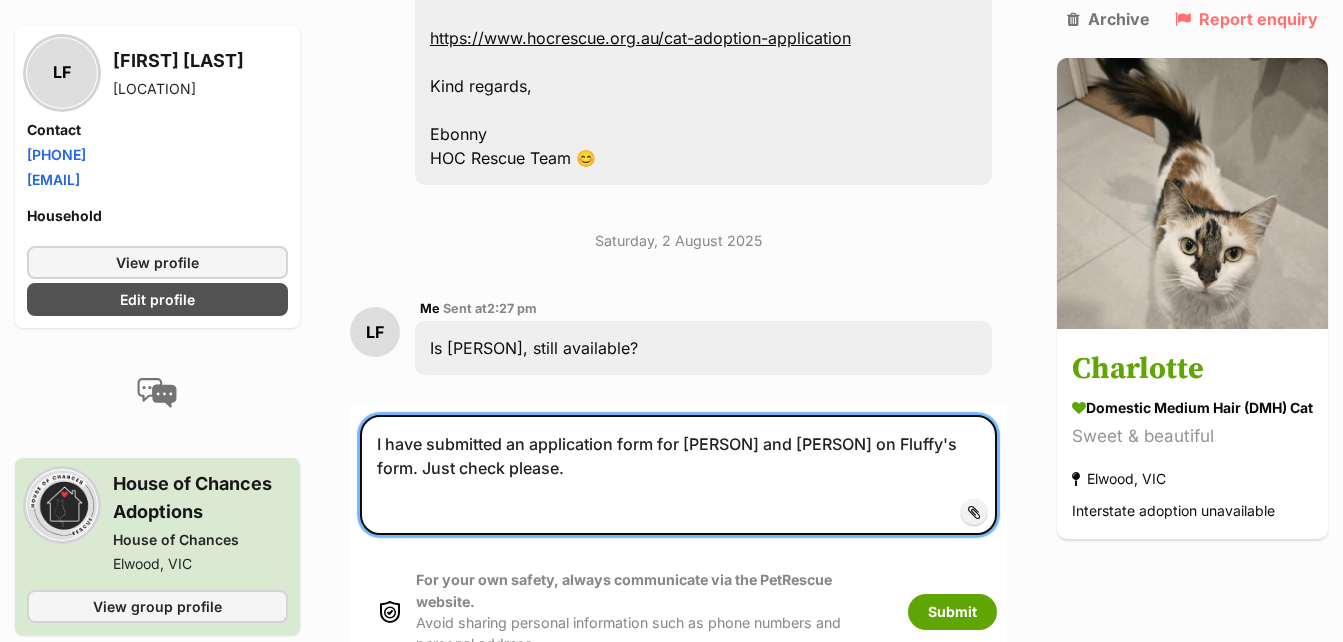 scroll, scrollTop: 592, scrollLeft: 0, axis: vertical 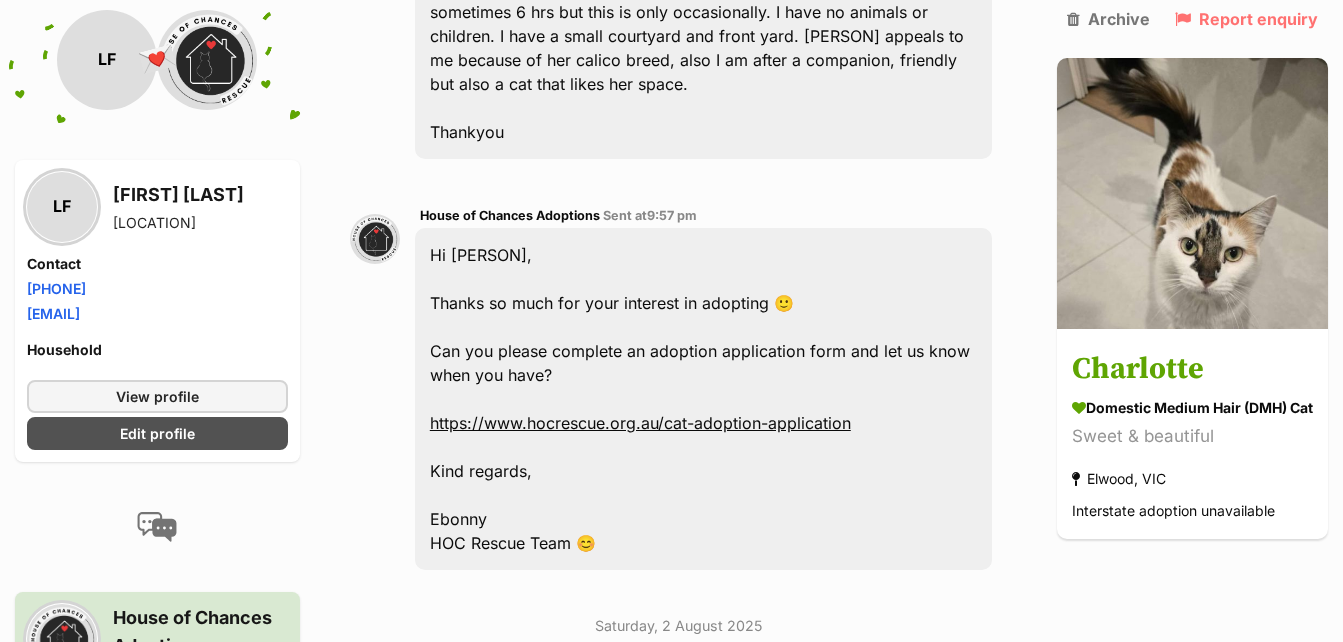 type on "I have submitted an application form for [PERSON] and [PERSON] on Fluffy's form. Just check please." 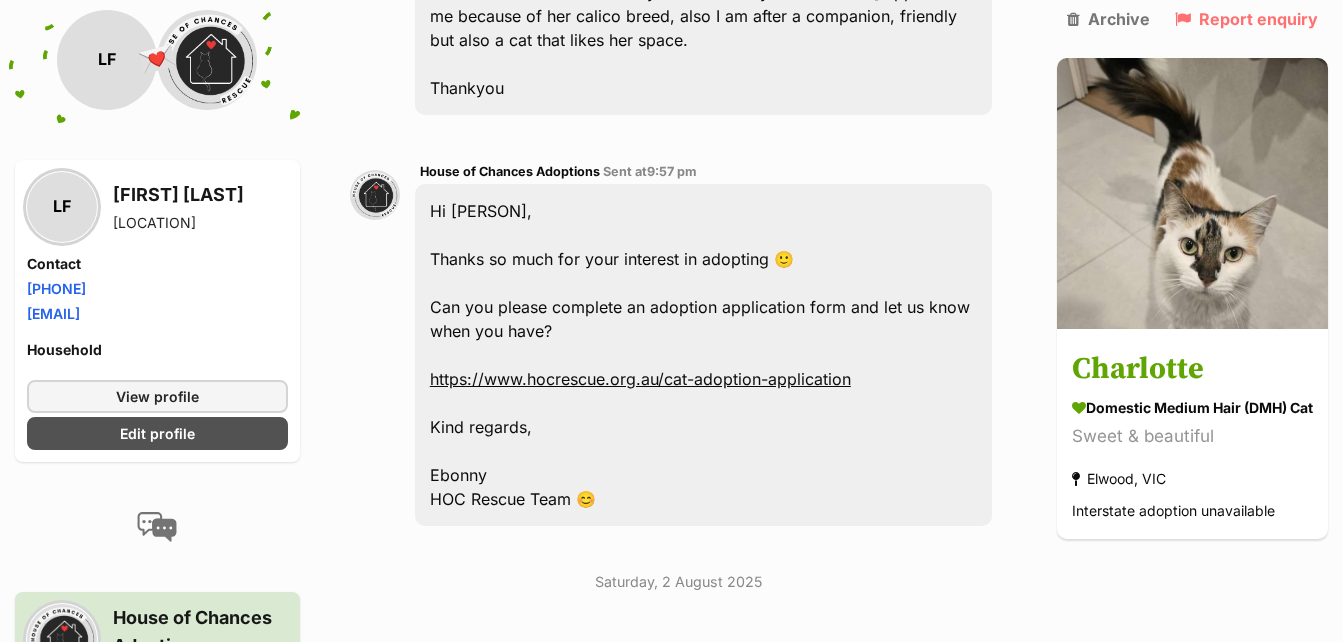 scroll, scrollTop: 1192, scrollLeft: 0, axis: vertical 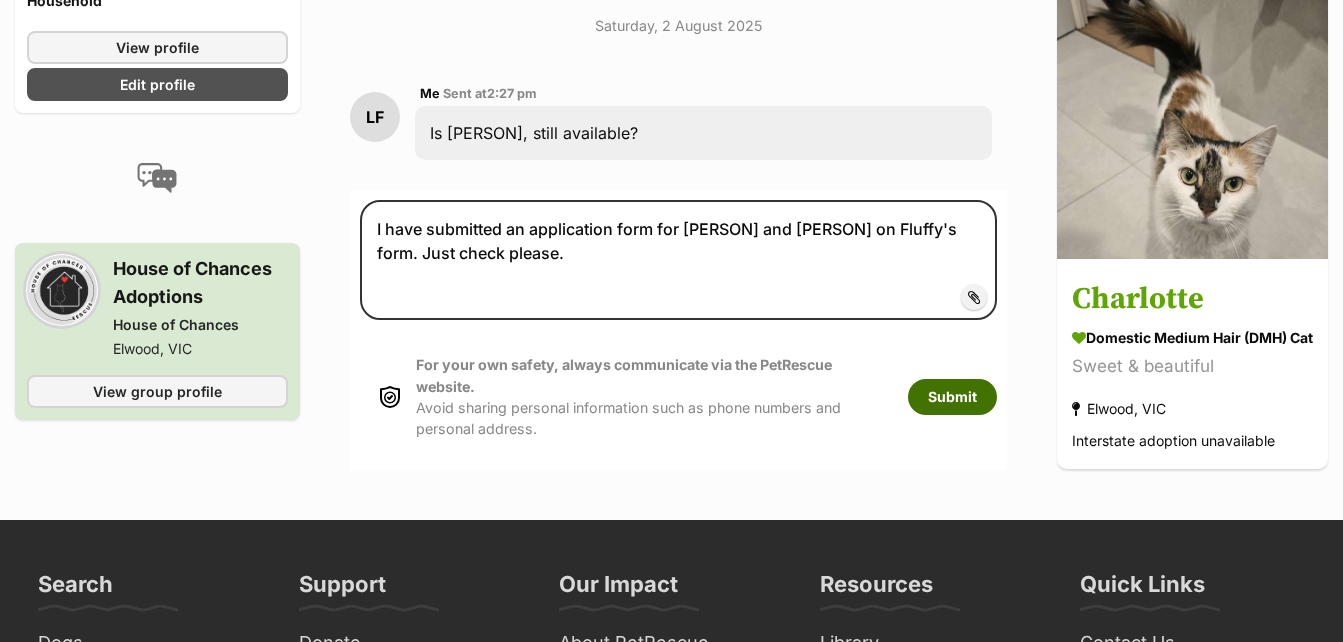 click on "Submit" at bounding box center [952, 397] 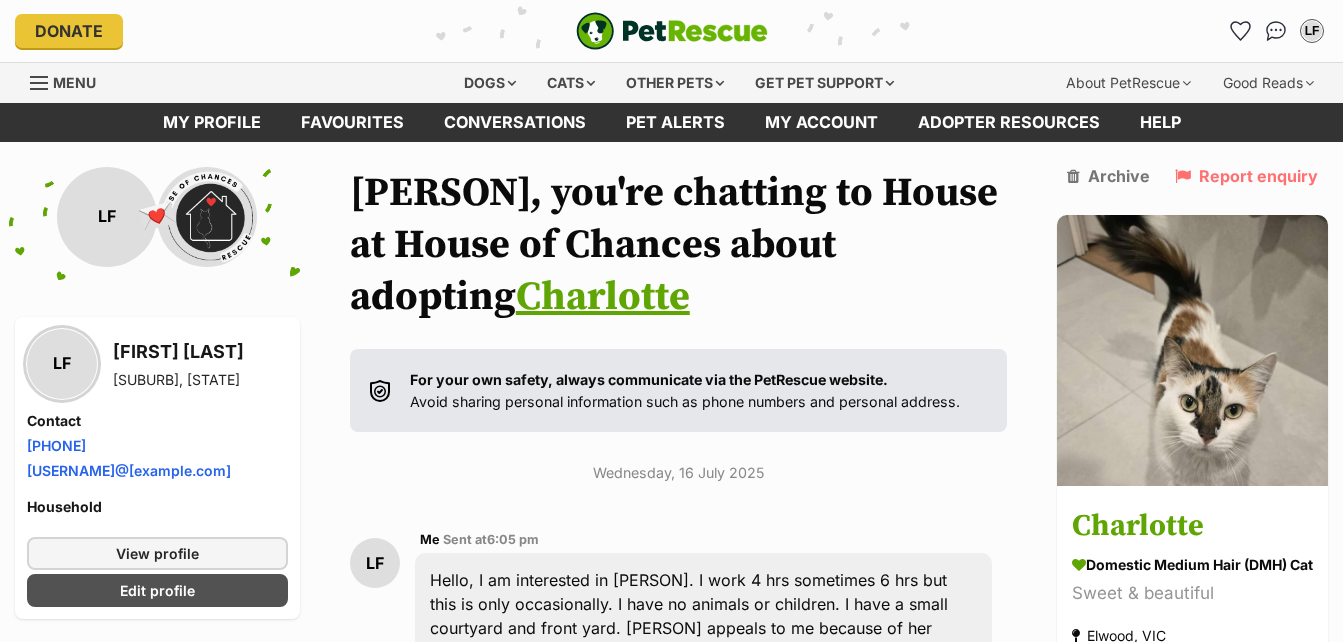 scroll, scrollTop: 1192, scrollLeft: 0, axis: vertical 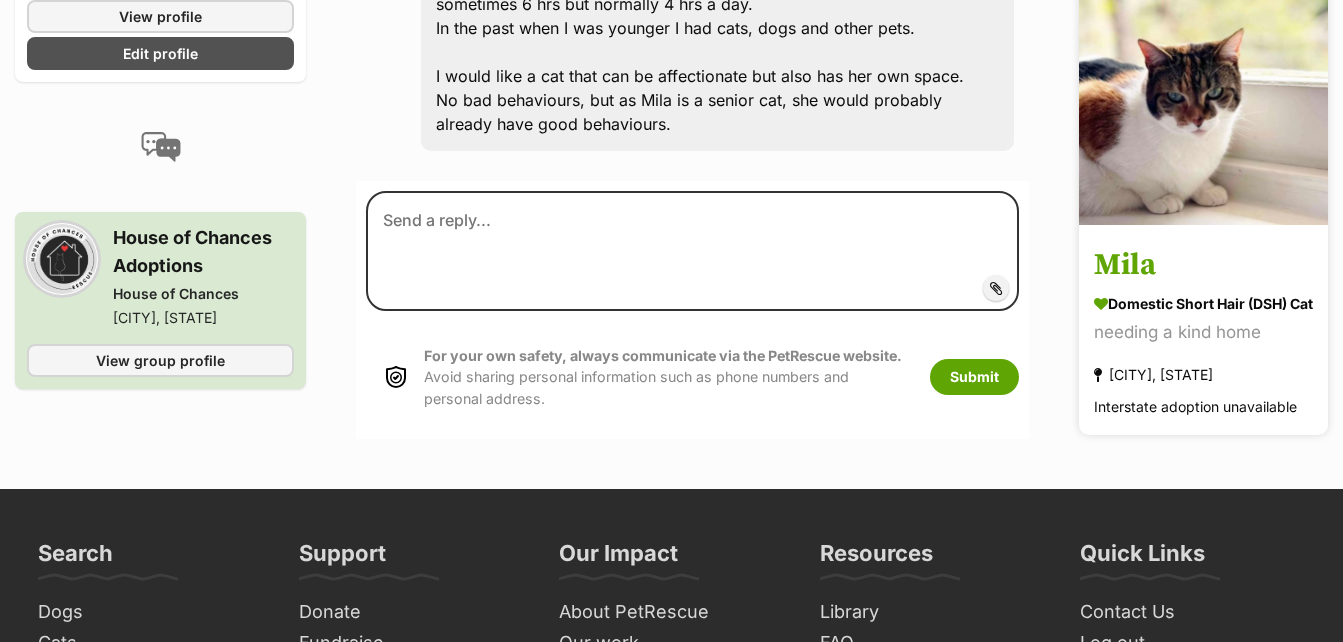 click on "Mila" at bounding box center (1203, 265) 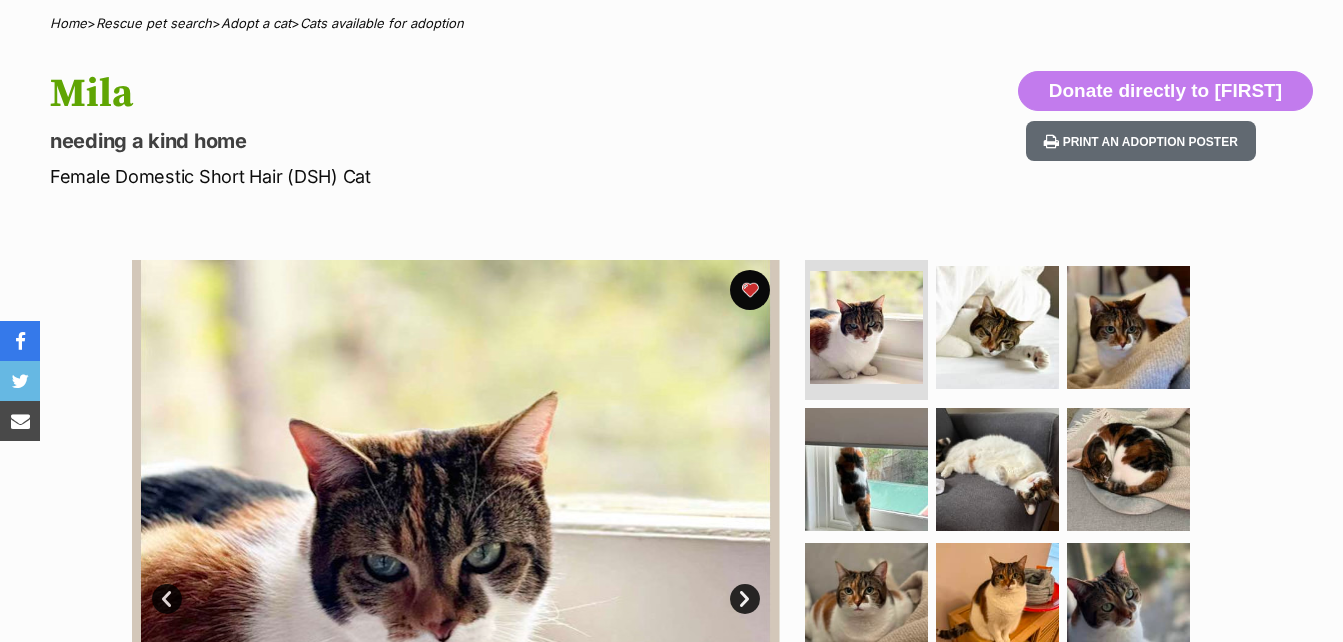 scroll, scrollTop: 0, scrollLeft: 0, axis: both 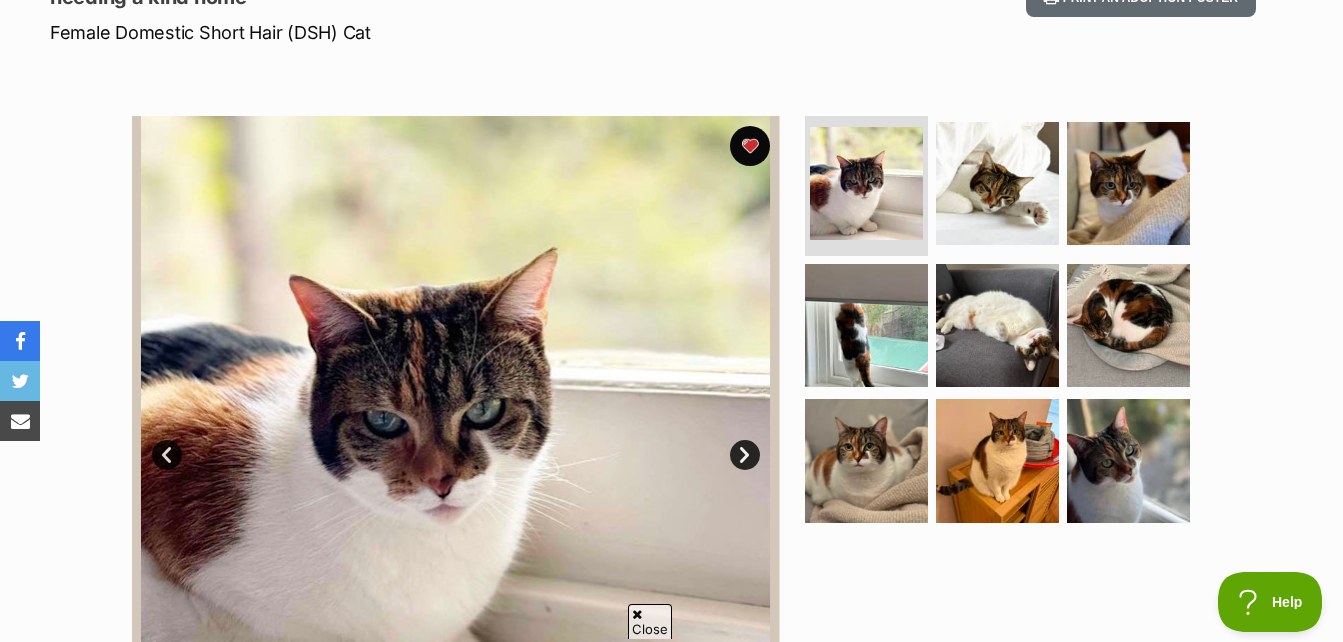 click on "Next" at bounding box center (745, 455) 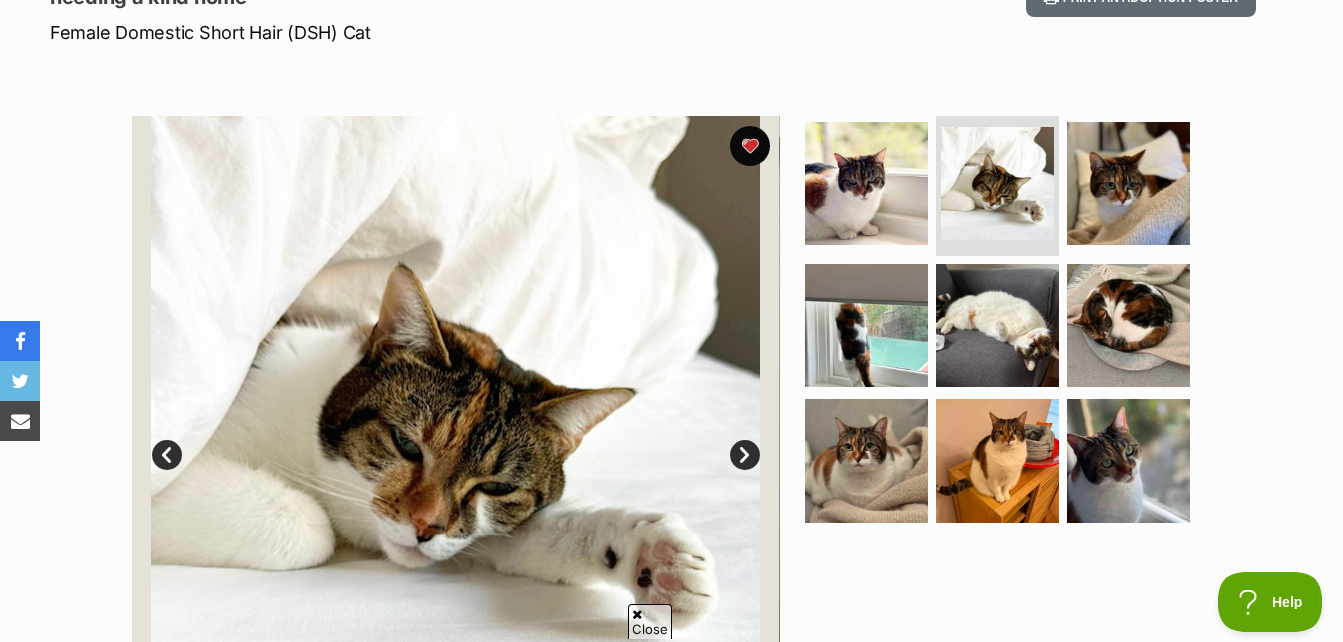 click on "Next" at bounding box center (745, 455) 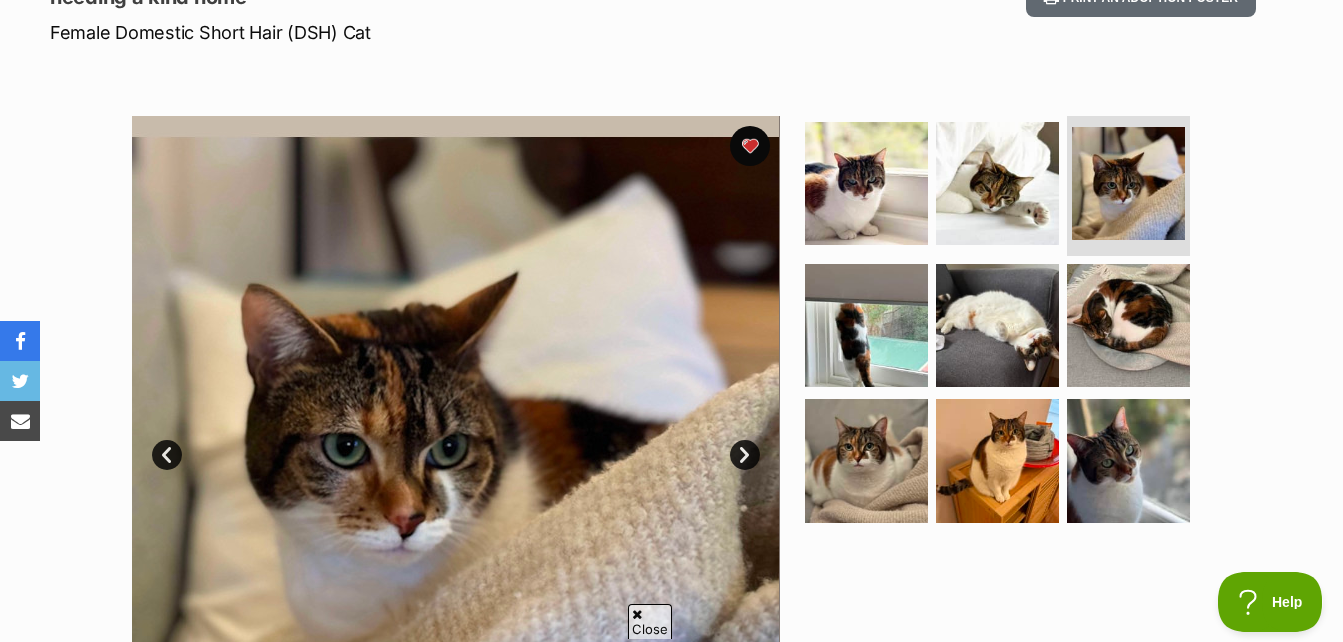 click on "Next" at bounding box center (745, 455) 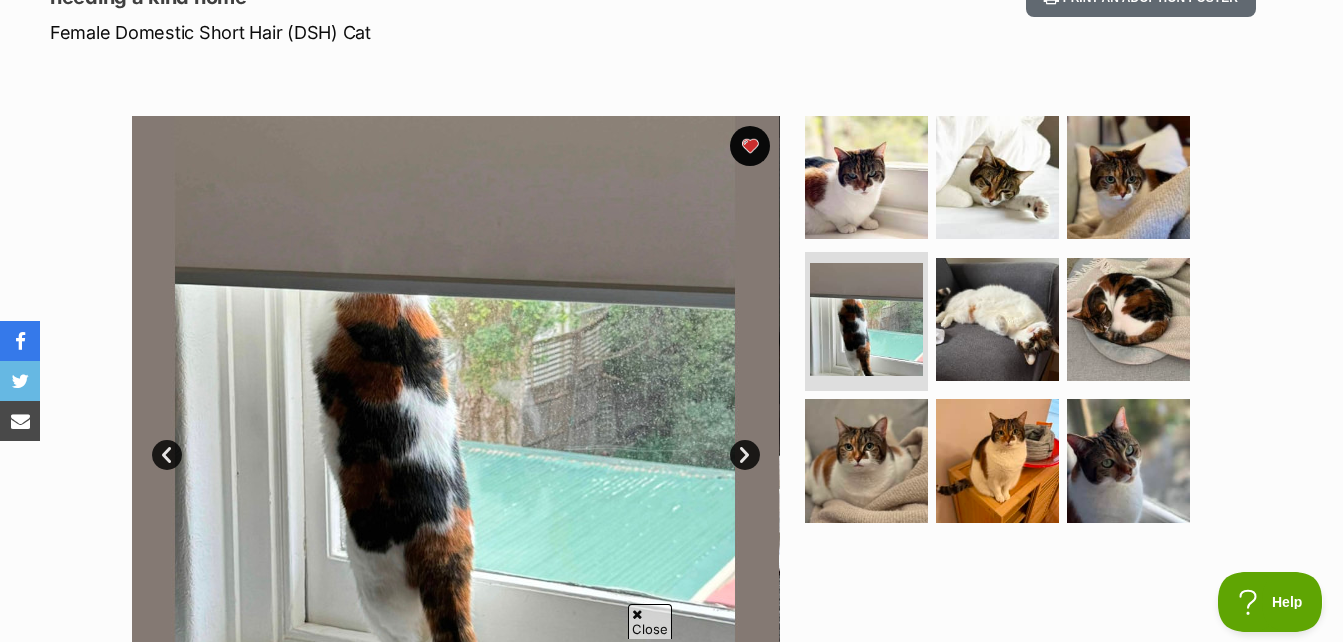 click on "Next" at bounding box center (745, 455) 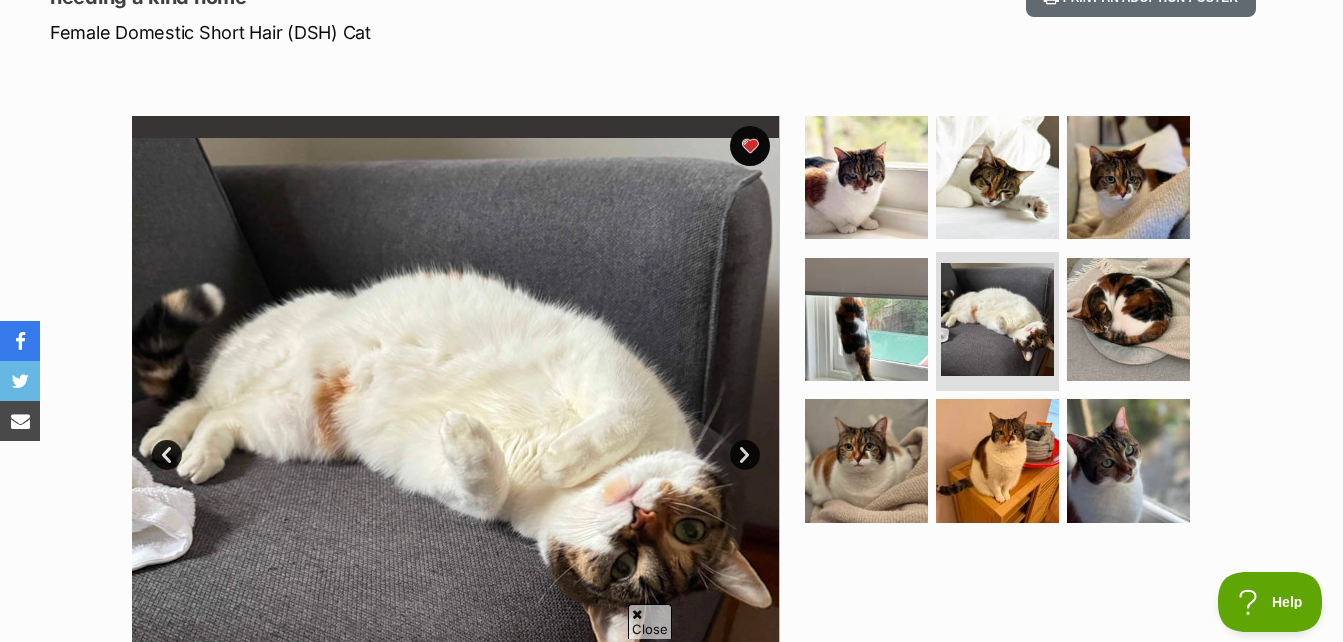 click on "Next" at bounding box center [745, 455] 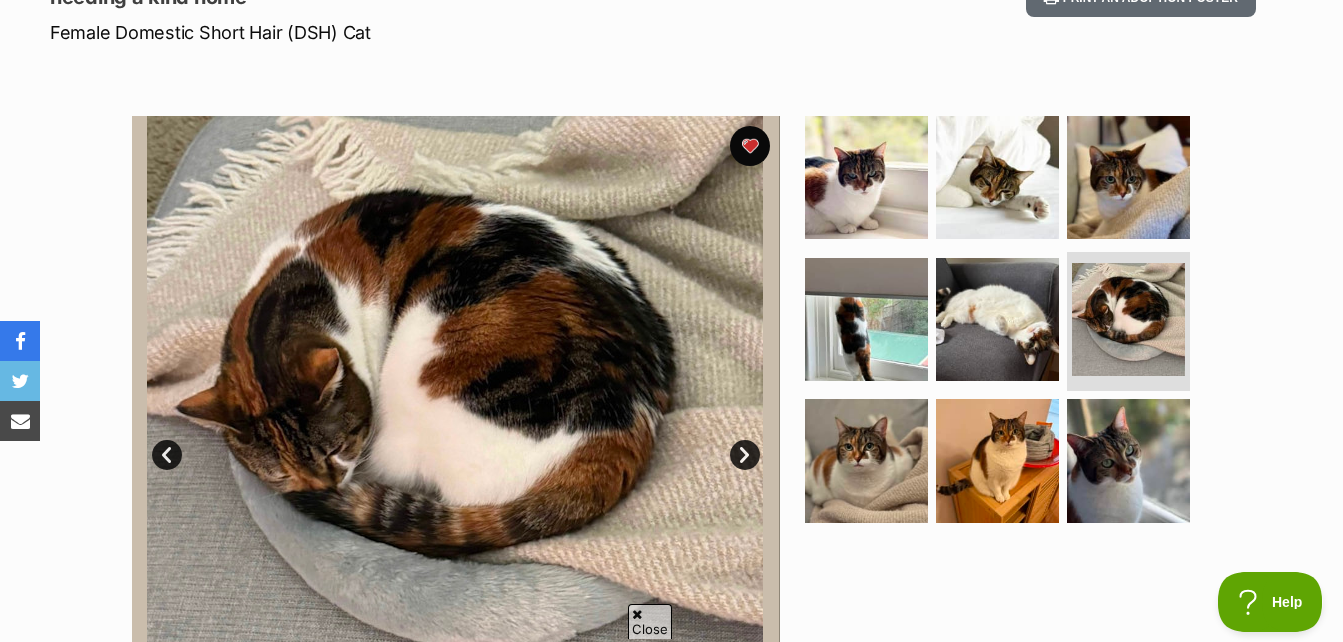 click on "Next" at bounding box center (745, 455) 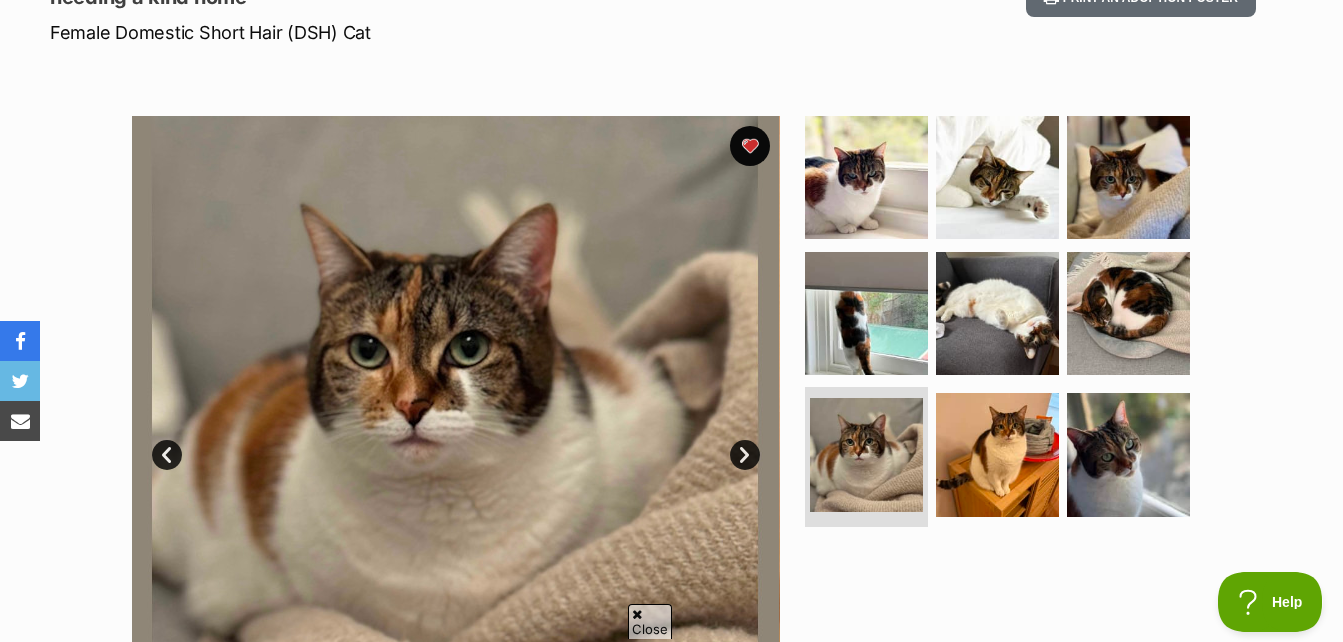 click on "Next" at bounding box center (745, 455) 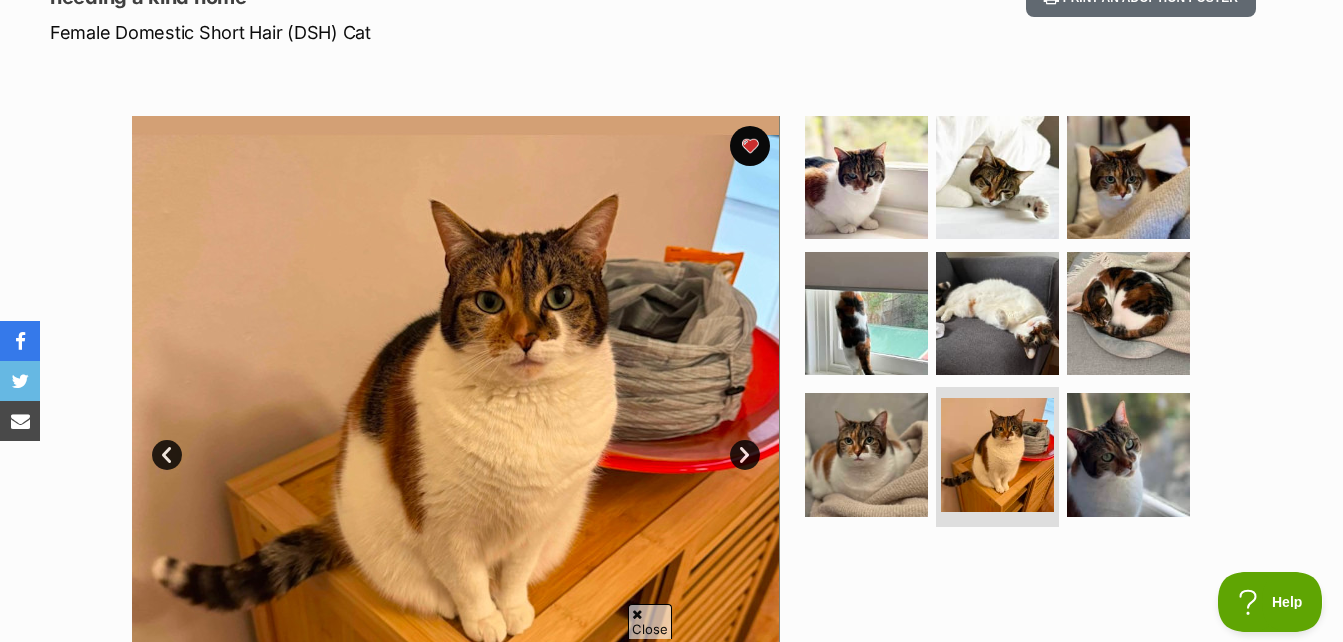 click on "Next" at bounding box center (745, 455) 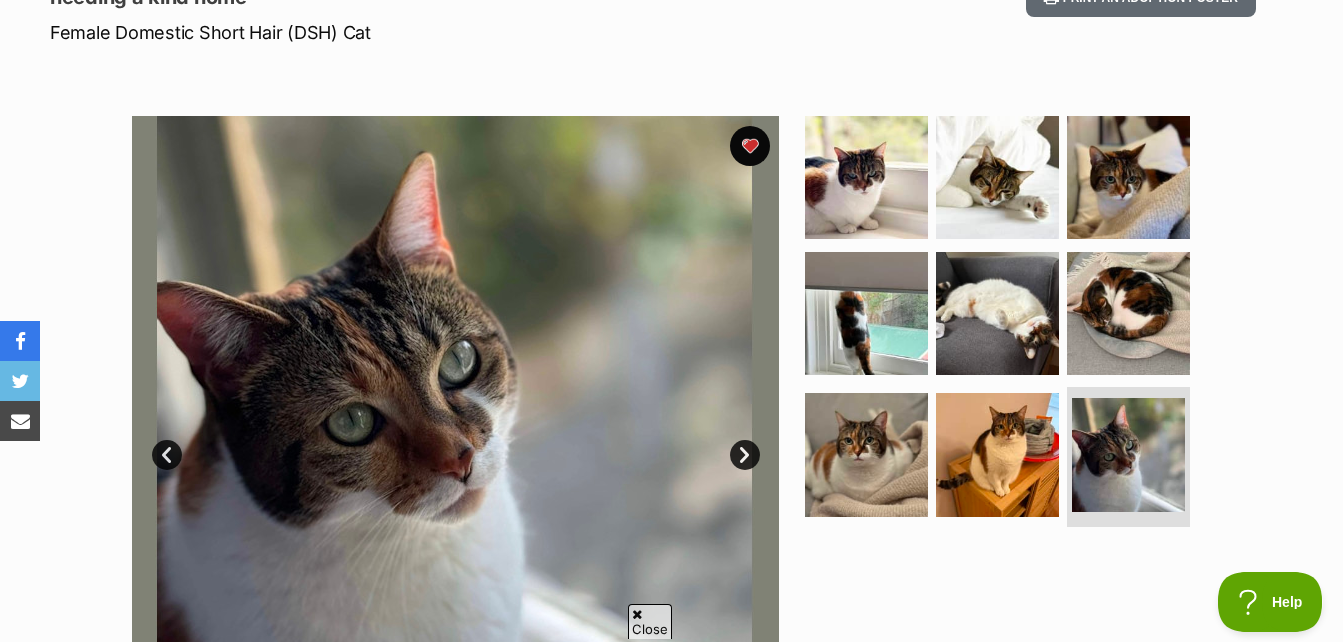 click on "Next" at bounding box center (745, 455) 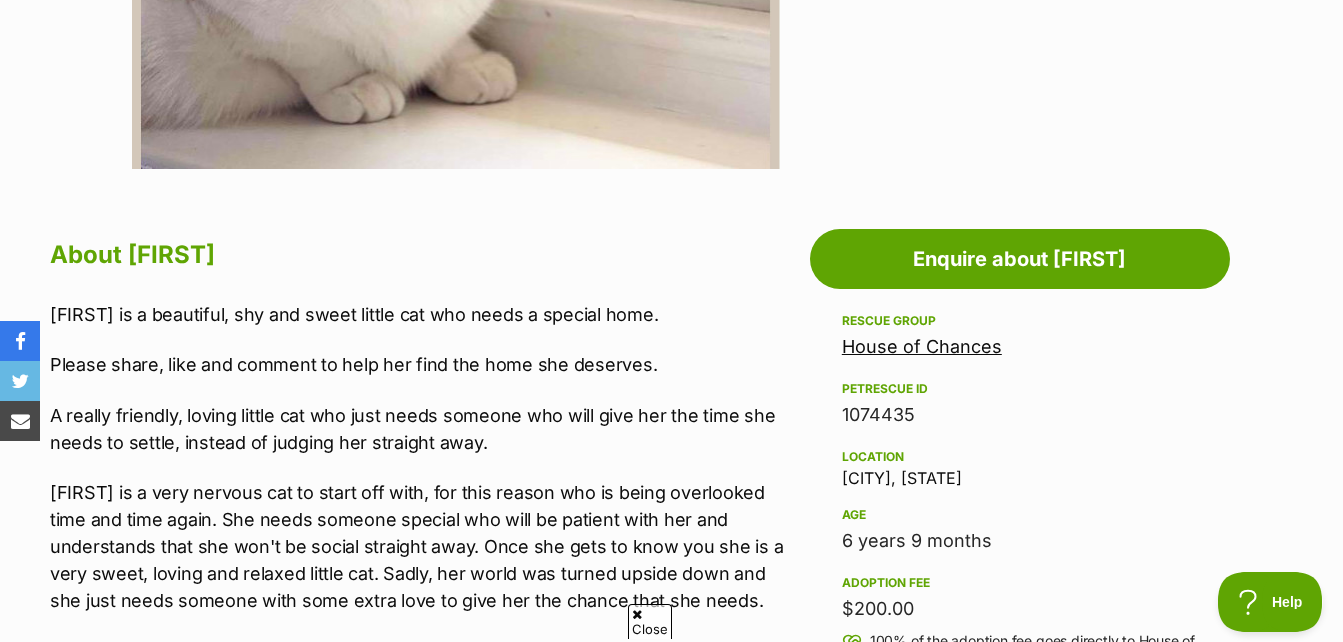 scroll, scrollTop: 1000, scrollLeft: 0, axis: vertical 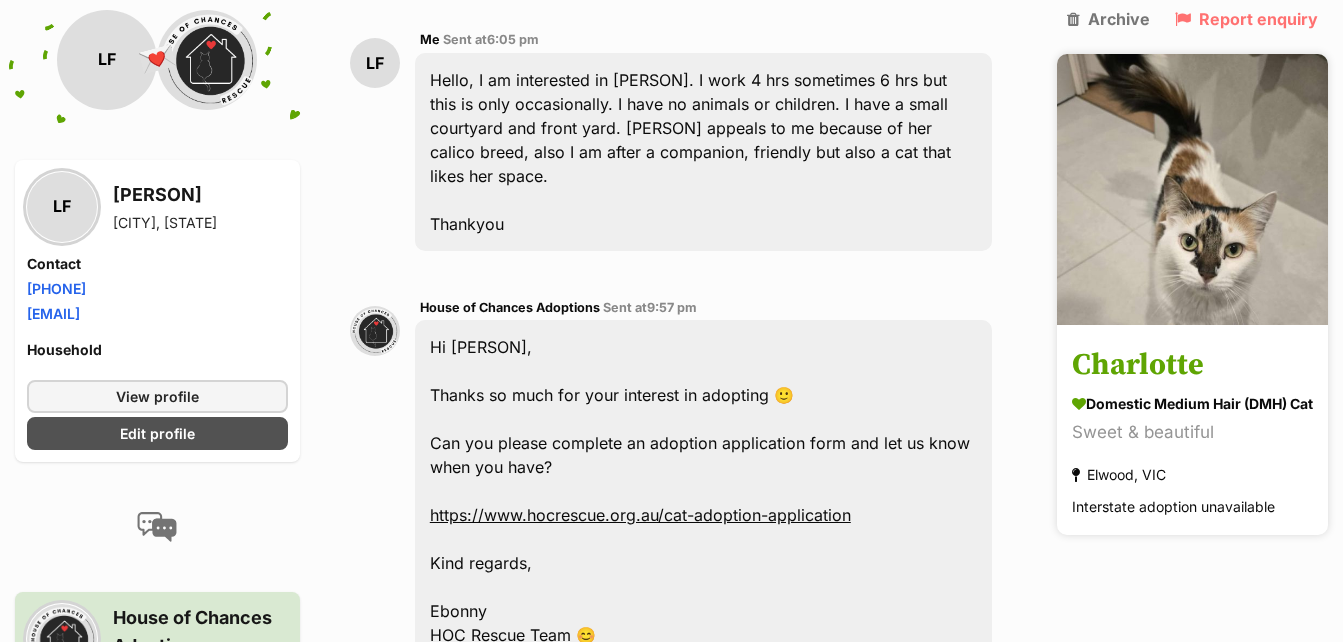 click on "Charlotte" at bounding box center (1192, 366) 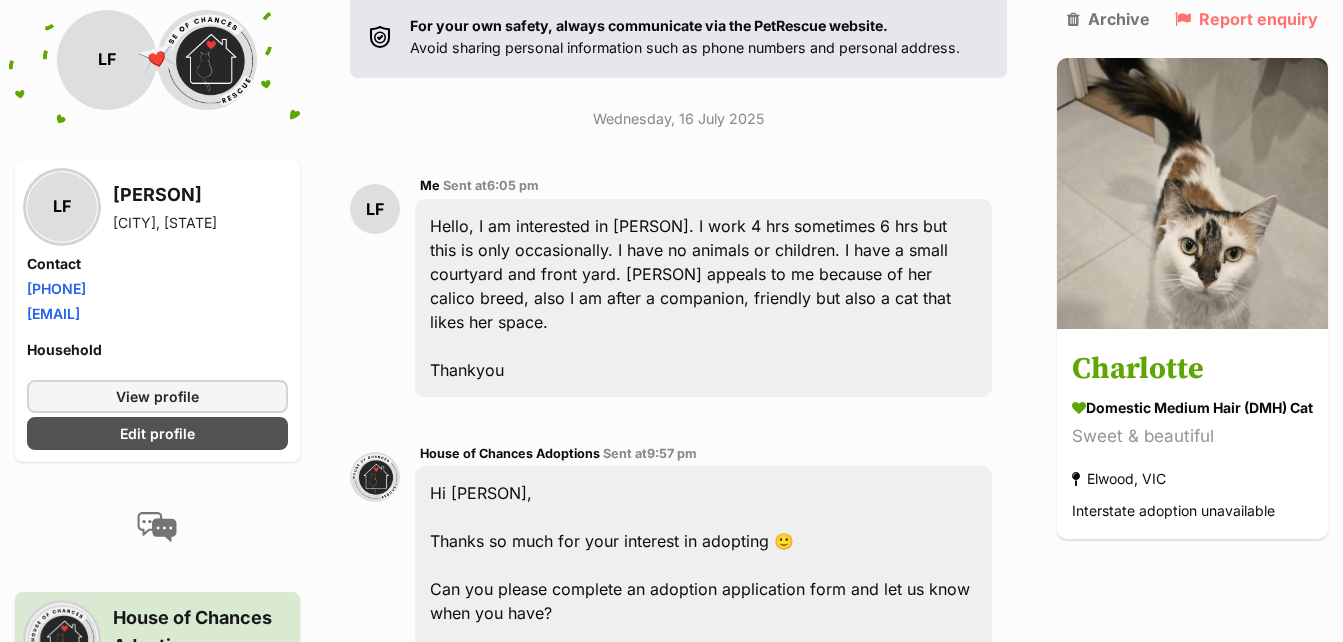 scroll, scrollTop: 0, scrollLeft: 0, axis: both 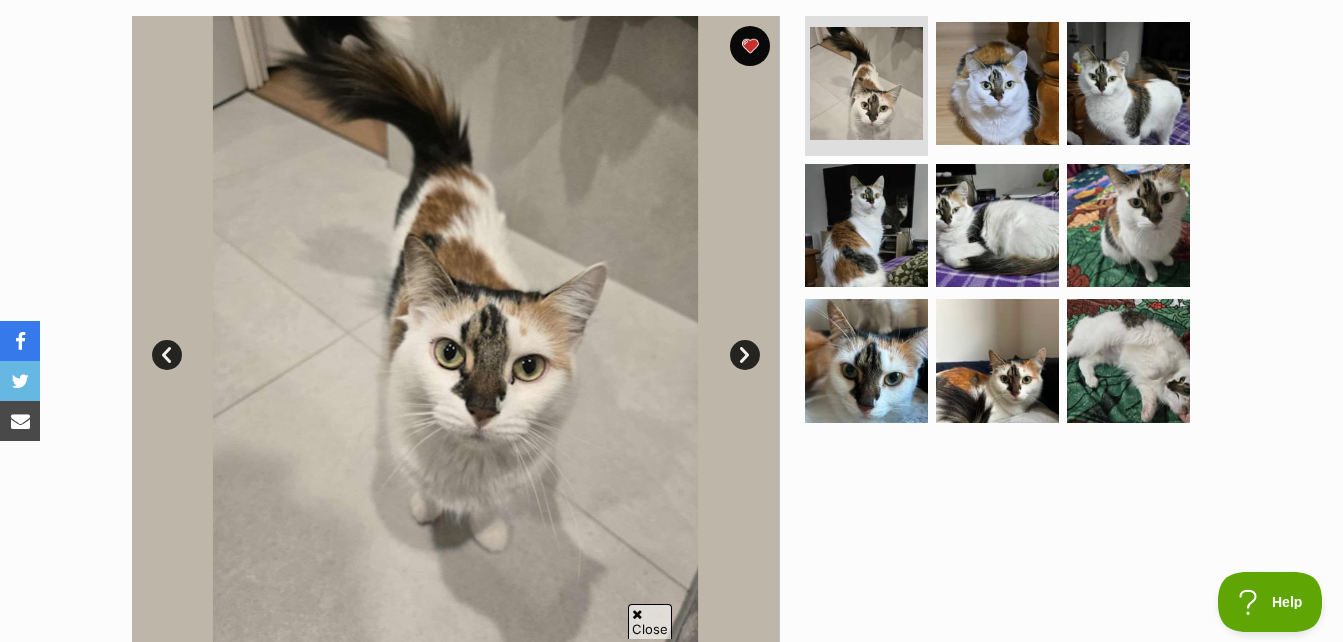 click on "Next" at bounding box center [745, 355] 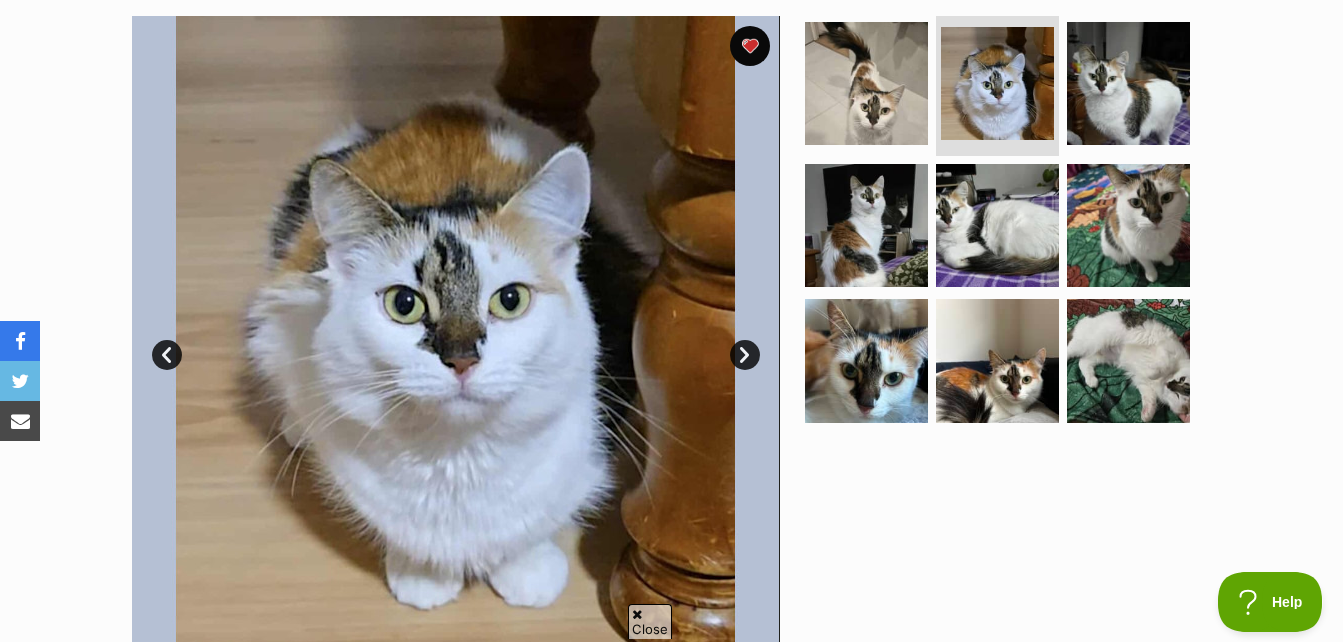 click on "Next" at bounding box center (745, 355) 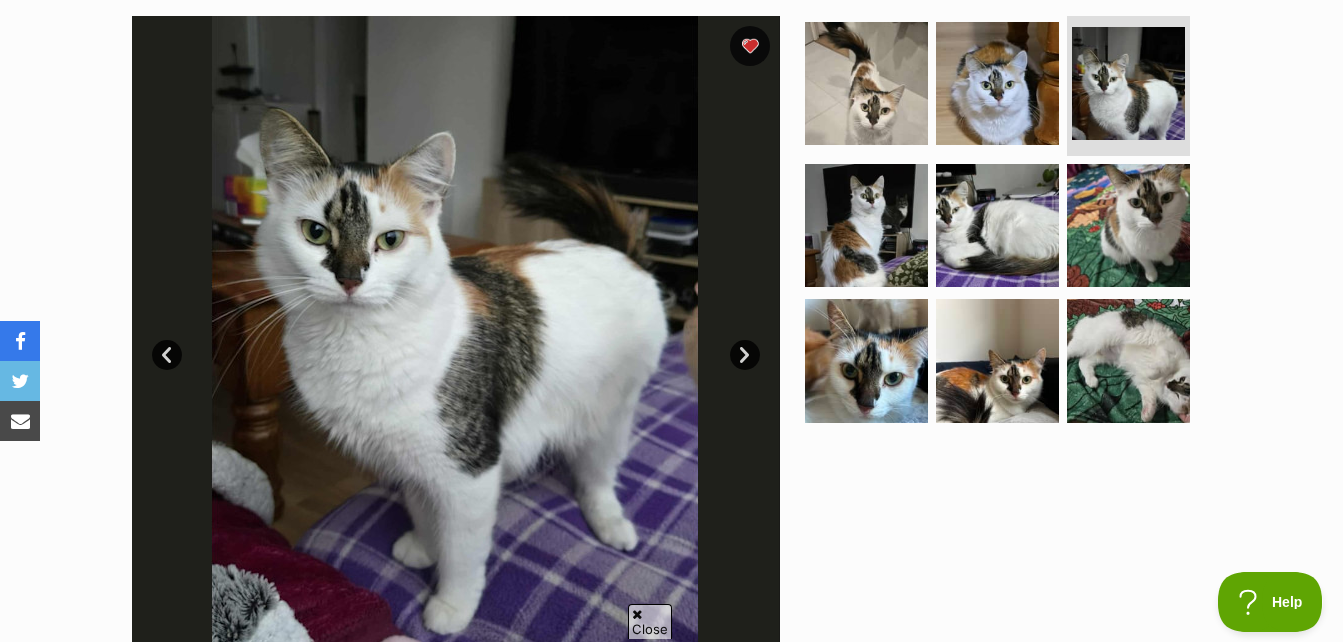 click on "Next" at bounding box center (745, 355) 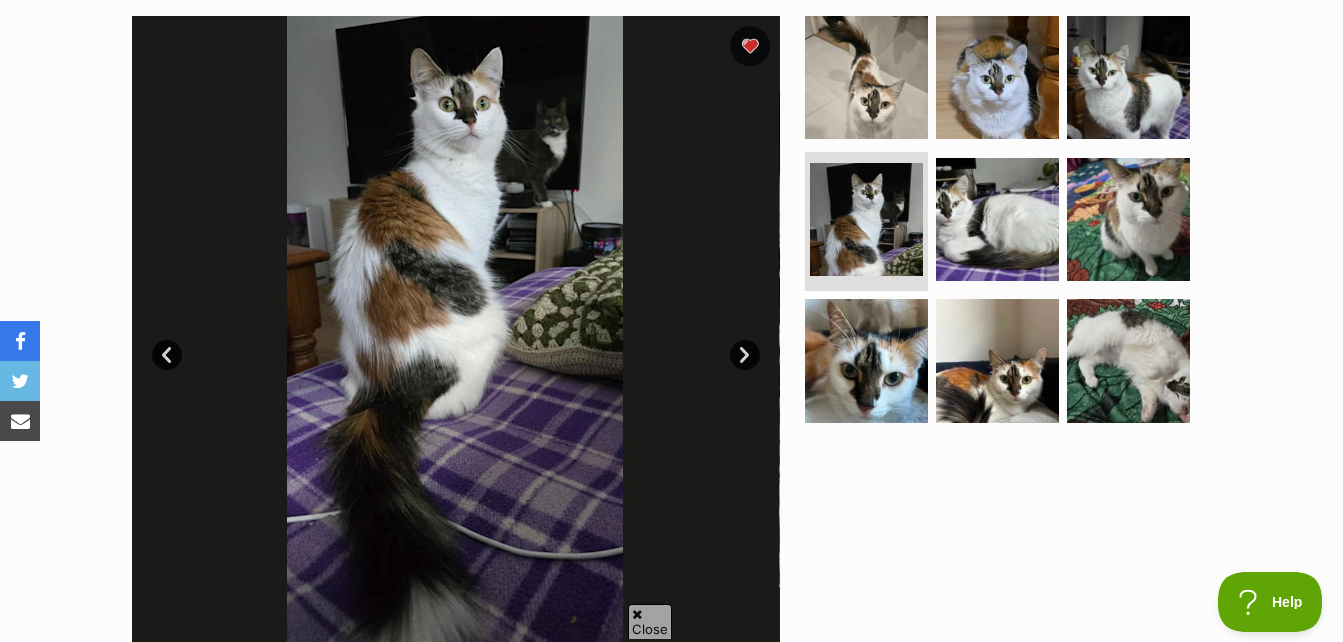 click on "Next" at bounding box center (745, 355) 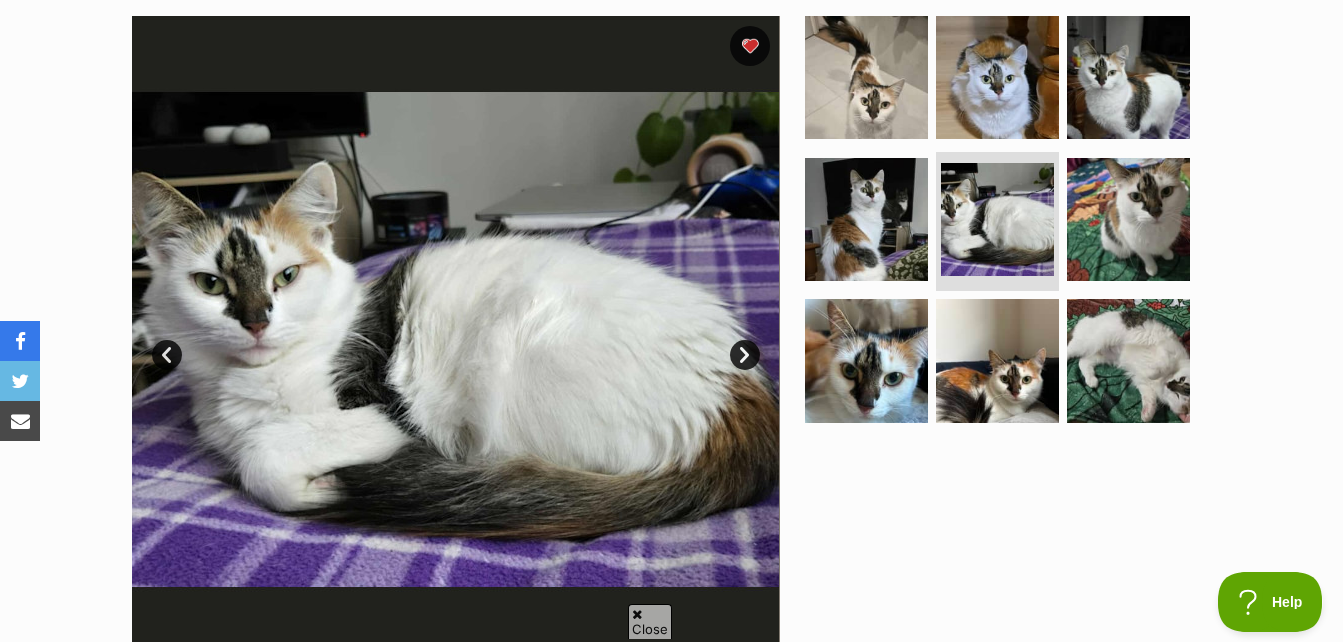 click on "Next" at bounding box center [745, 355] 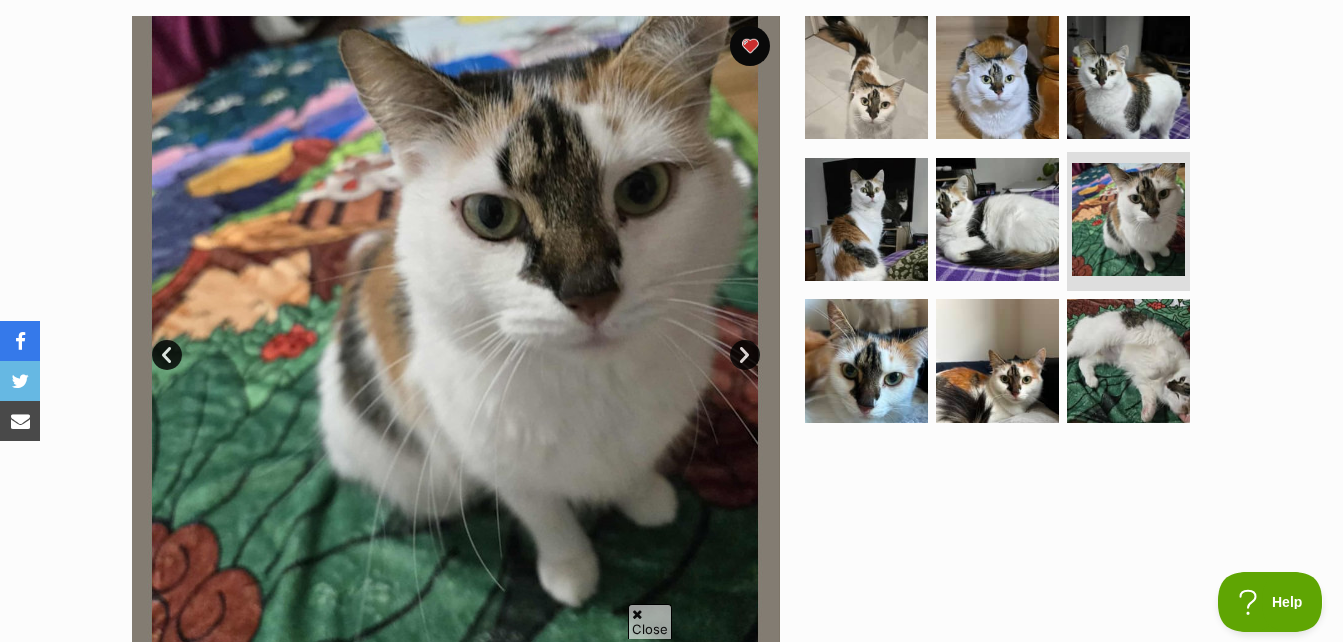 click on "Next" at bounding box center (745, 355) 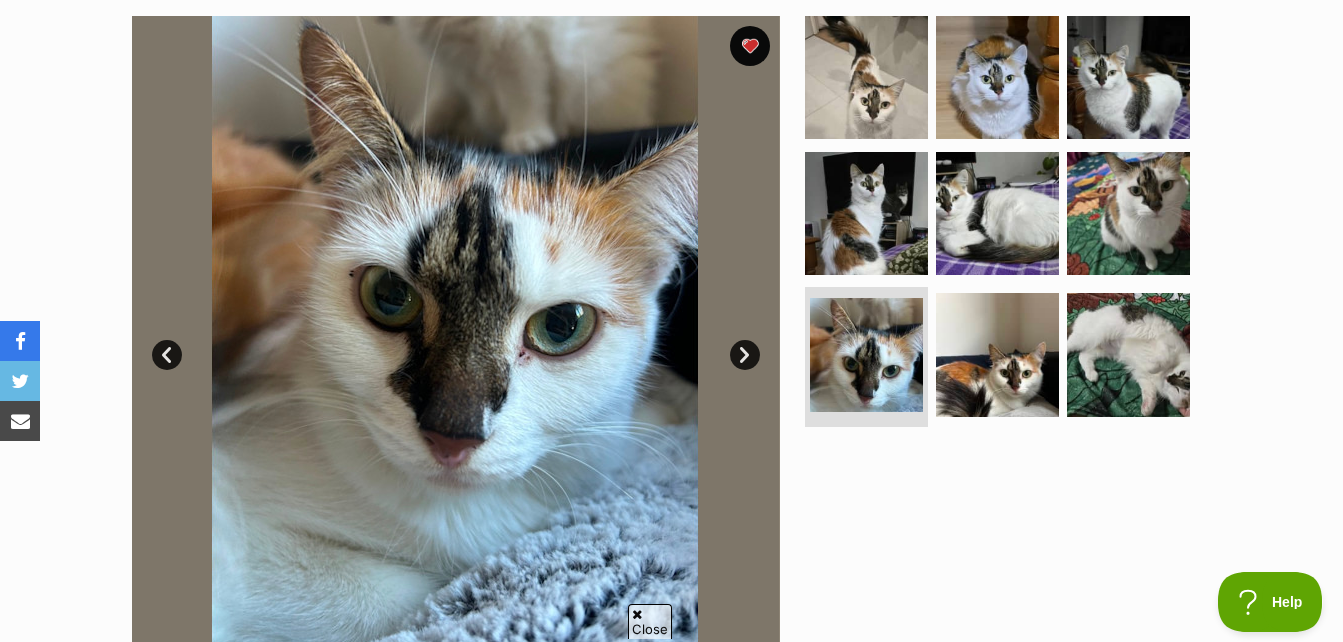 click on "Next" at bounding box center [745, 355] 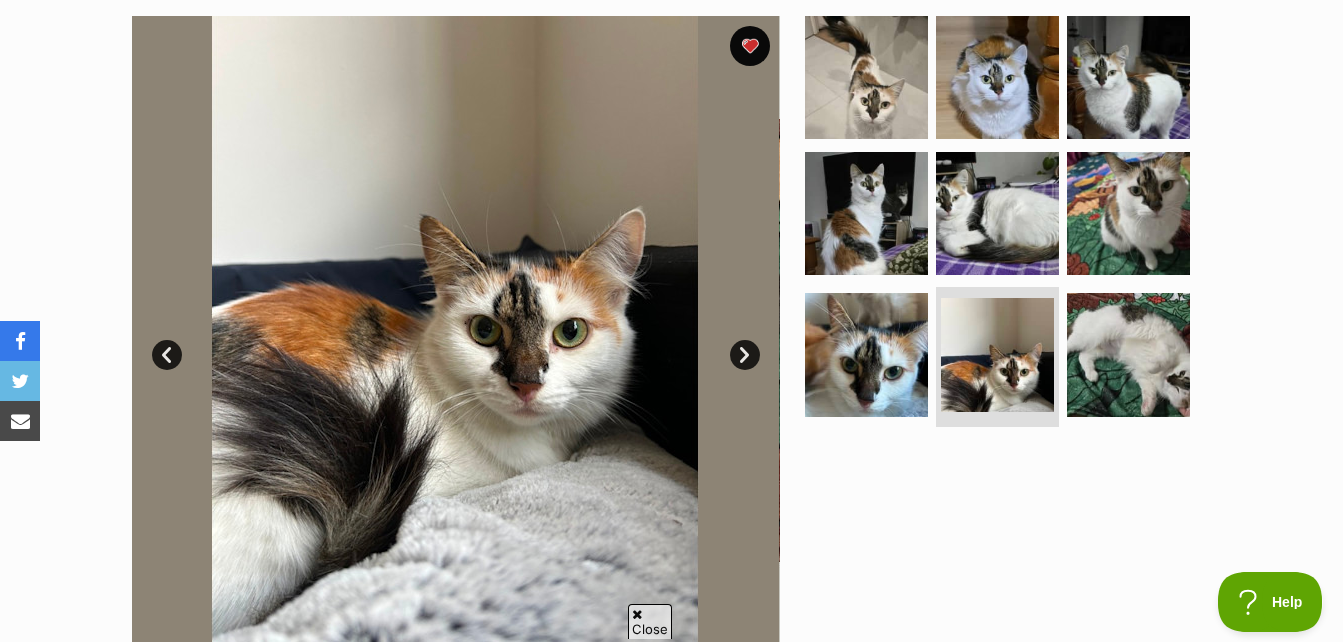click on "Next" at bounding box center (745, 355) 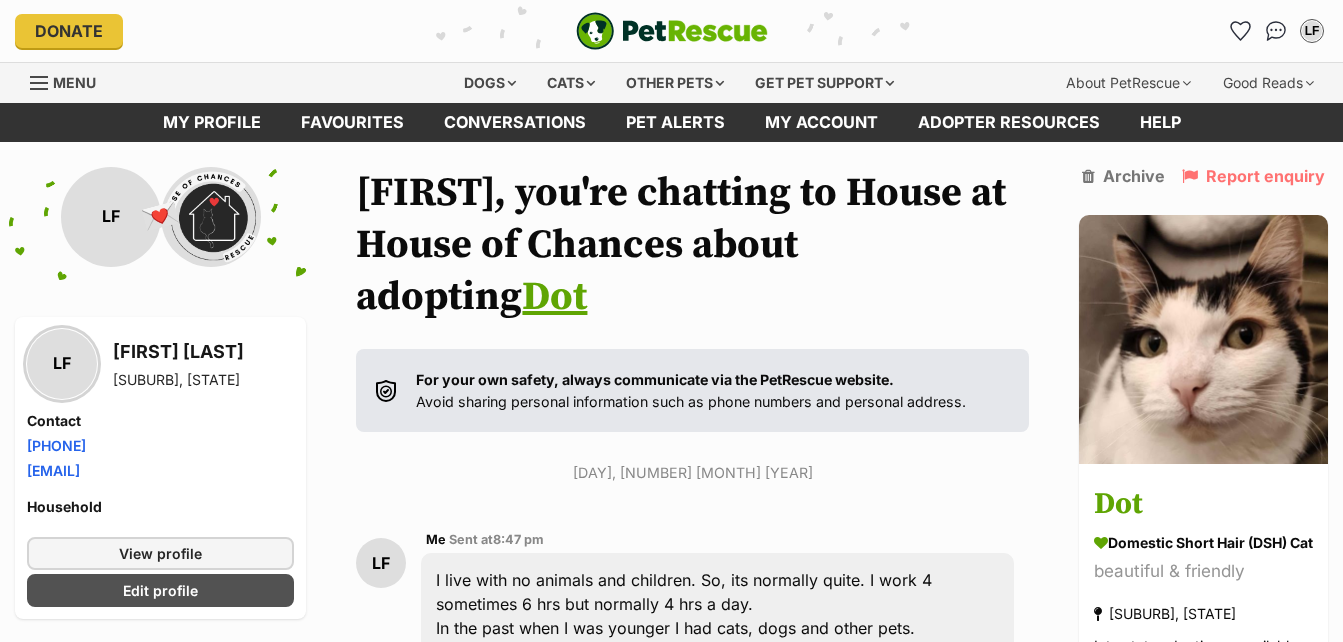 scroll, scrollTop: 500, scrollLeft: 0, axis: vertical 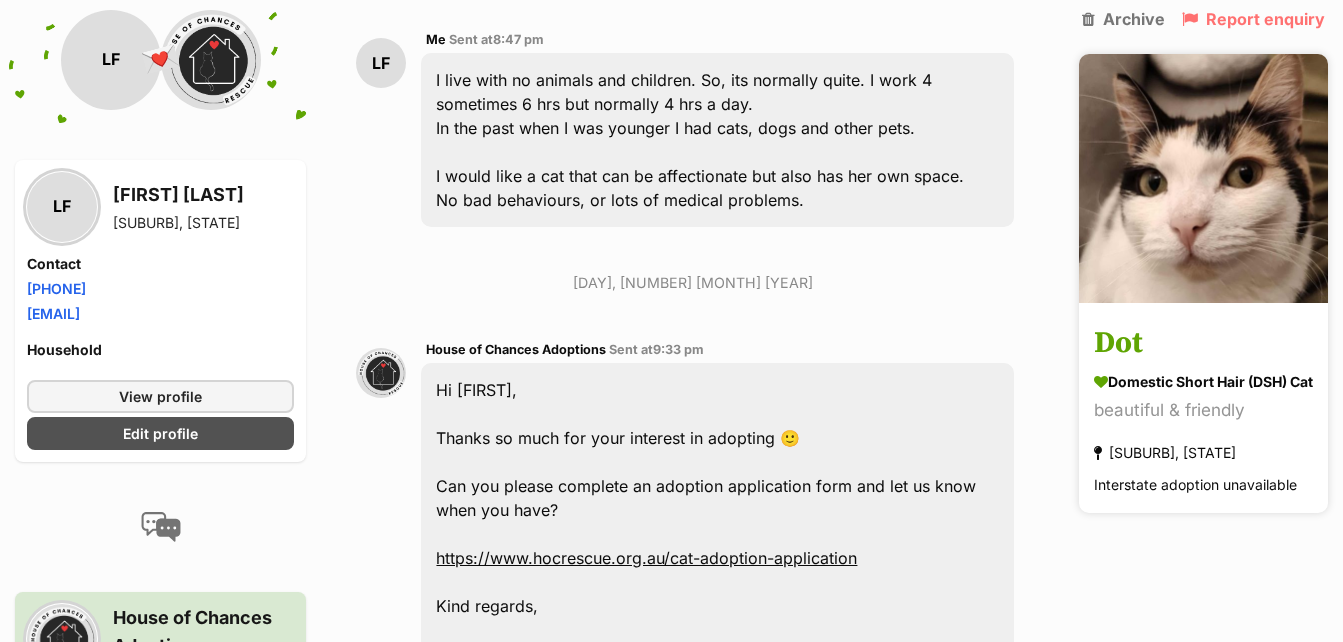 click at bounding box center [1203, 178] 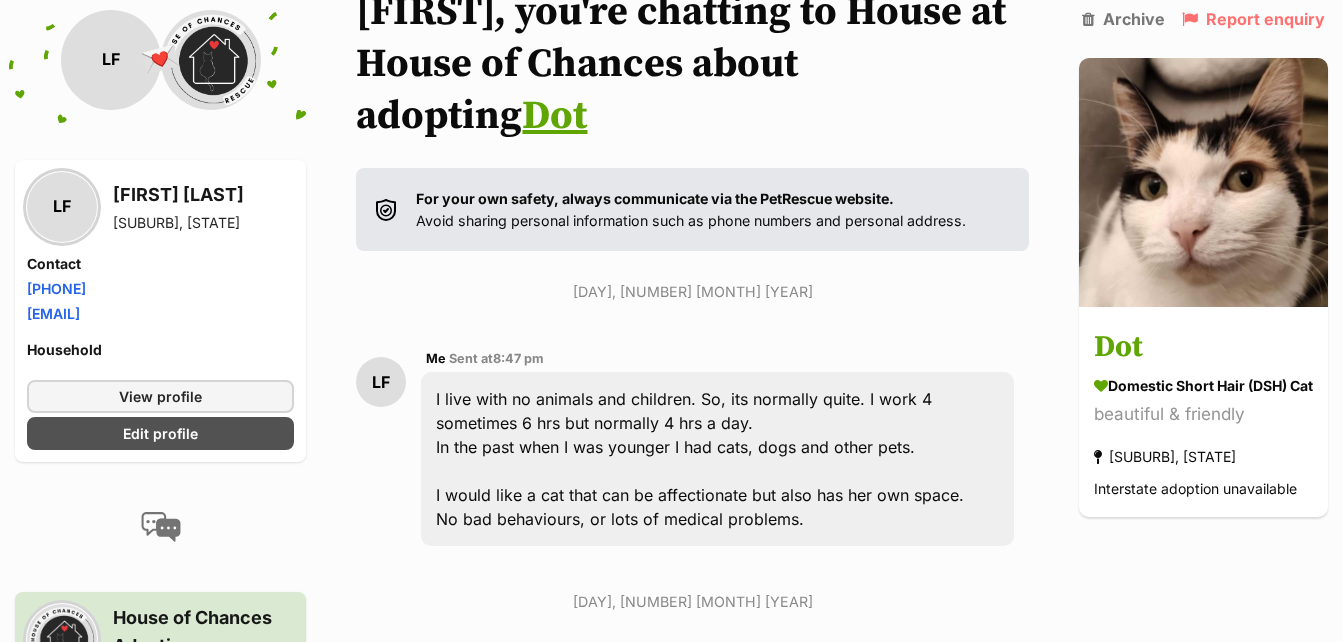 scroll, scrollTop: 0, scrollLeft: 0, axis: both 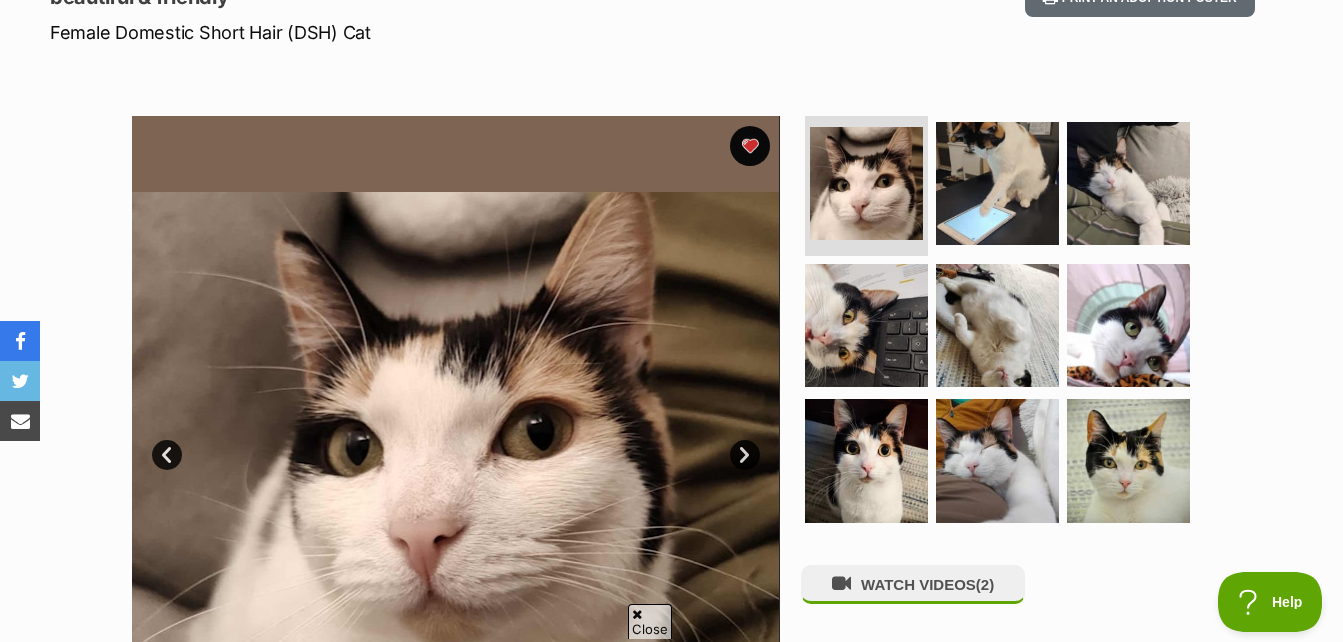 click on "Next" at bounding box center (745, 455) 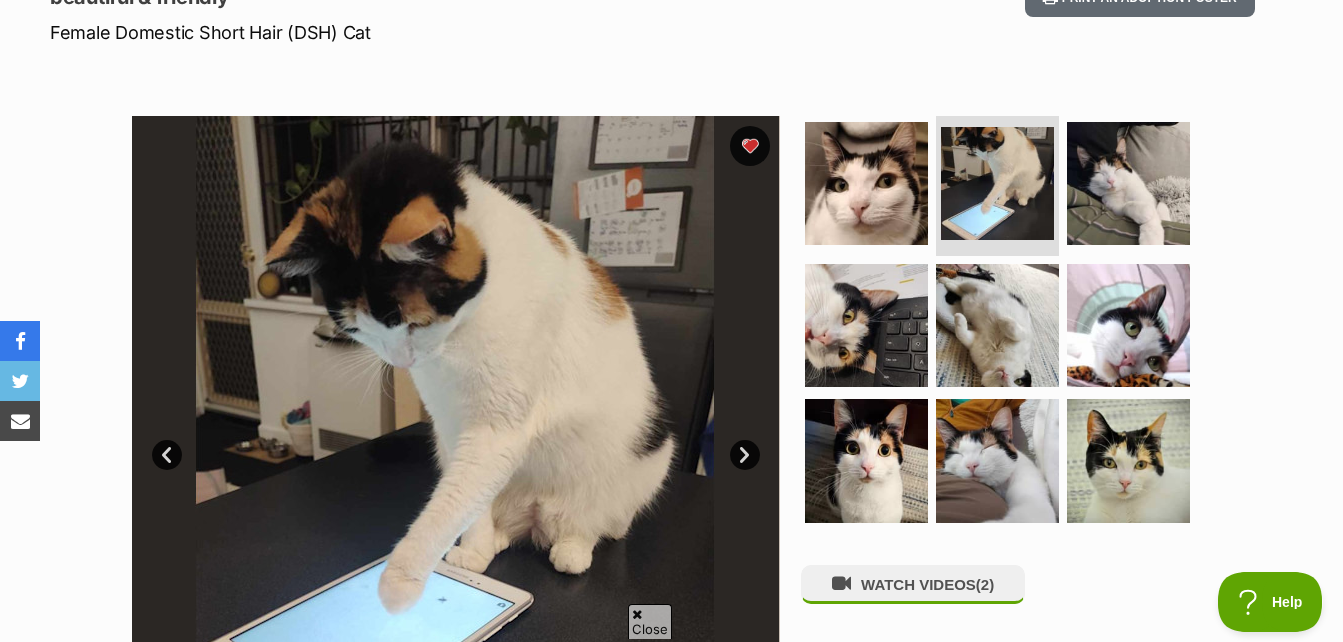 click on "Next" at bounding box center (745, 455) 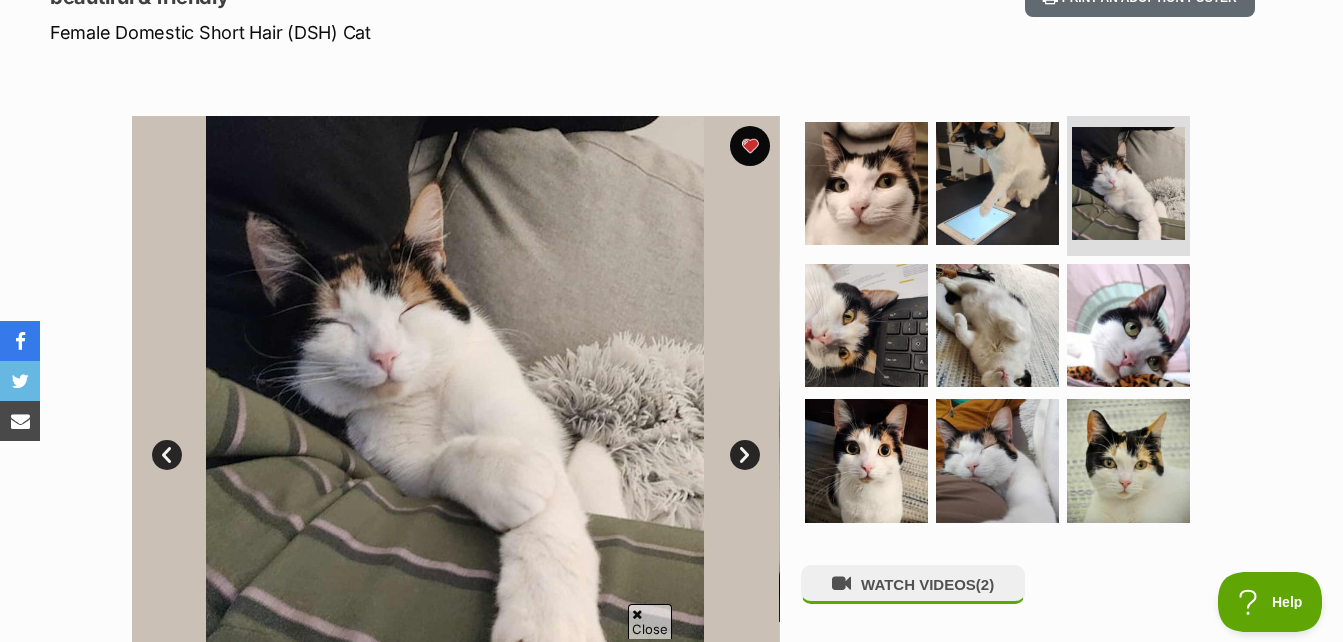 click on "Next" at bounding box center (745, 455) 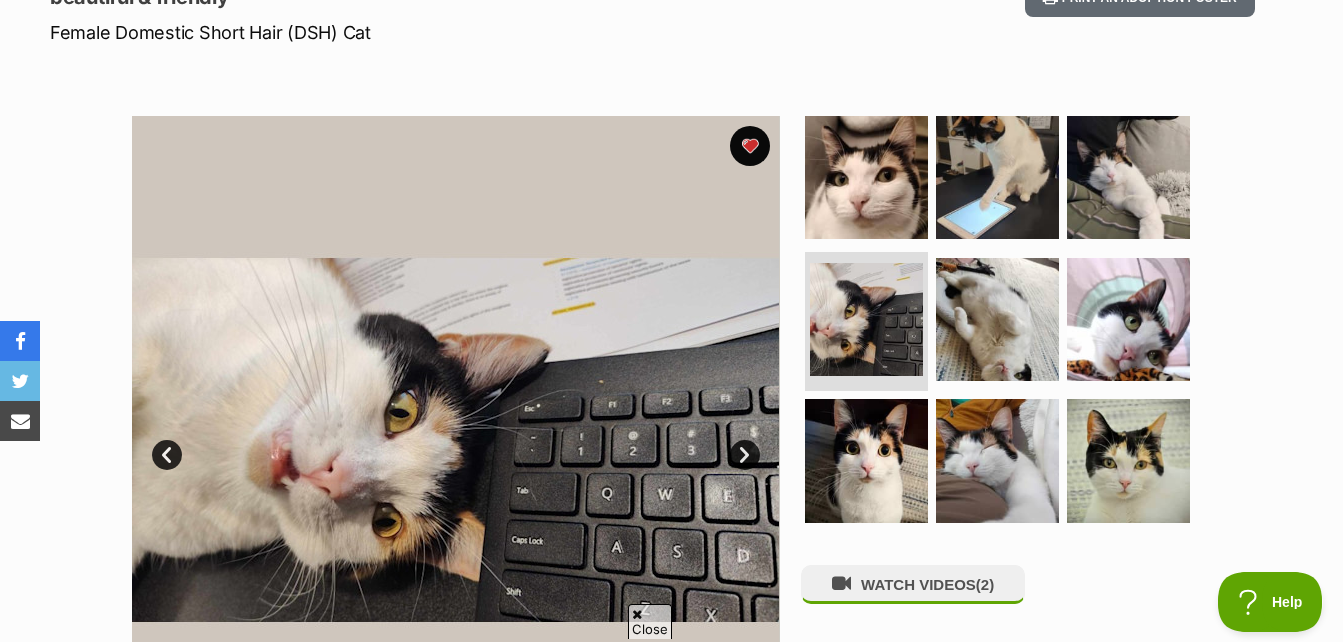 click on "Next" at bounding box center [745, 455] 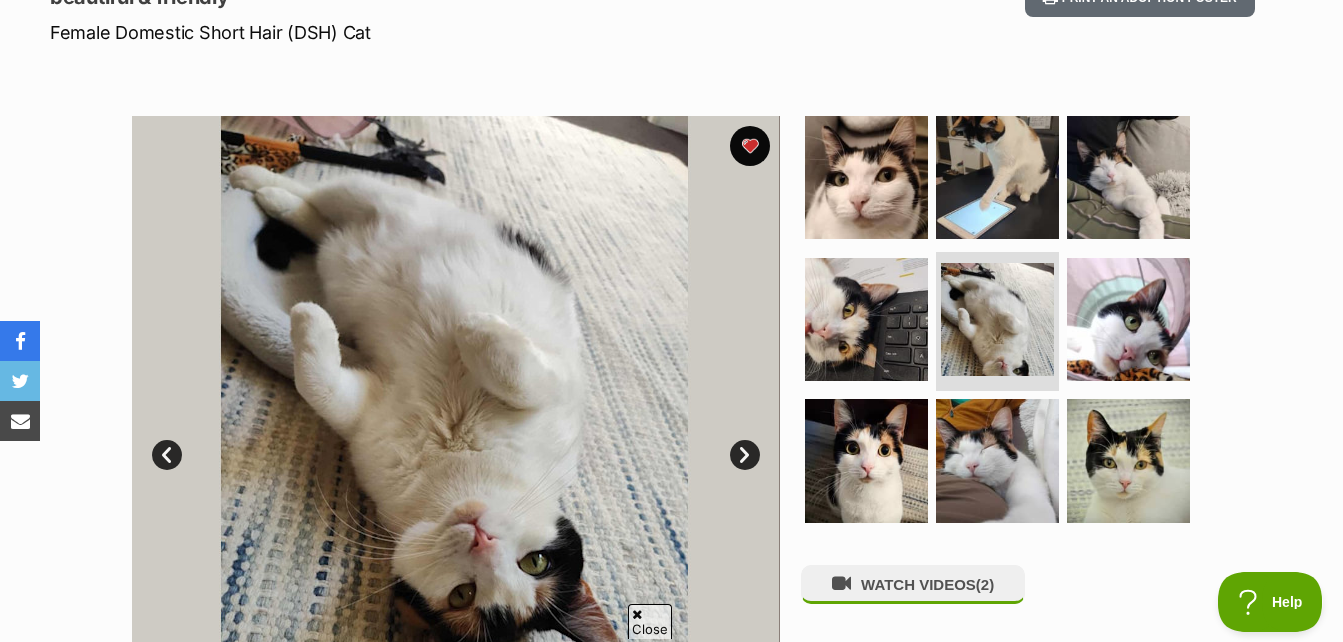 click on "Next" at bounding box center [745, 455] 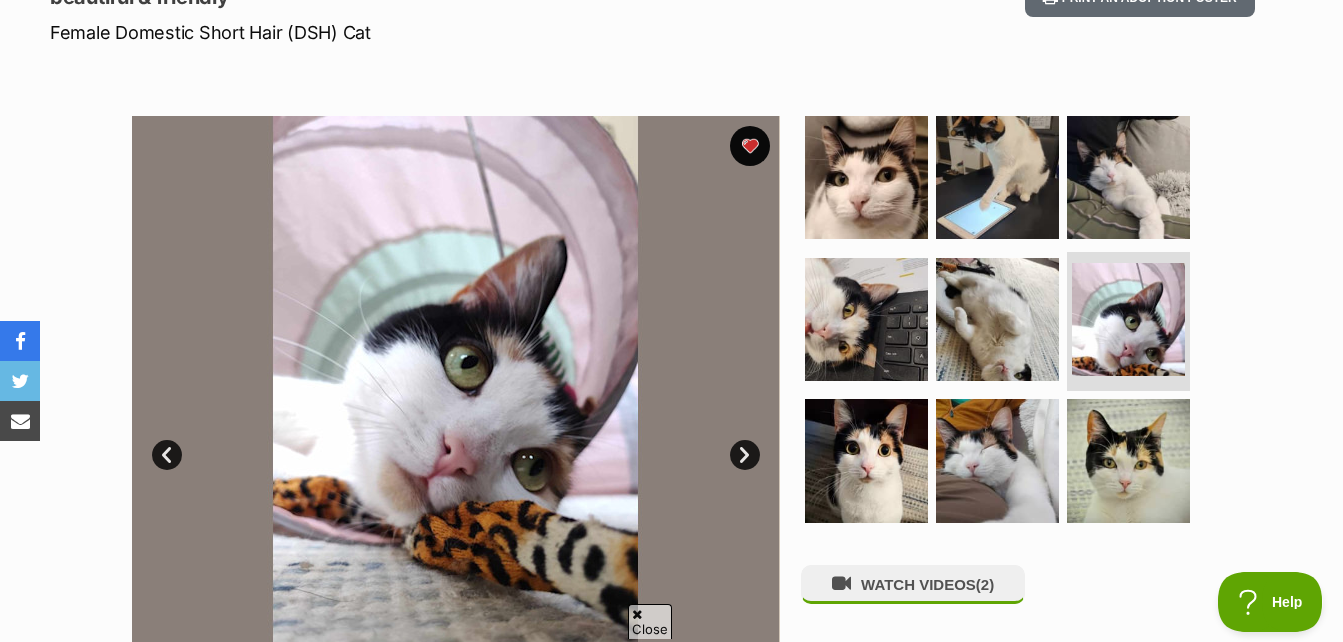 click on "Next" at bounding box center (745, 455) 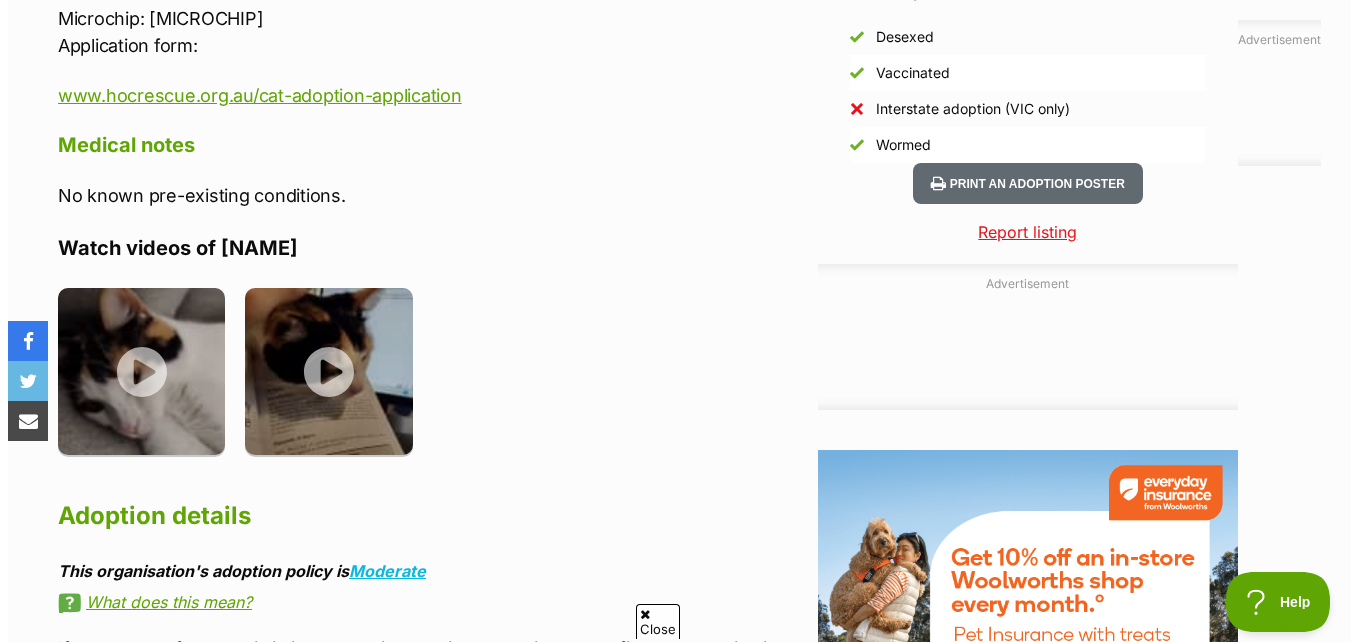 scroll, scrollTop: 1900, scrollLeft: 0, axis: vertical 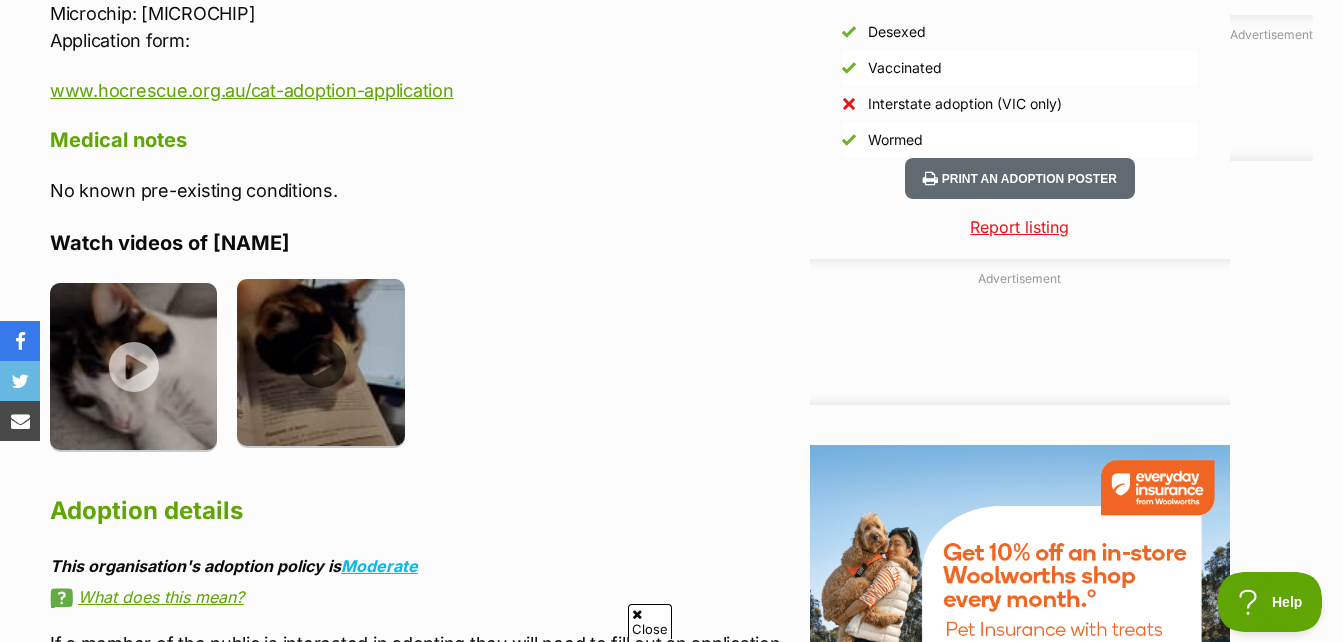 click at bounding box center (320, 362) 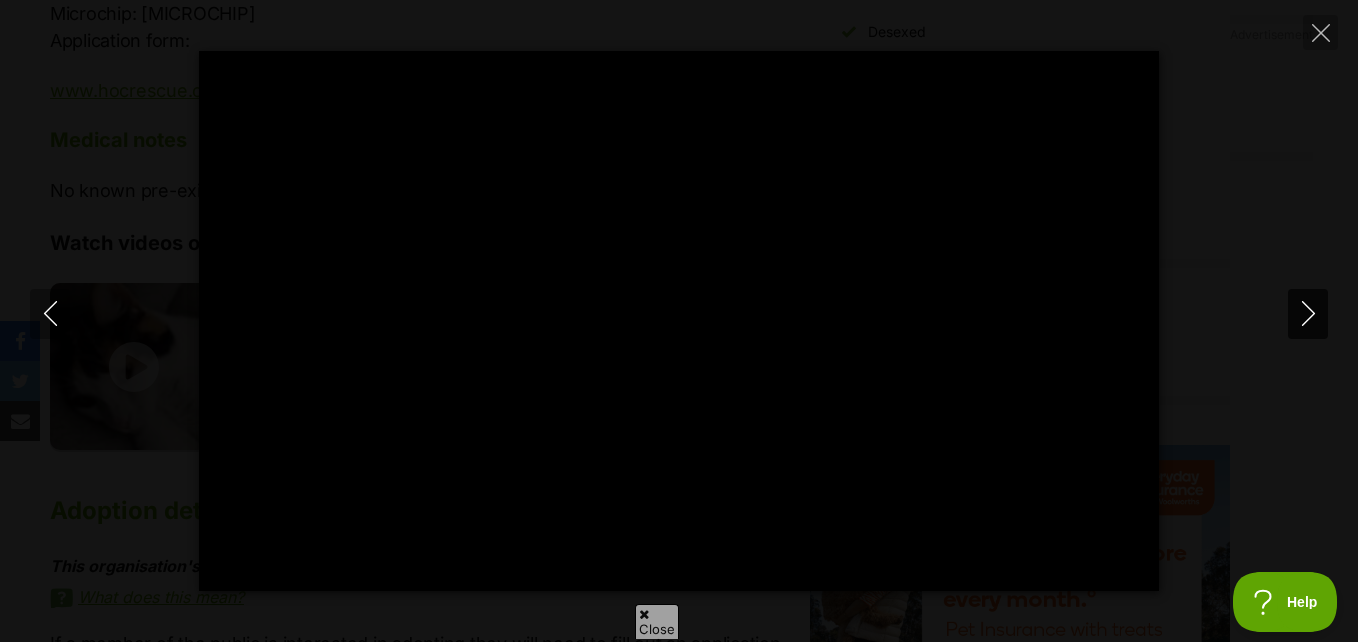 click 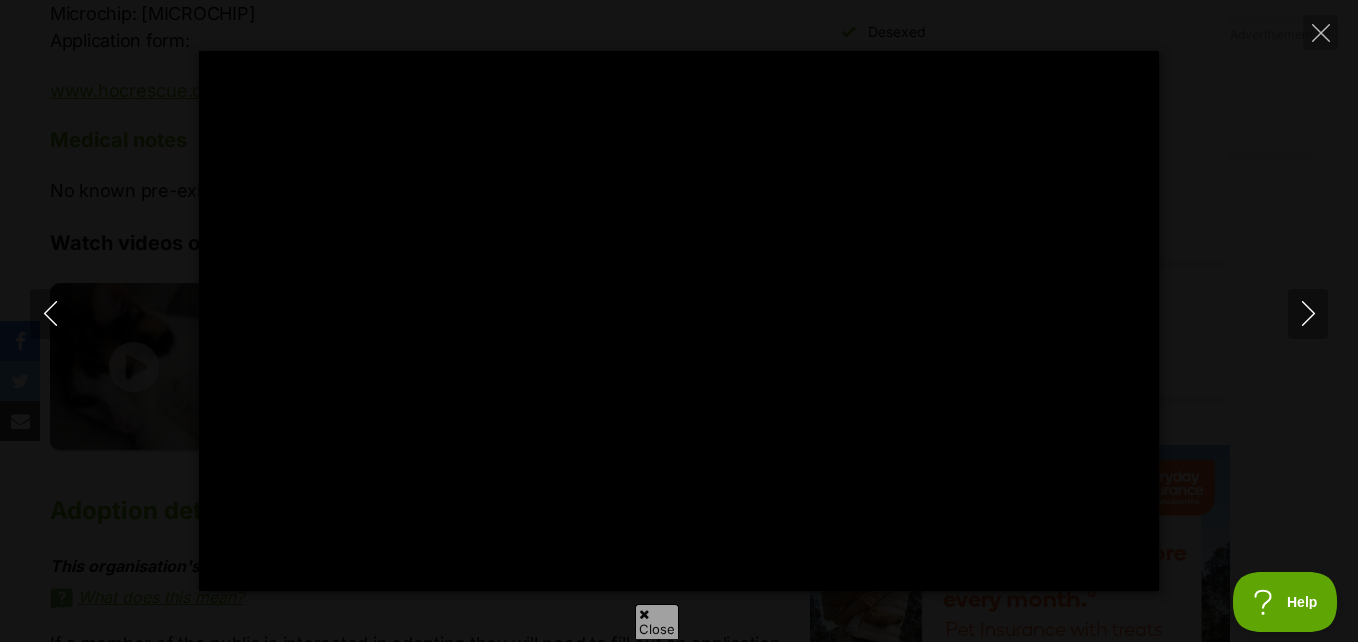 type on "87.29" 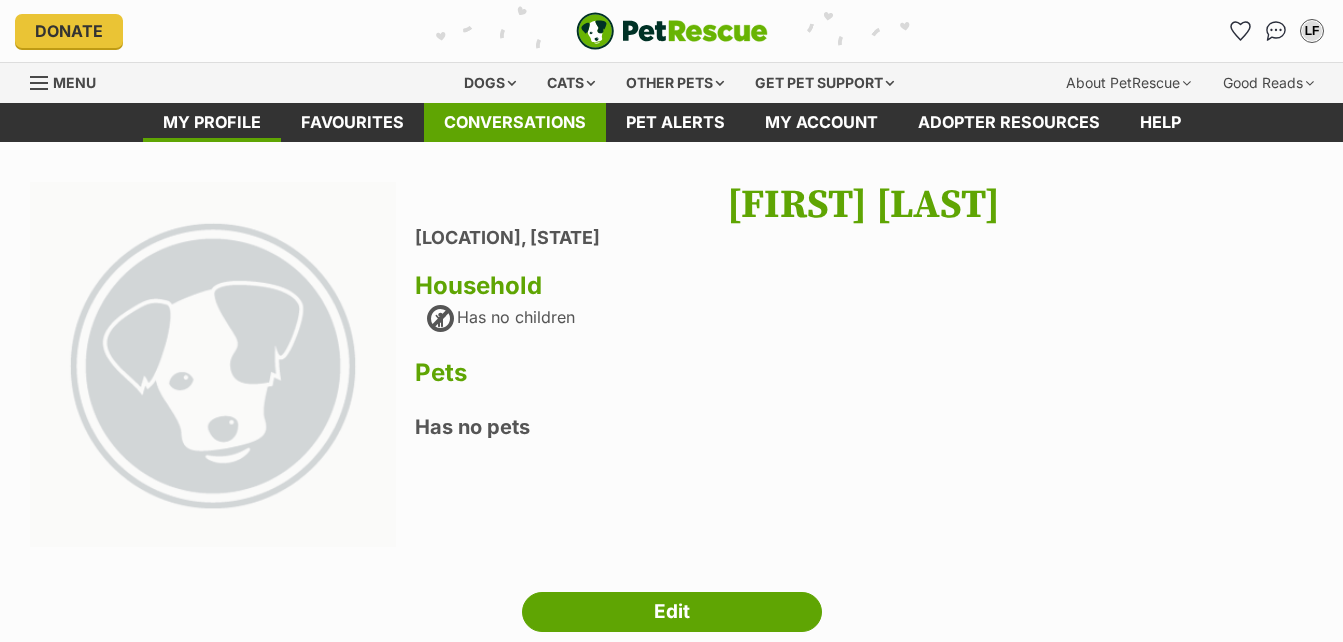 scroll, scrollTop: 0, scrollLeft: 0, axis: both 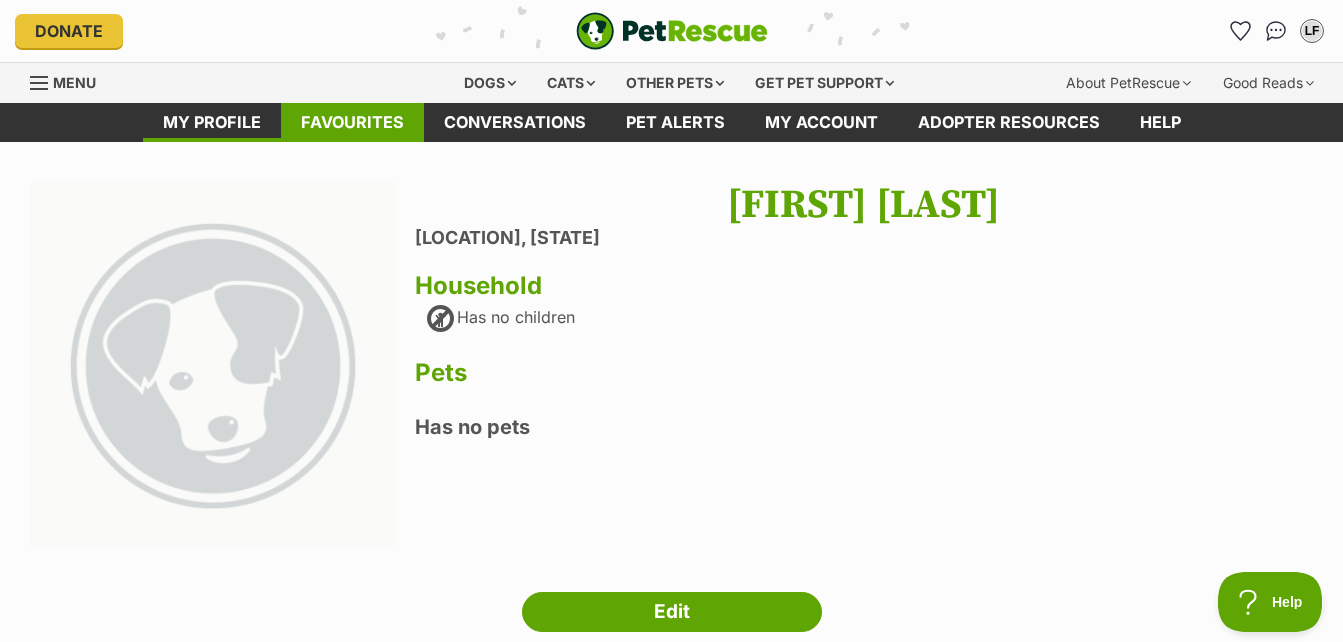 click on "Favourites" at bounding box center (352, 122) 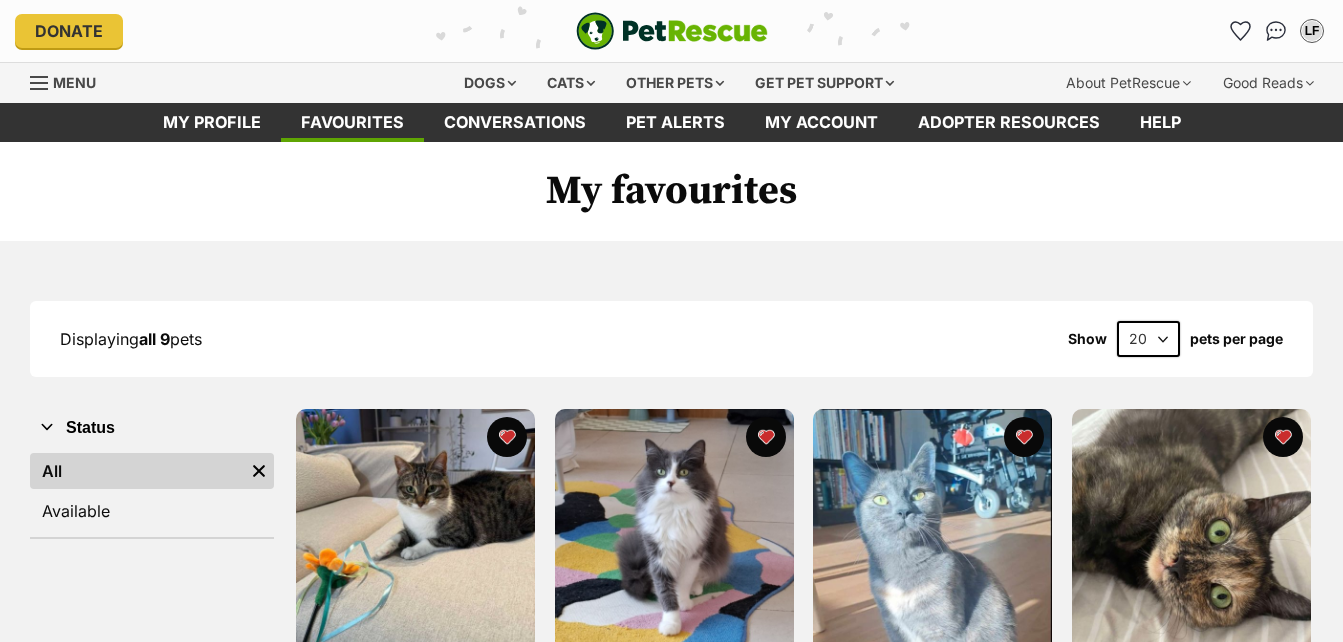 scroll, scrollTop: 0, scrollLeft: 0, axis: both 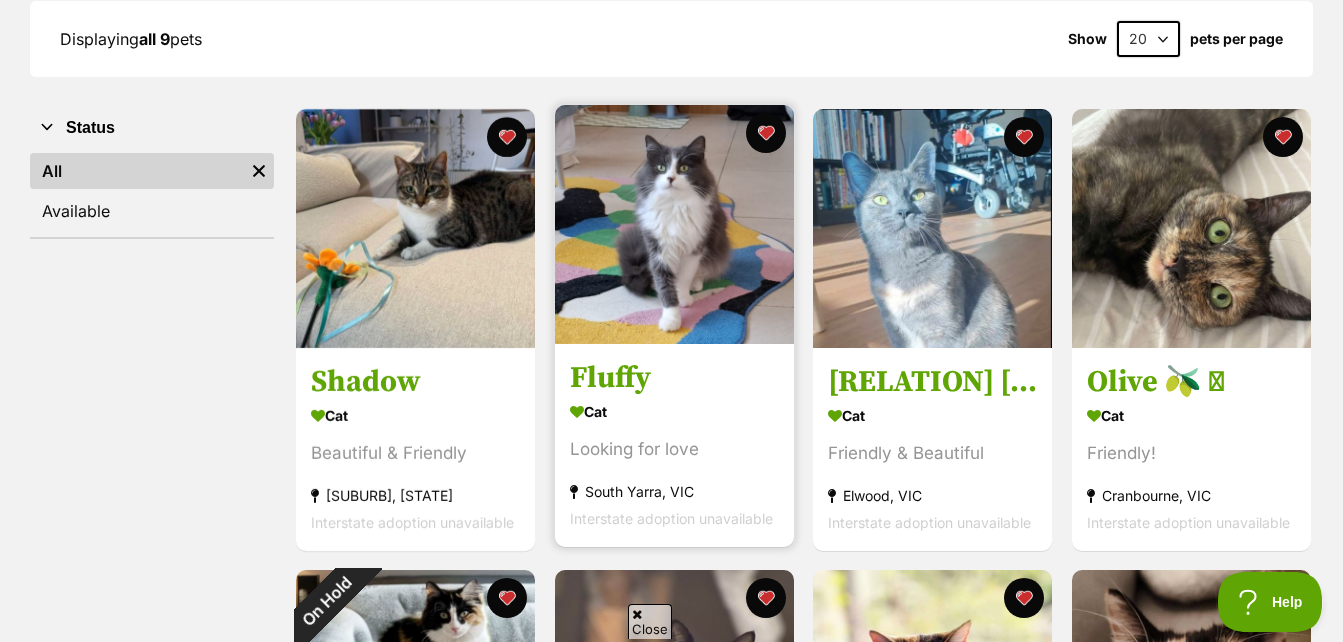 click at bounding box center [674, 224] 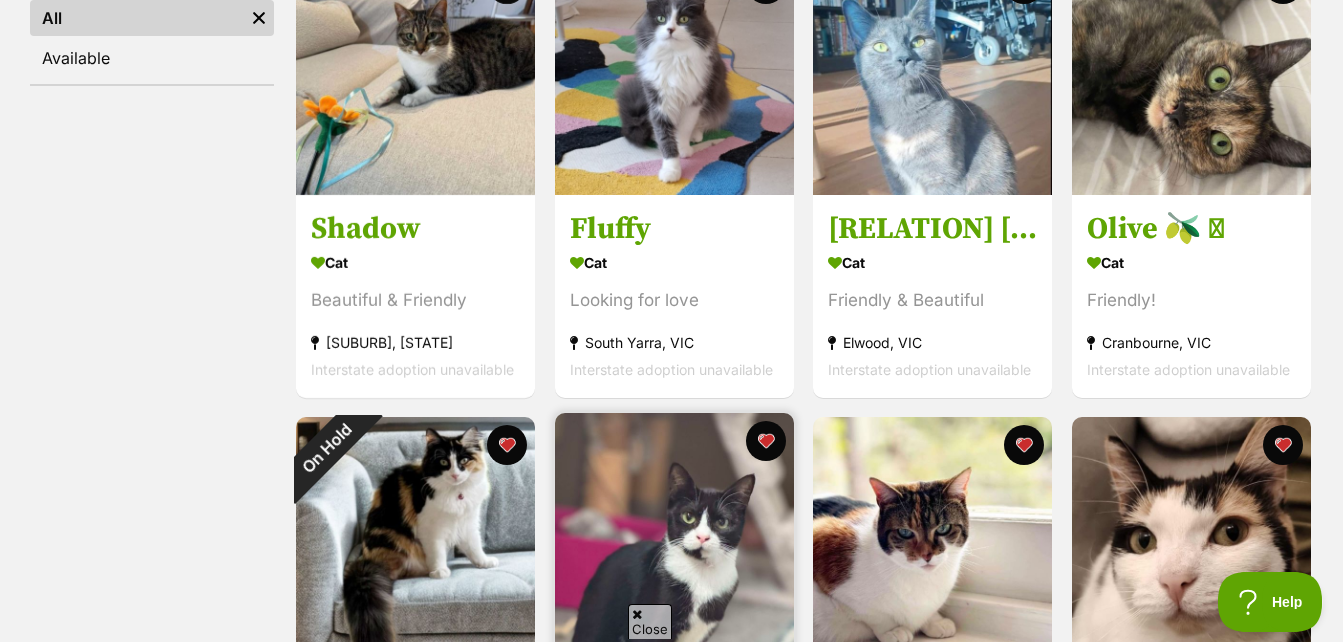 scroll, scrollTop: 700, scrollLeft: 0, axis: vertical 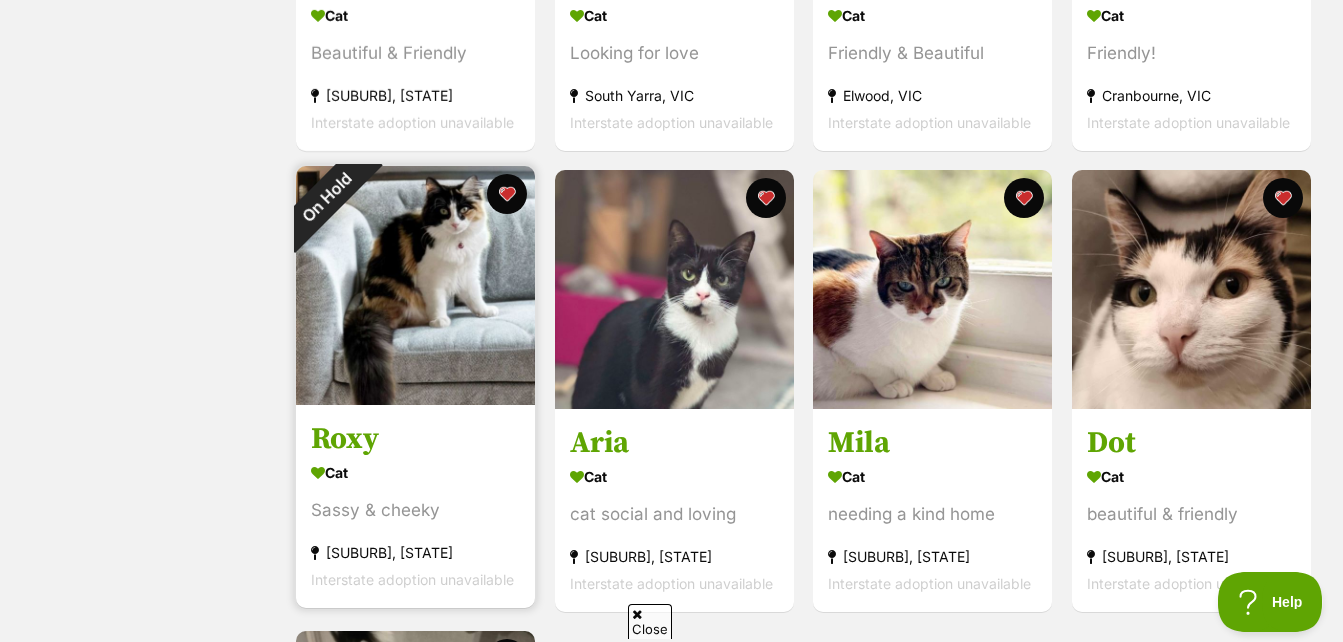click at bounding box center [415, 285] 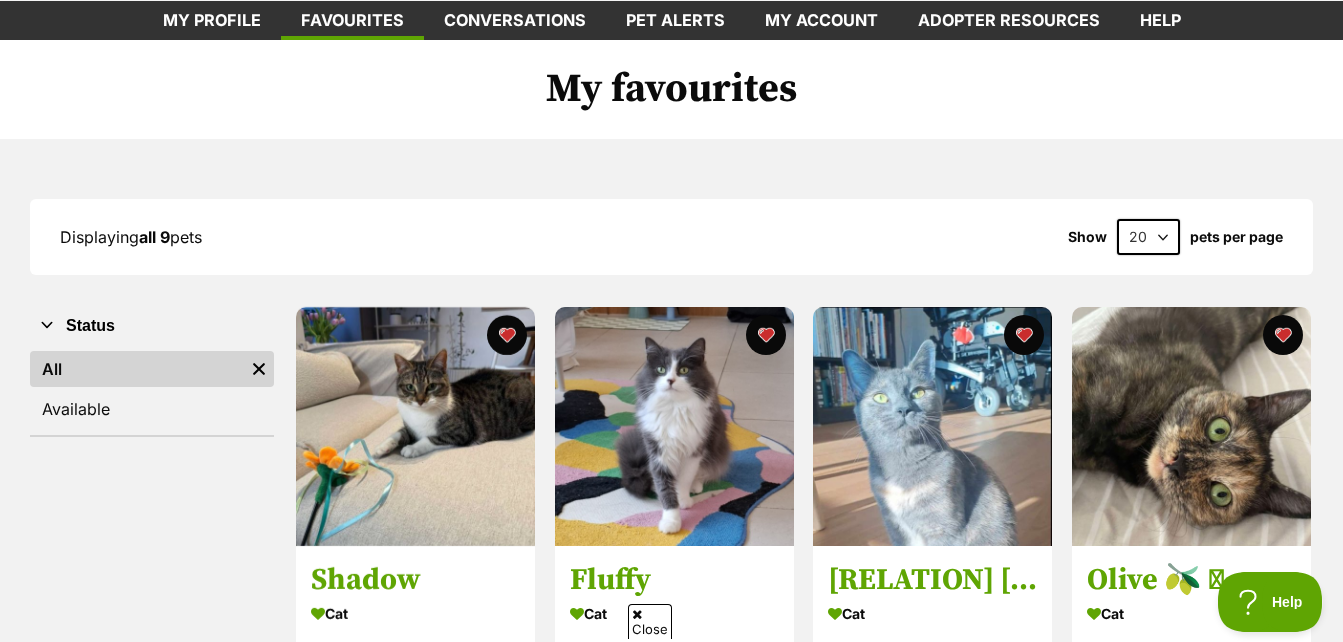 scroll, scrollTop: 100, scrollLeft: 0, axis: vertical 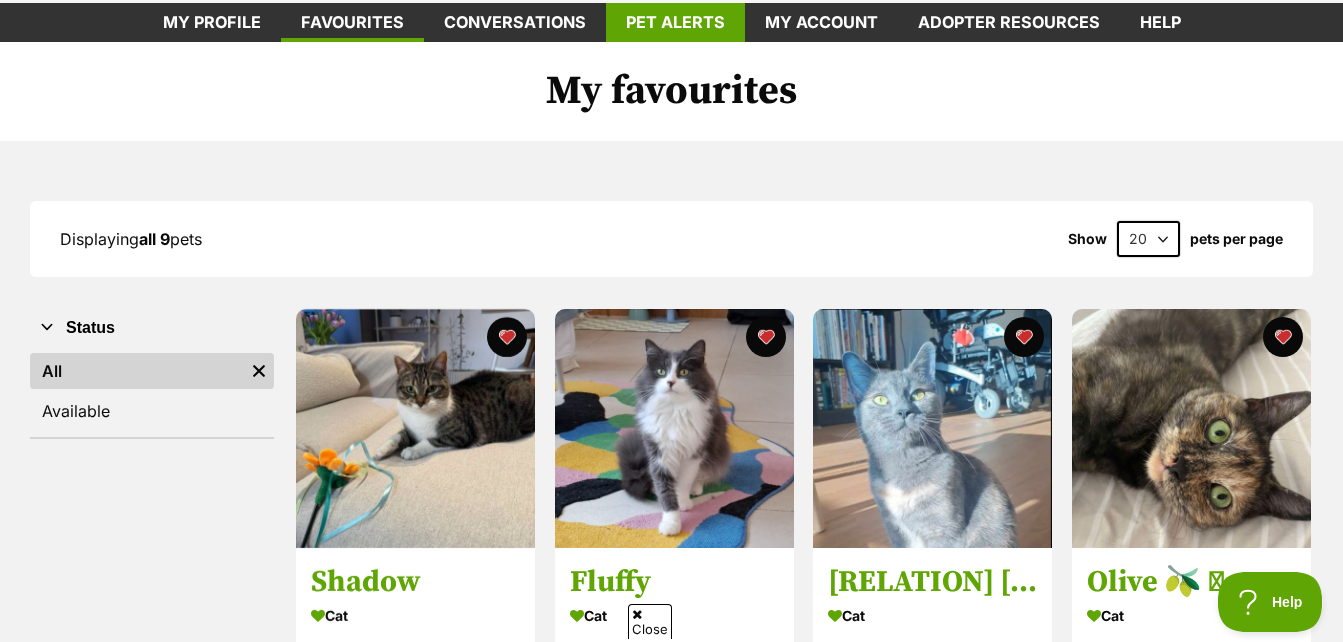 click on "Pet alerts" at bounding box center [675, 22] 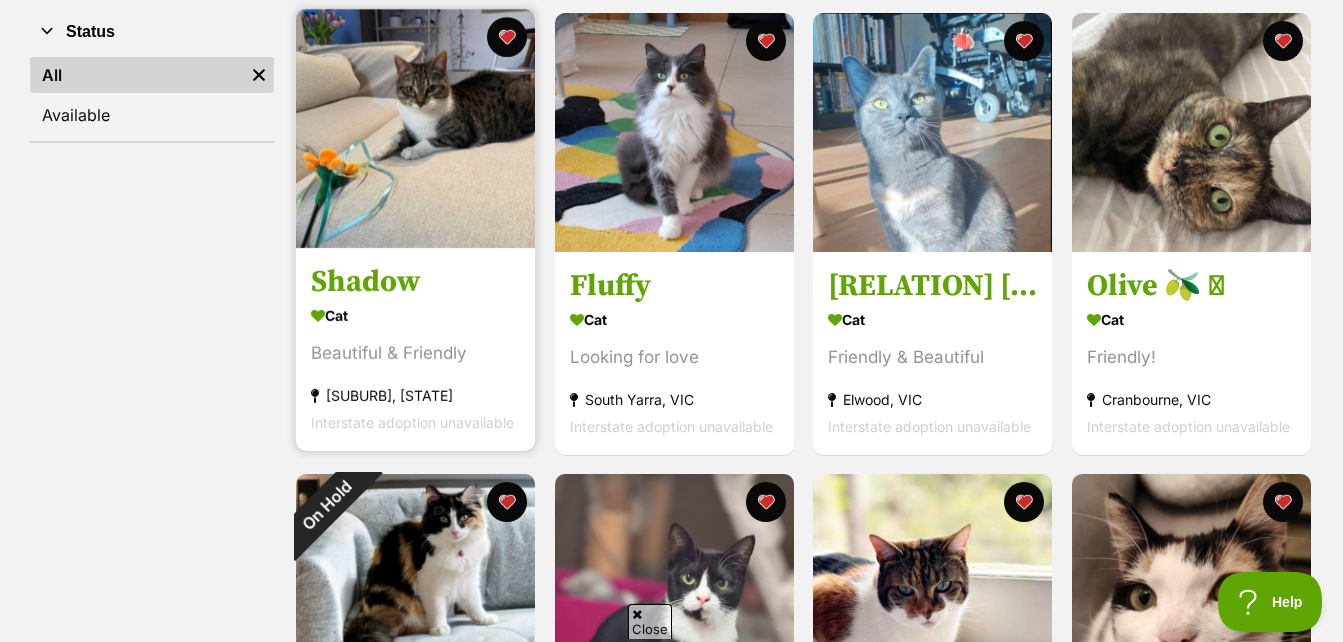 scroll, scrollTop: 400, scrollLeft: 0, axis: vertical 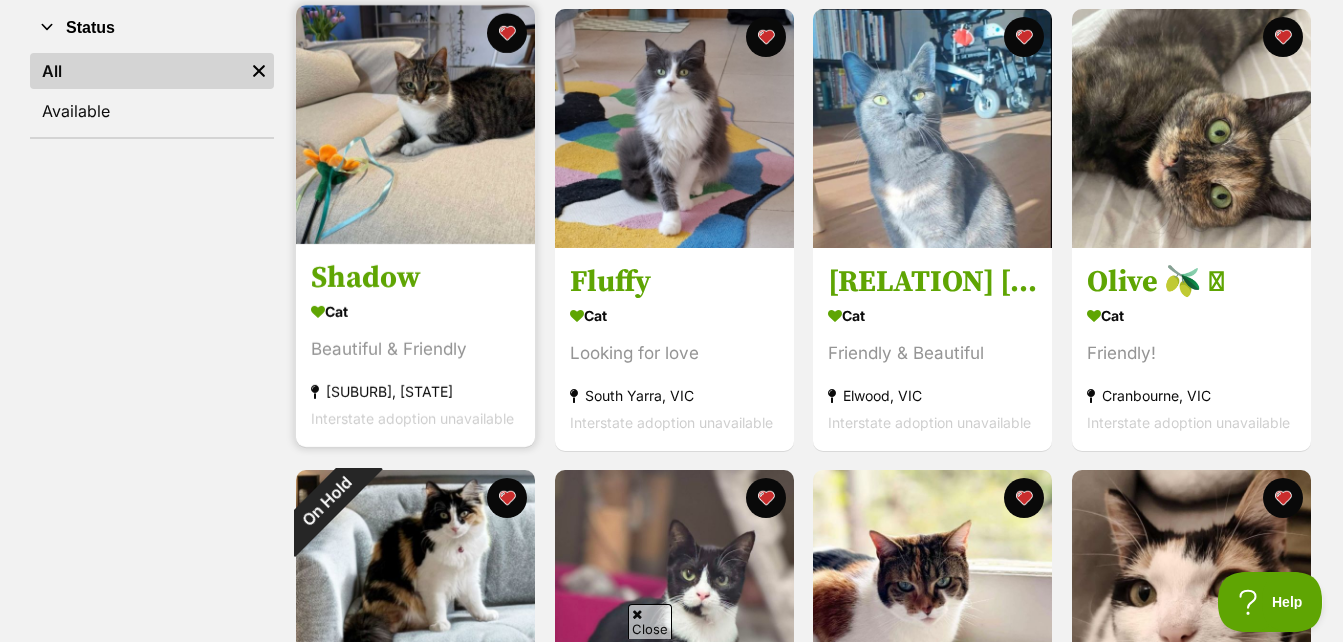 click at bounding box center (415, 124) 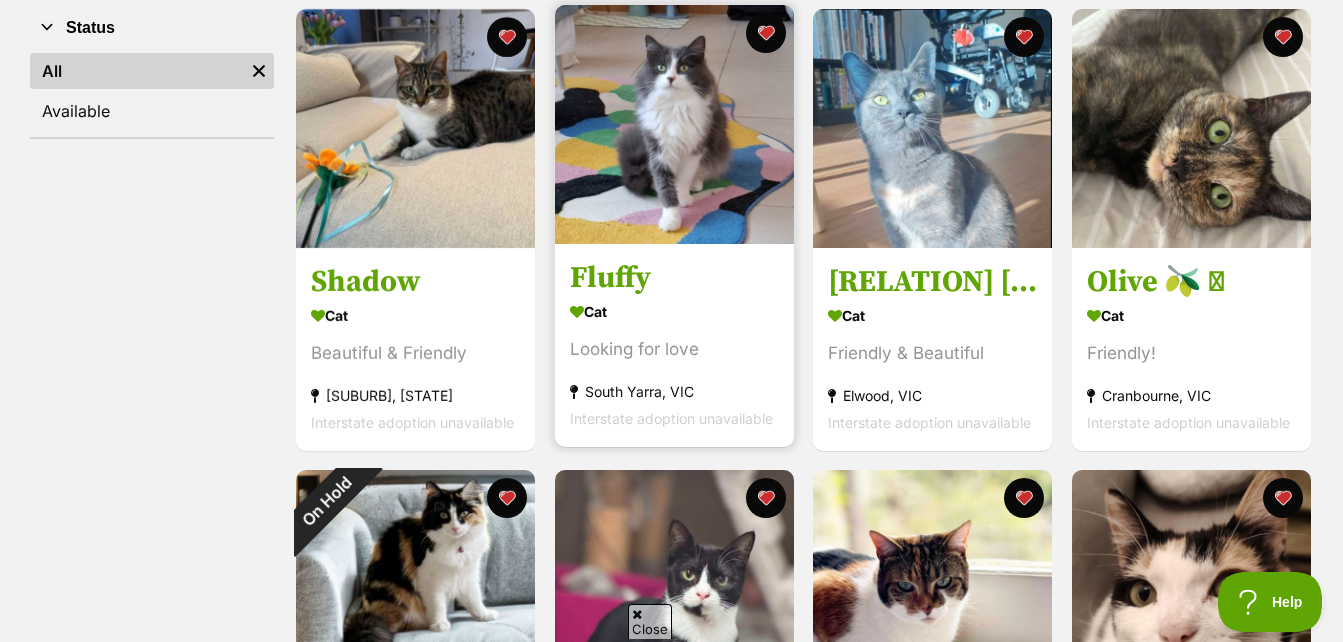 click on "Fluffy" at bounding box center [674, 278] 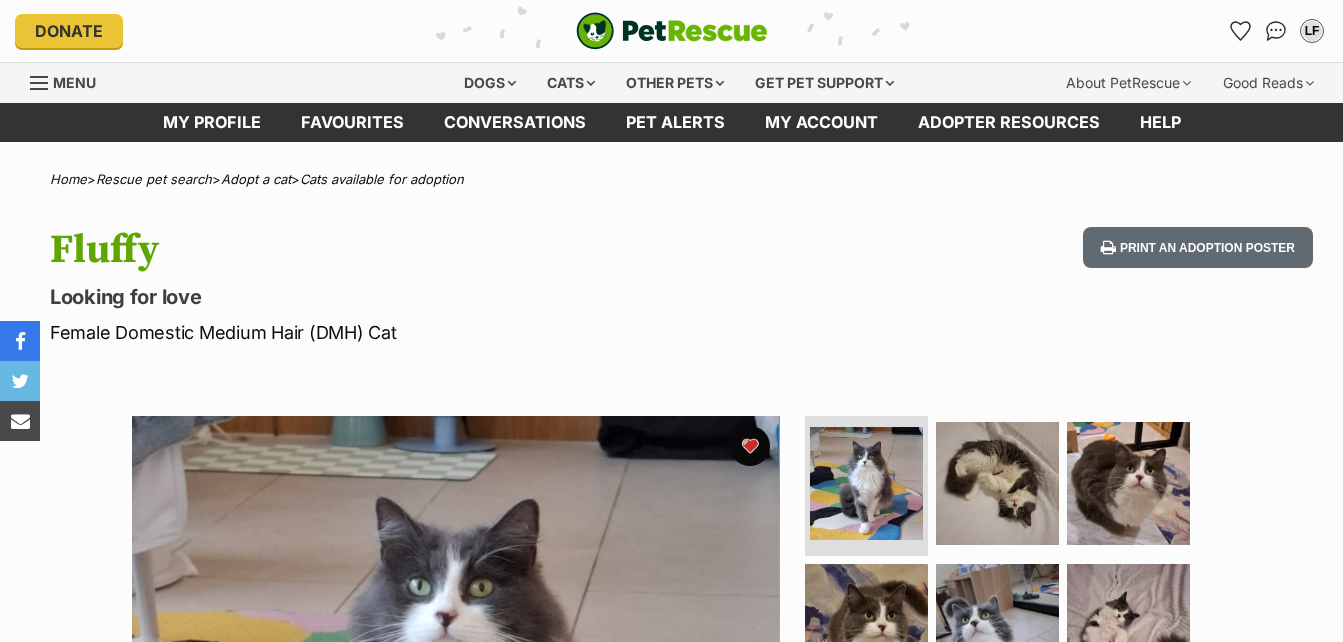 scroll, scrollTop: 0, scrollLeft: 0, axis: both 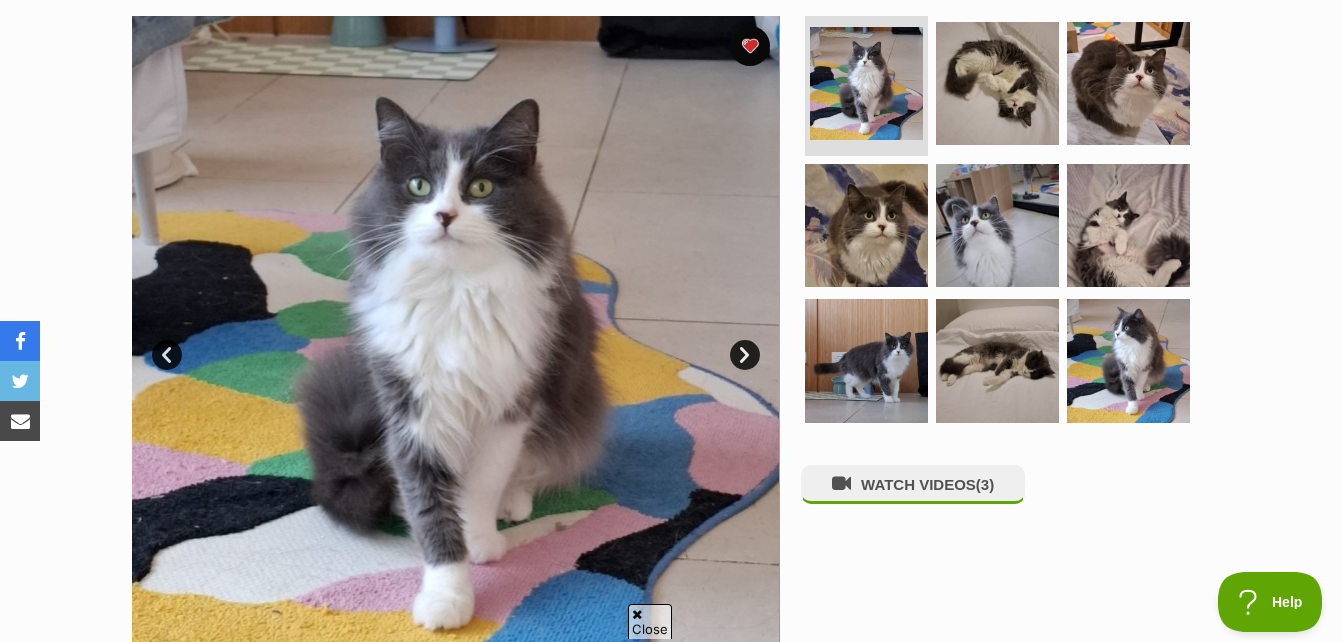 click on "Next" at bounding box center (745, 355) 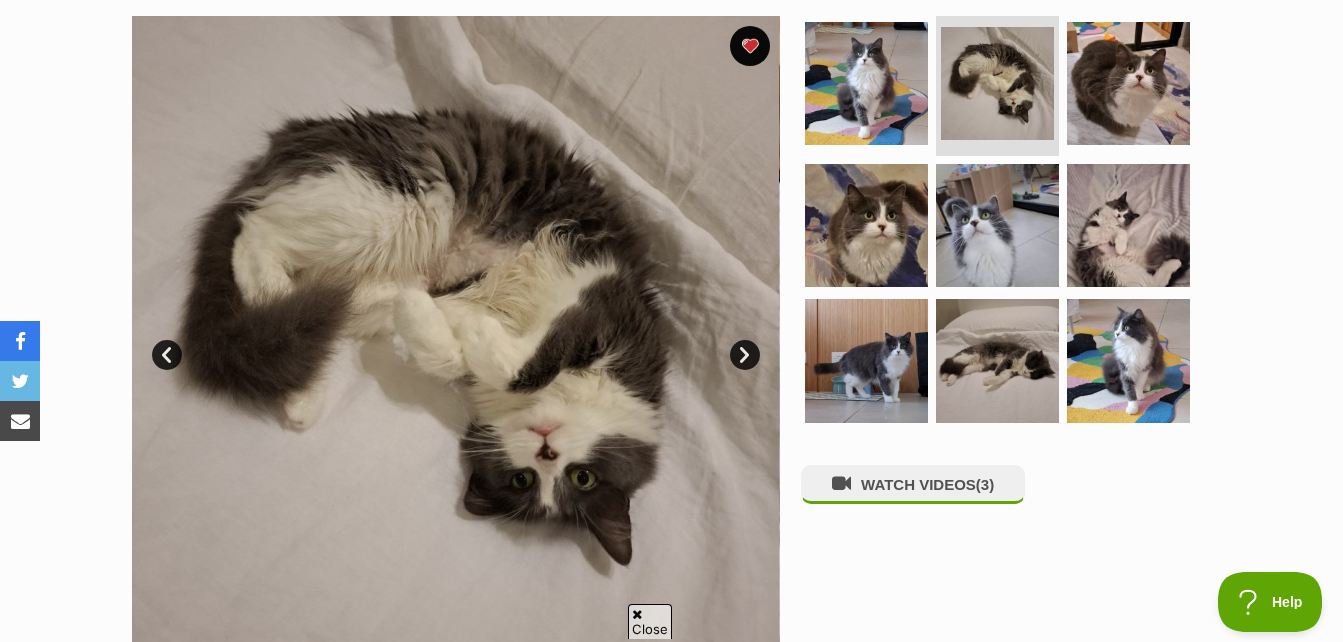 click on "Next" at bounding box center [745, 355] 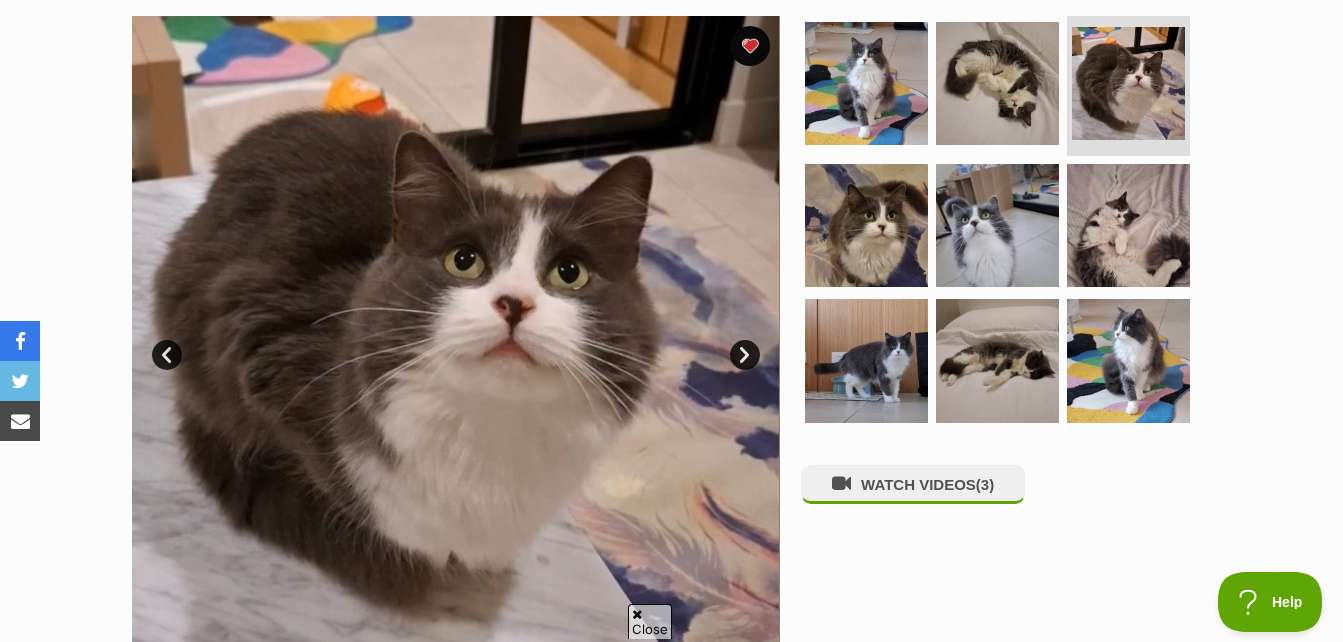 click on "Next" at bounding box center (745, 355) 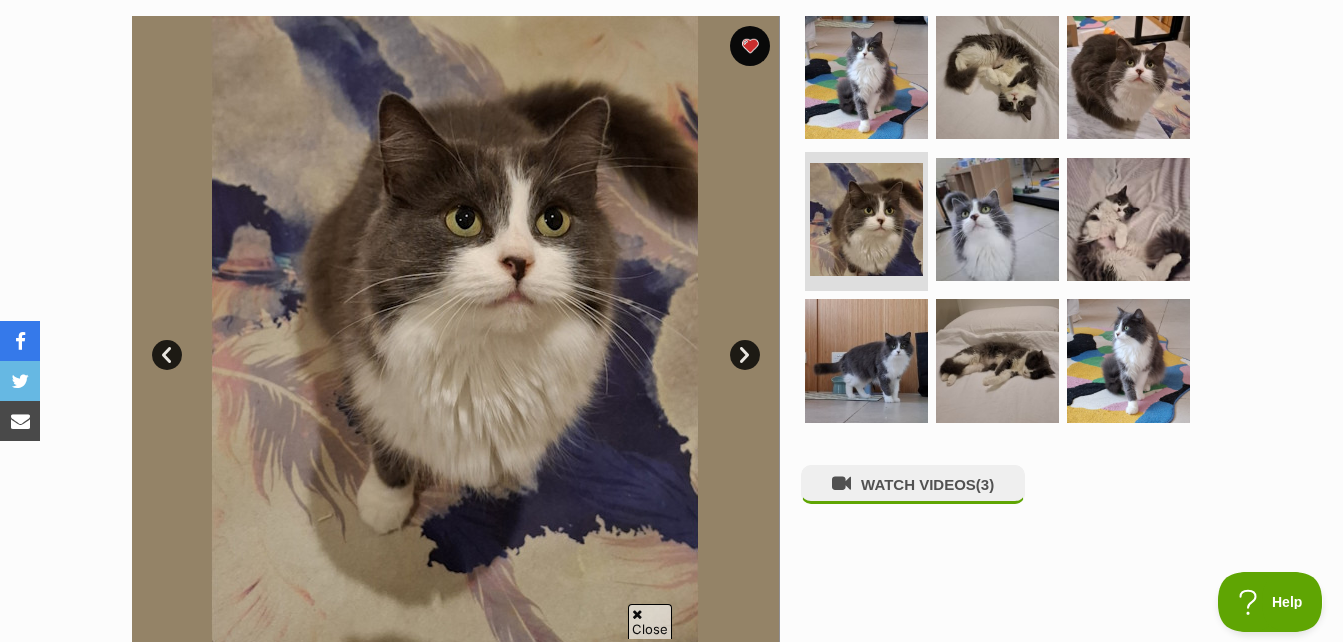 click on "Next" at bounding box center [745, 355] 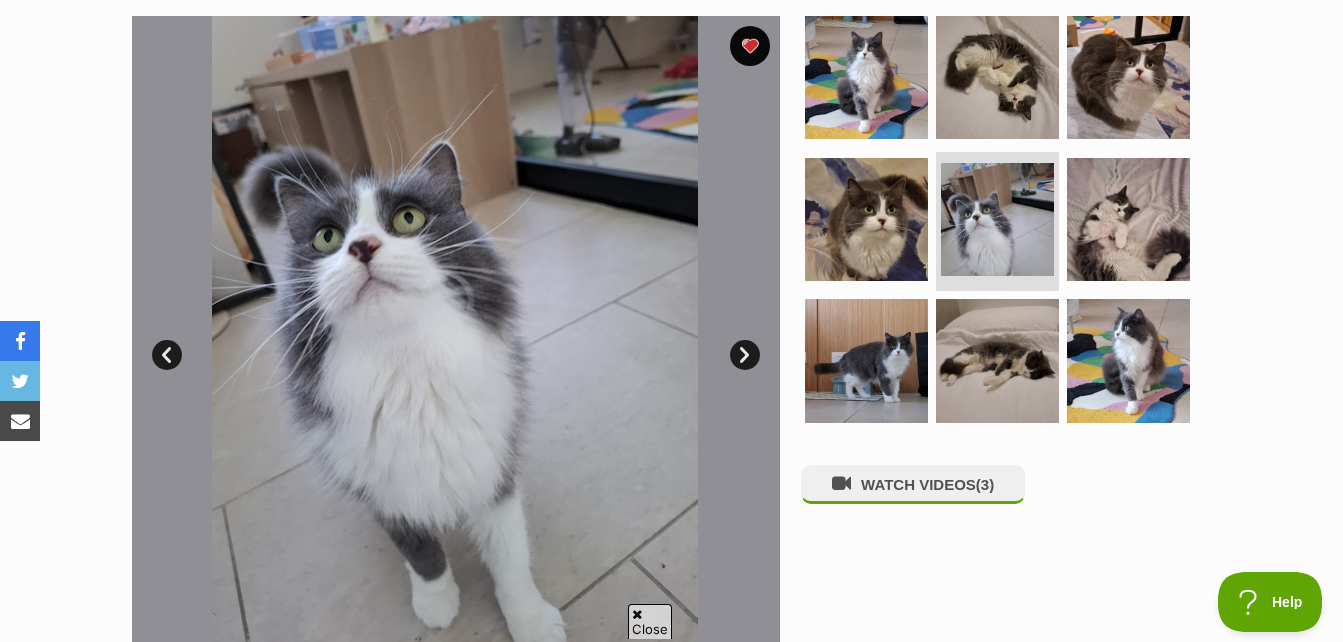 click on "Next" at bounding box center (745, 355) 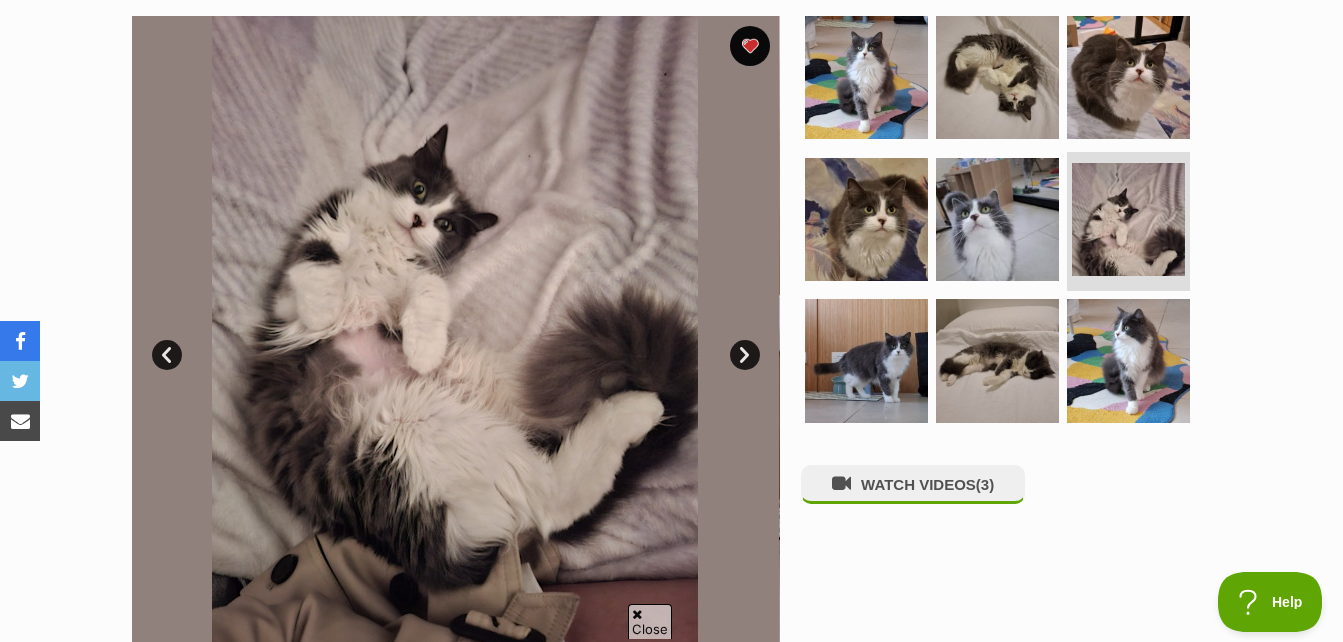 click on "Next" at bounding box center (745, 355) 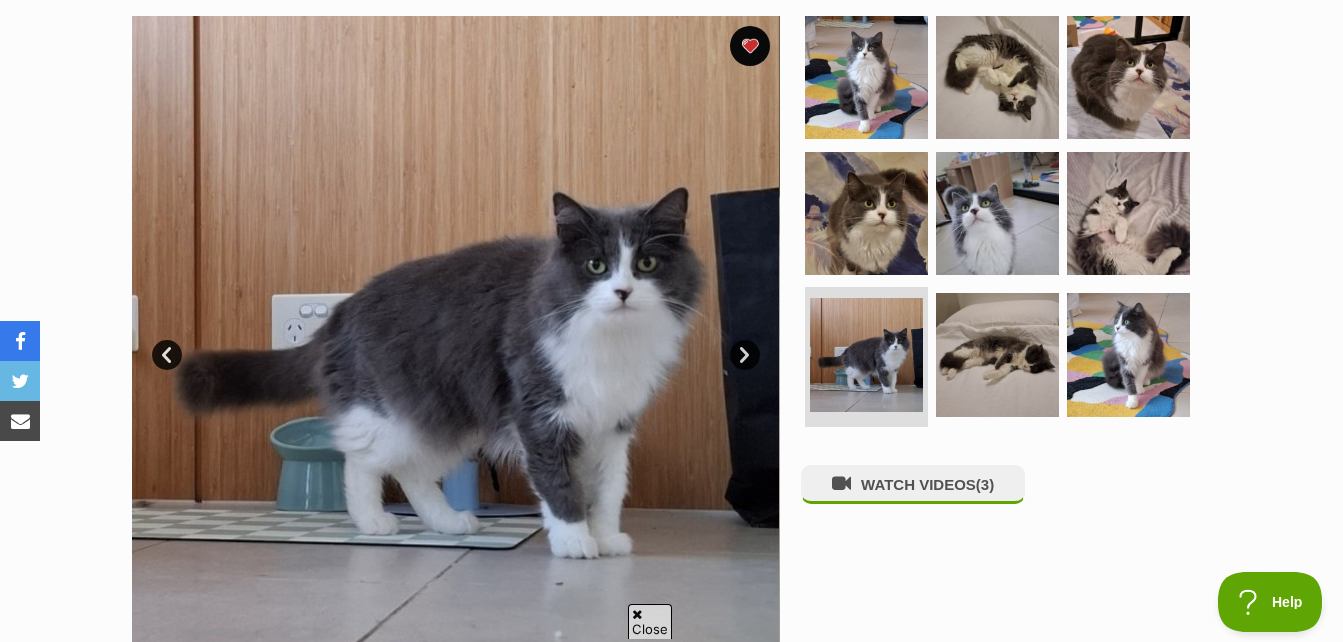 click on "Next" at bounding box center (745, 355) 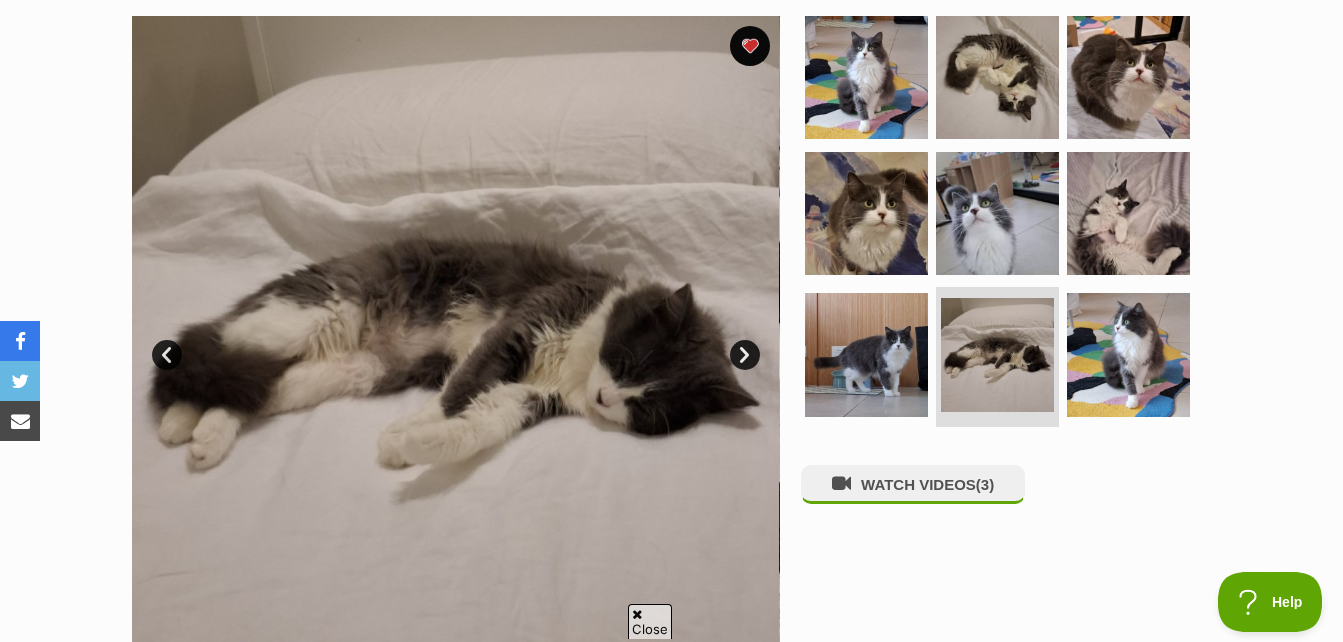 click on "Next" at bounding box center (745, 355) 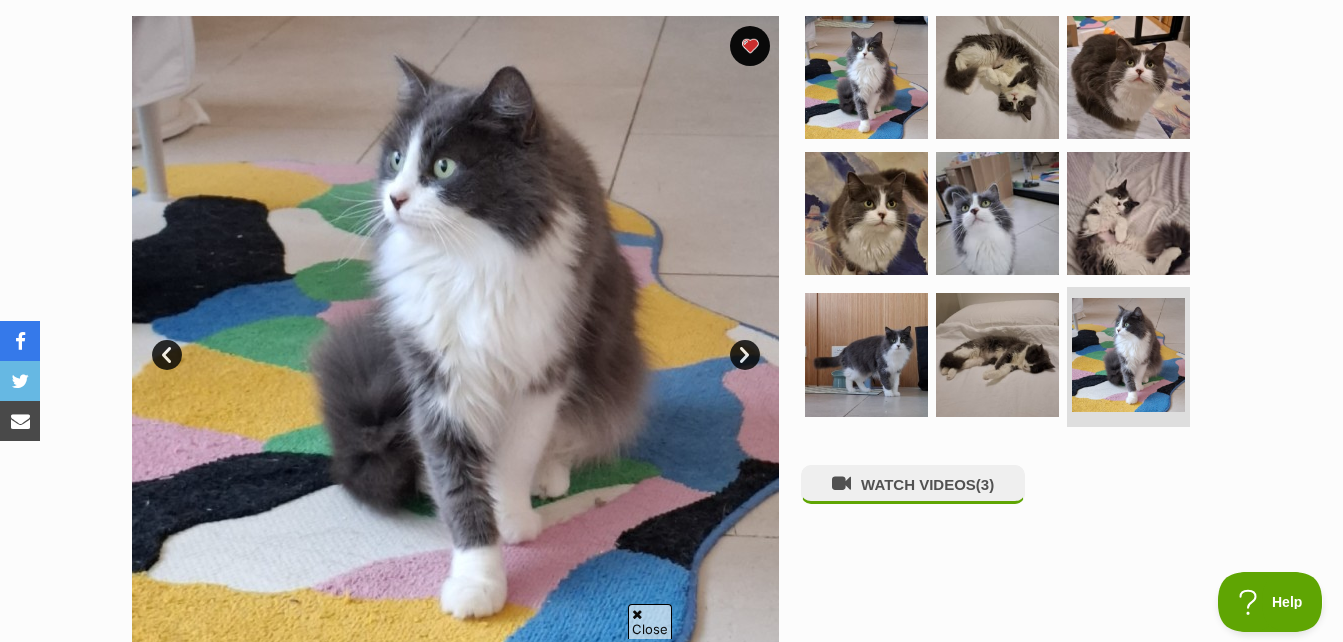 click on "Next" at bounding box center (745, 355) 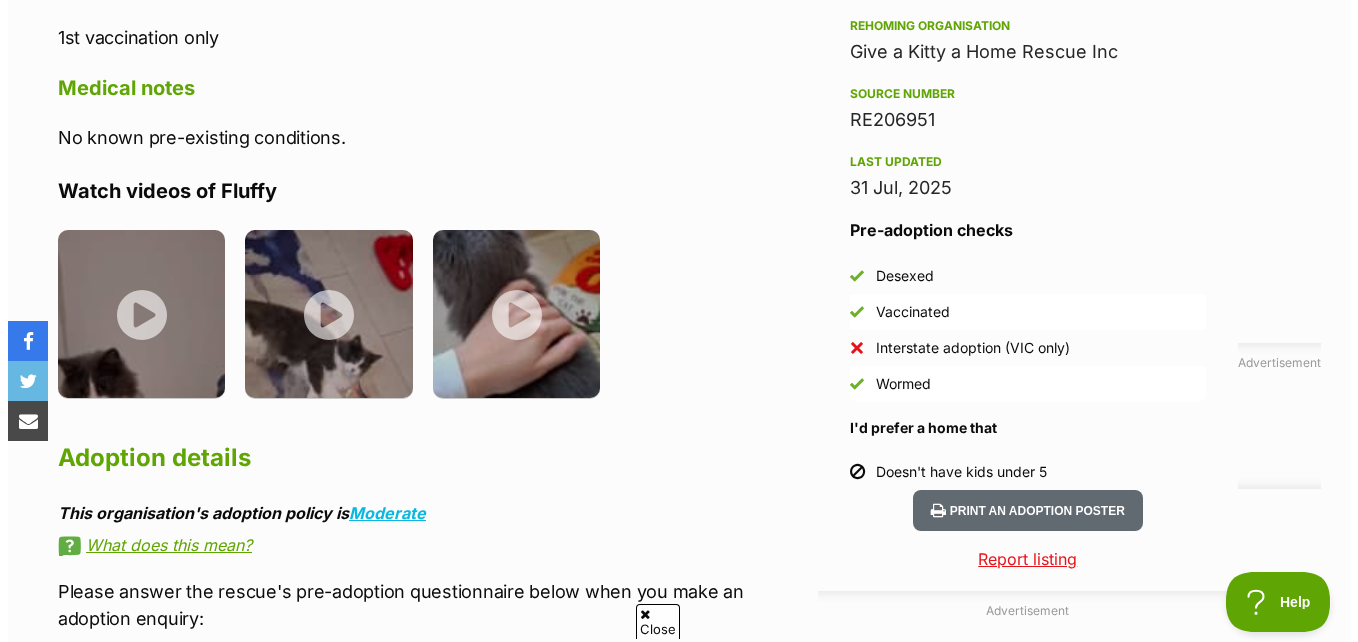 scroll, scrollTop: 1800, scrollLeft: 0, axis: vertical 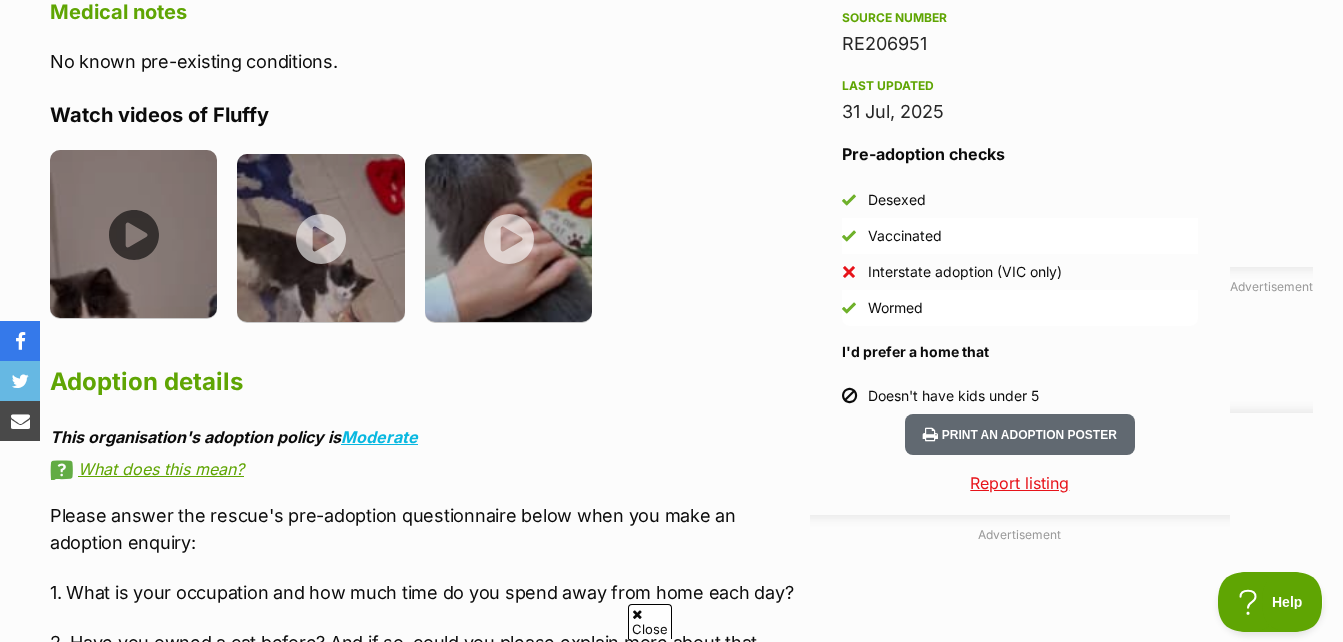 click at bounding box center [133, 233] 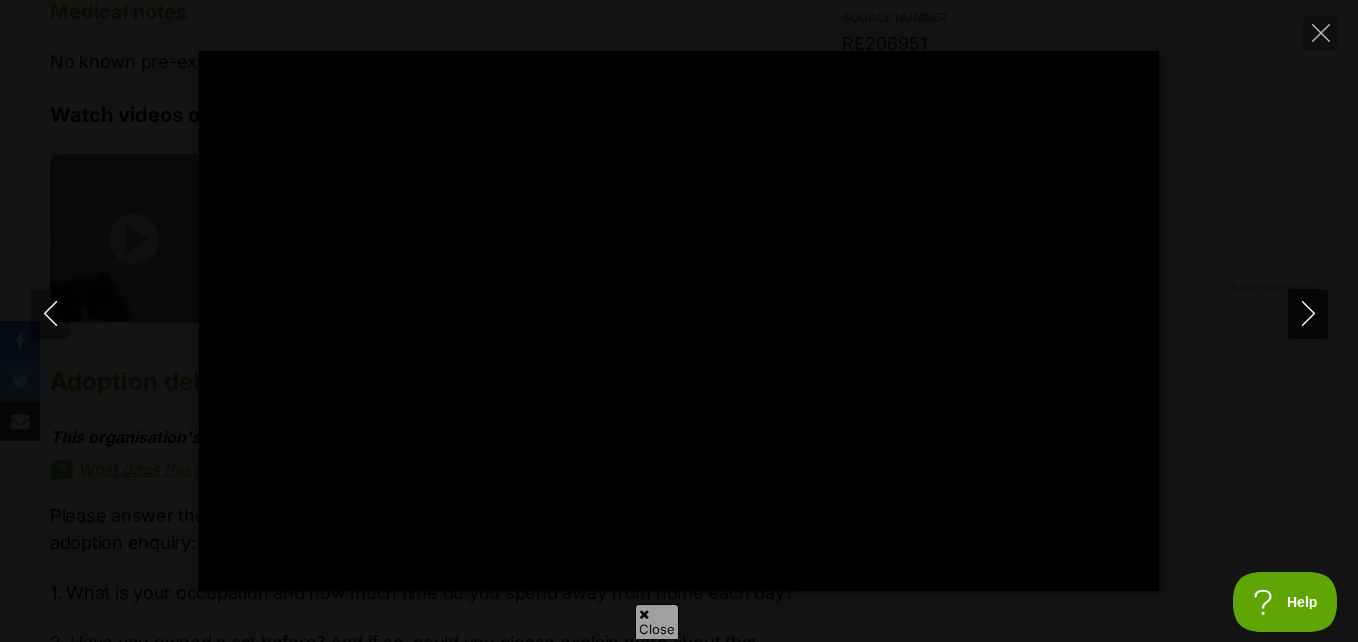 type on "100" 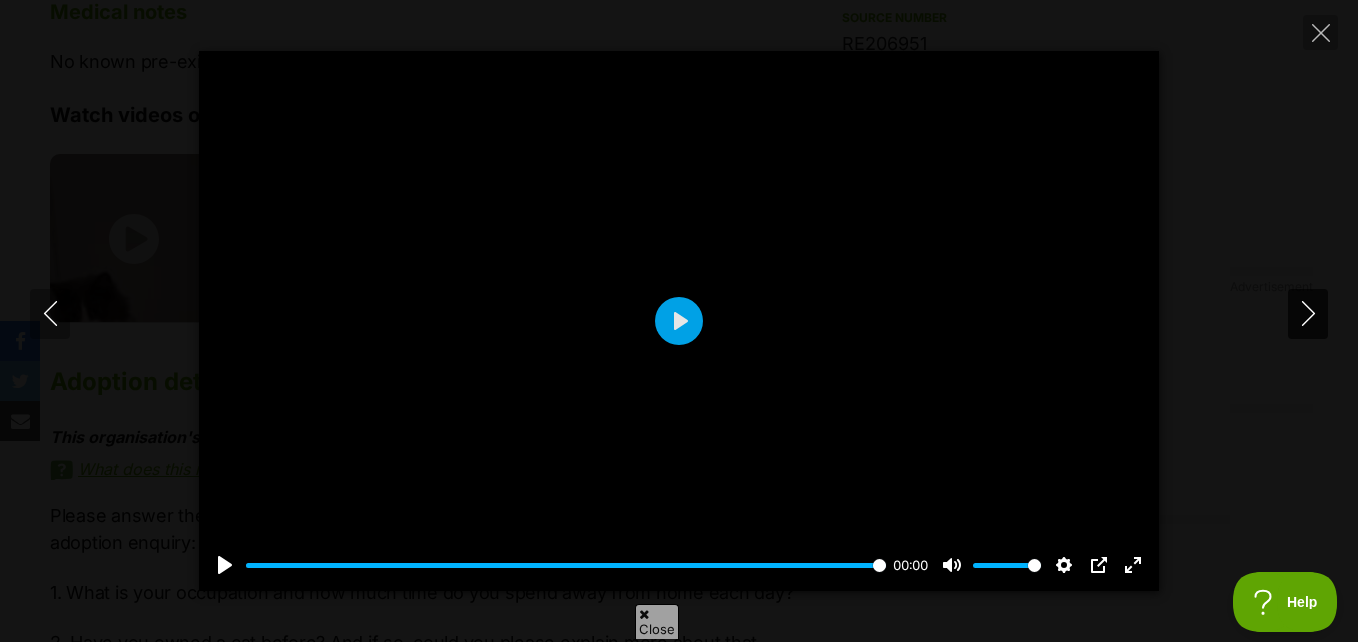 click 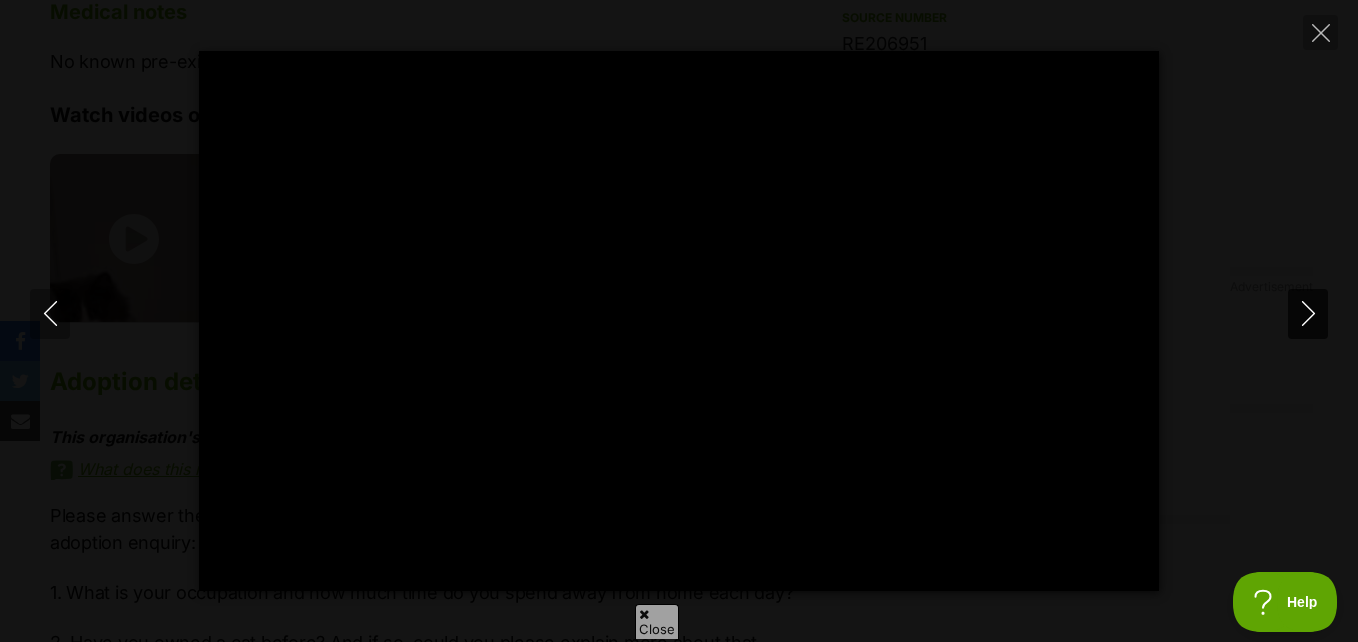 click 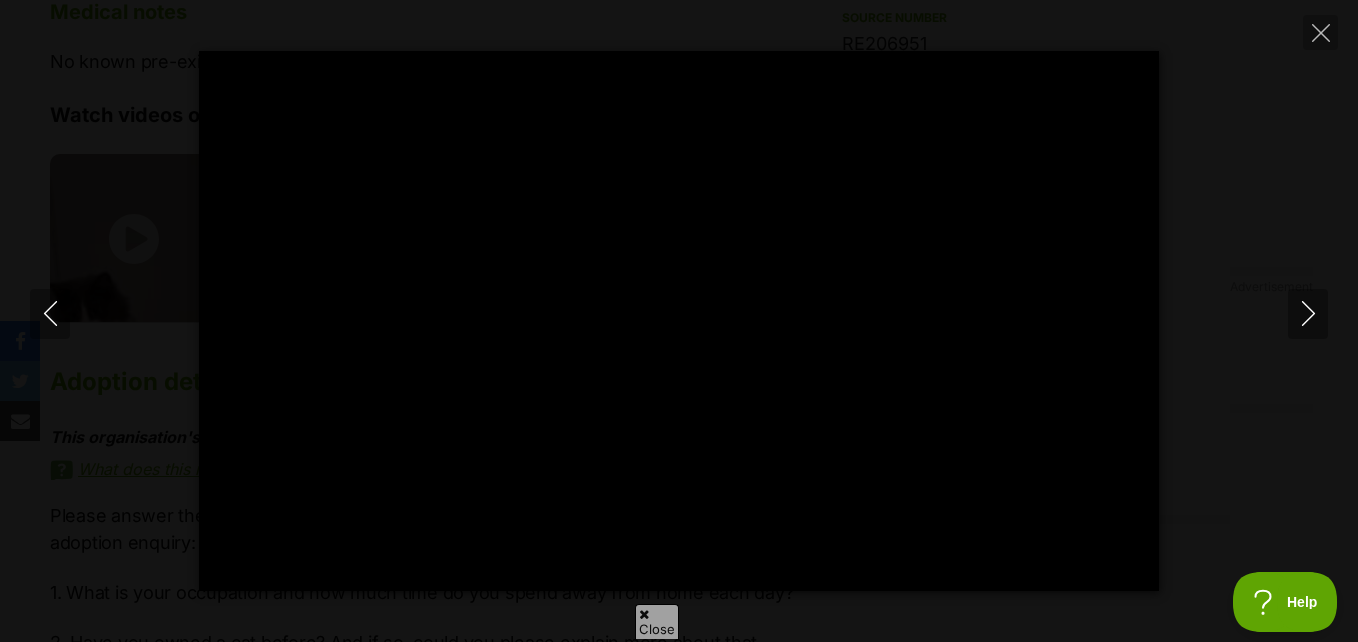 type on "92.29" 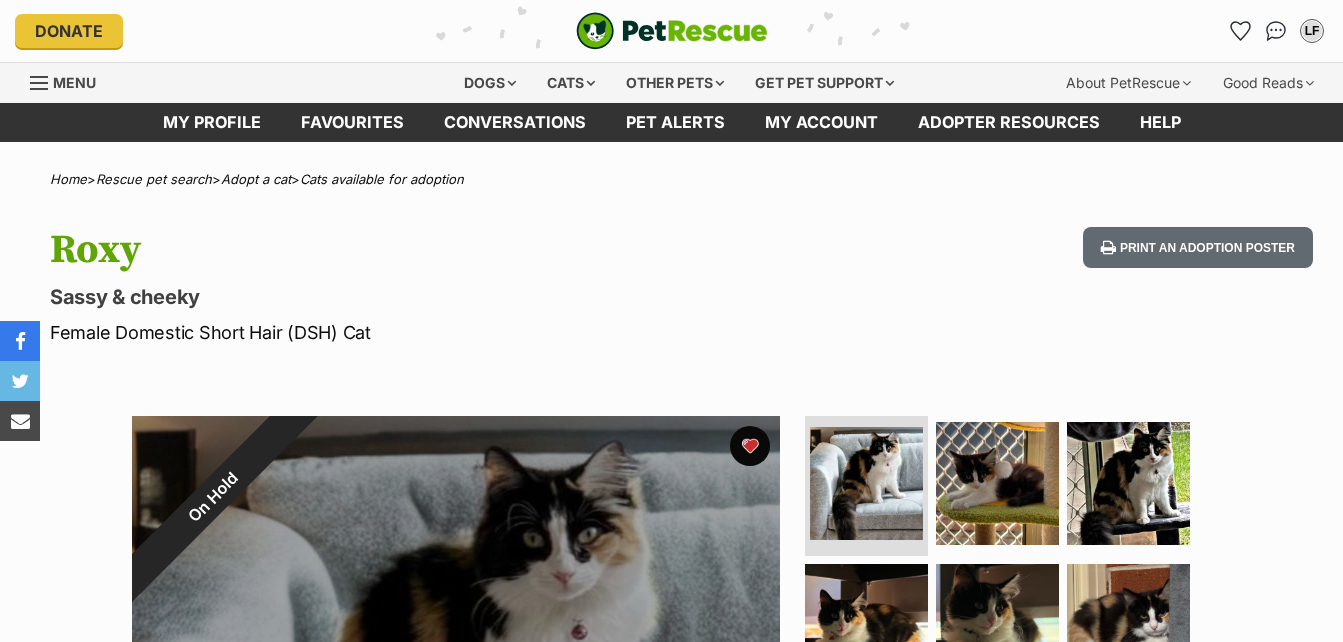 scroll, scrollTop: 0, scrollLeft: 0, axis: both 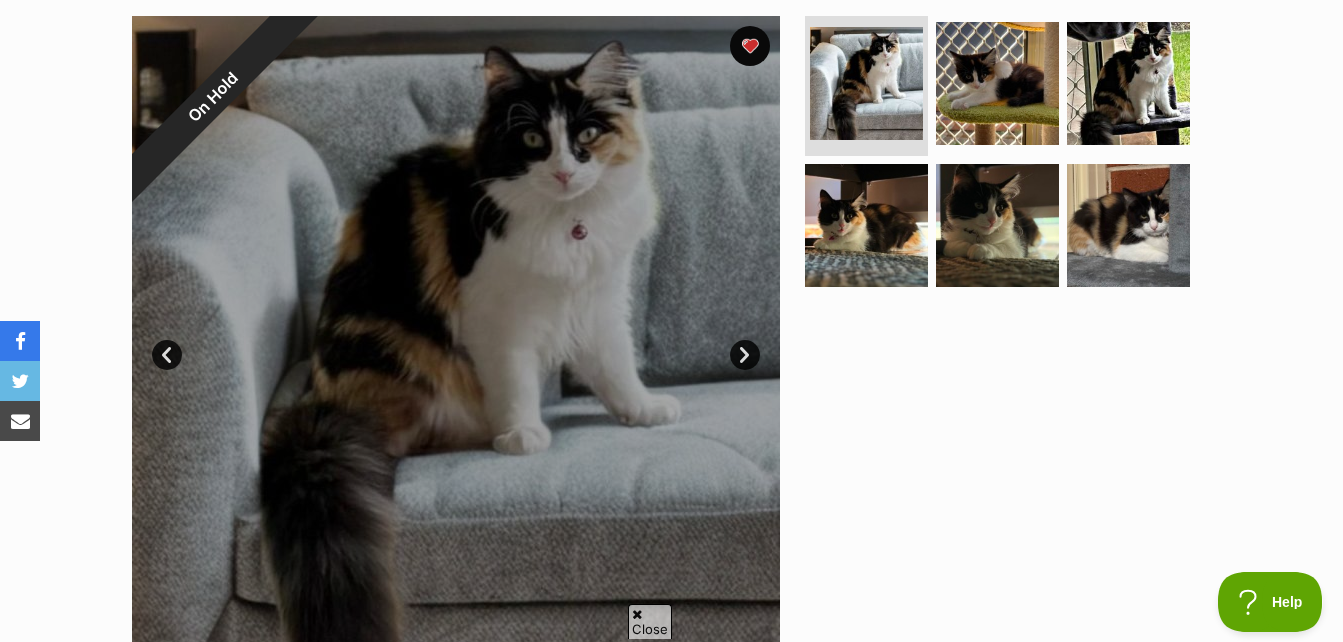 click on "Next" at bounding box center (745, 355) 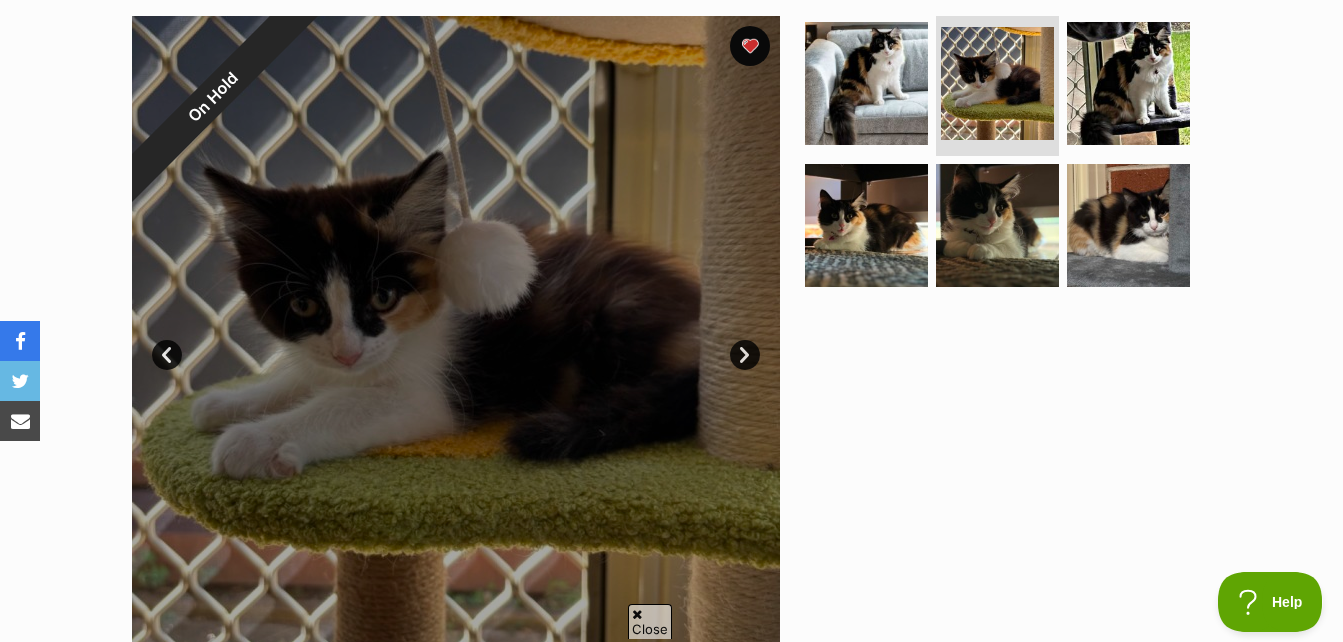 click on "Next" at bounding box center (745, 355) 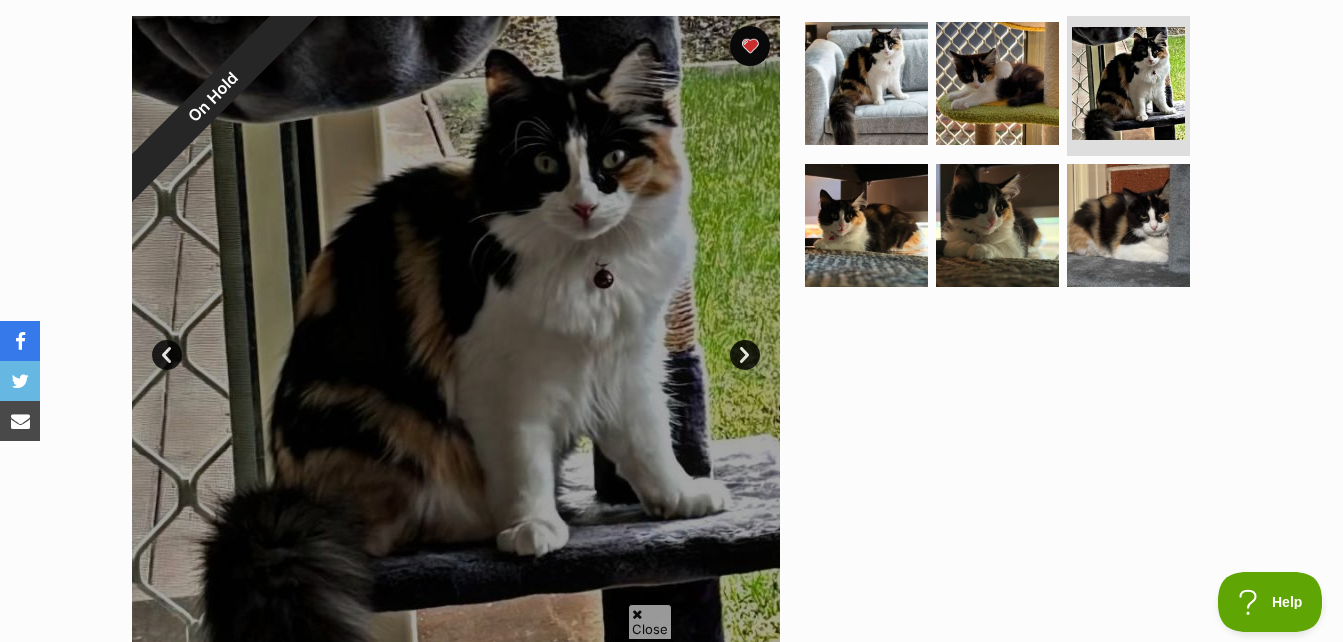 click on "Next" at bounding box center [745, 355] 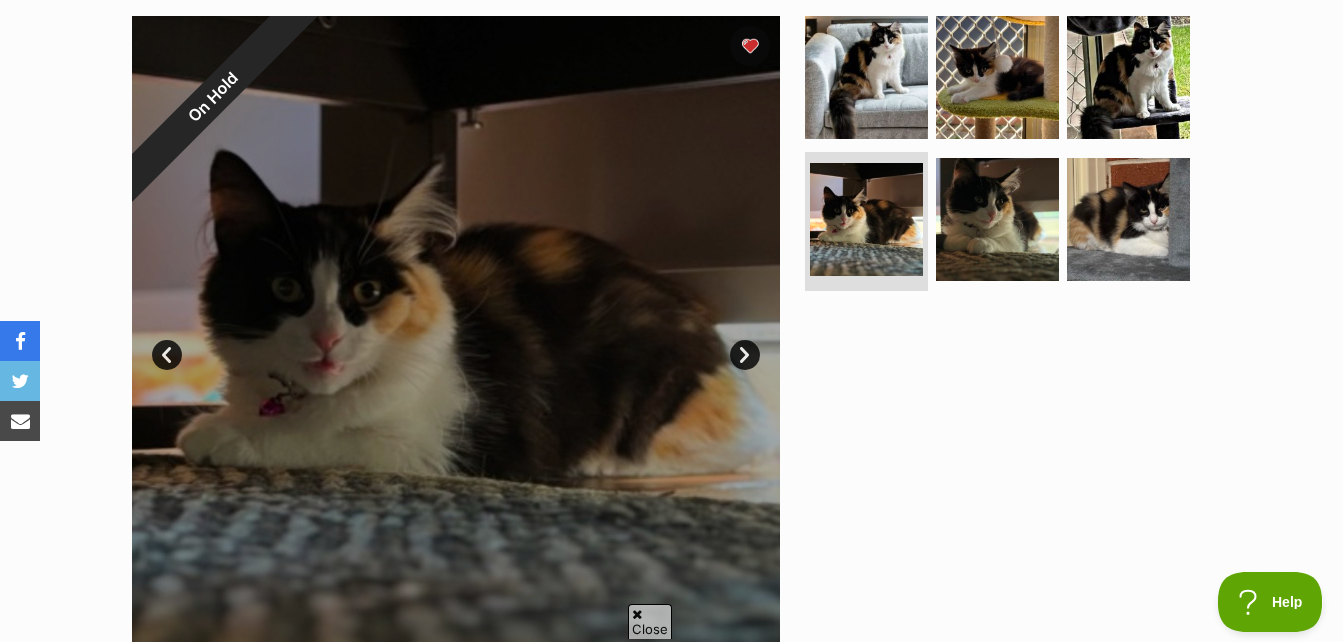 click on "Next" at bounding box center (745, 355) 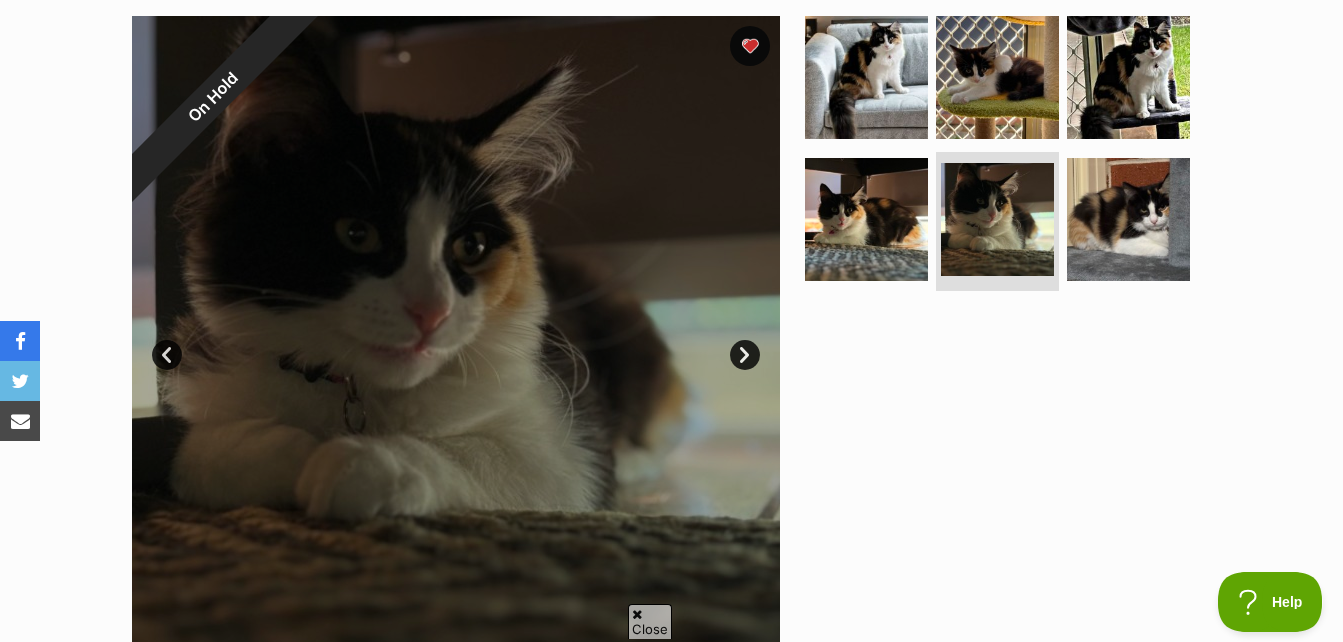 click on "Next" at bounding box center [745, 355] 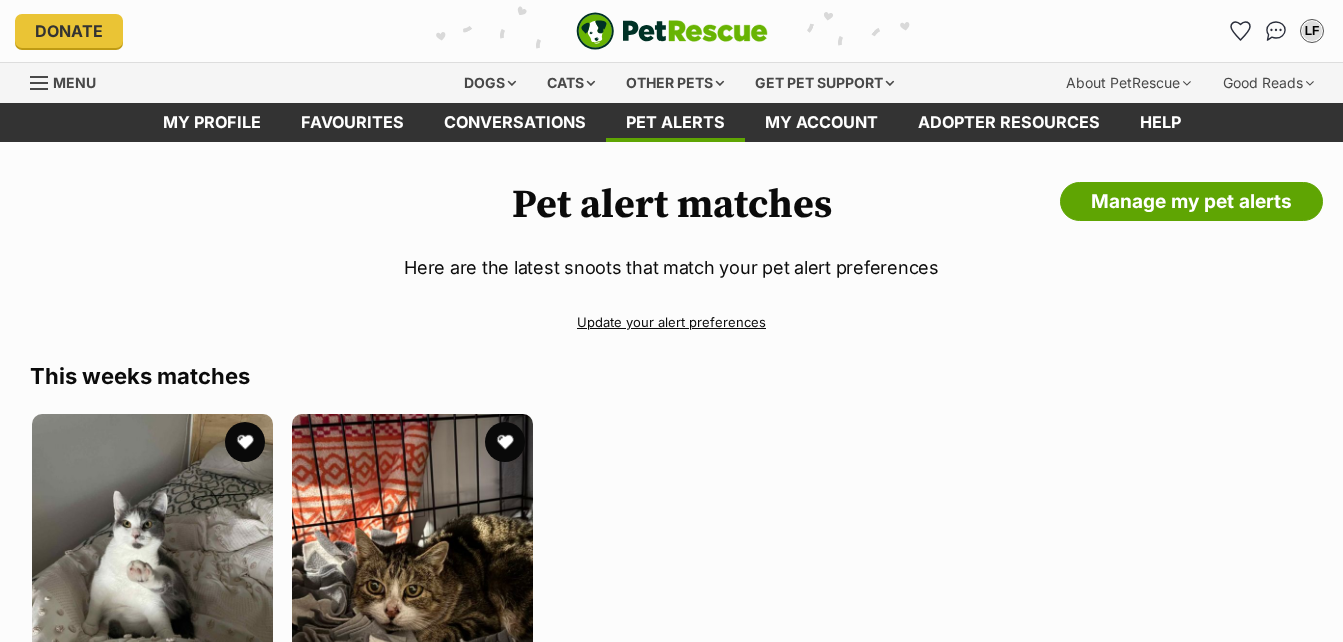 scroll, scrollTop: 0, scrollLeft: 0, axis: both 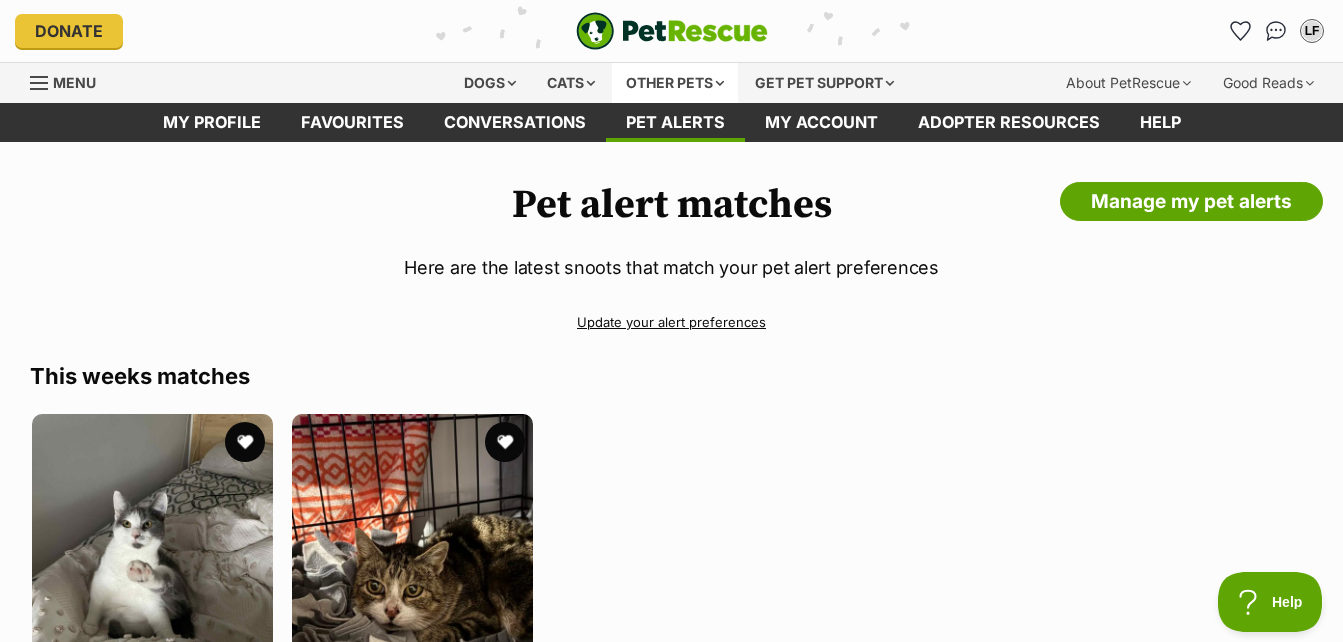 click on "Other pets" at bounding box center (675, 83) 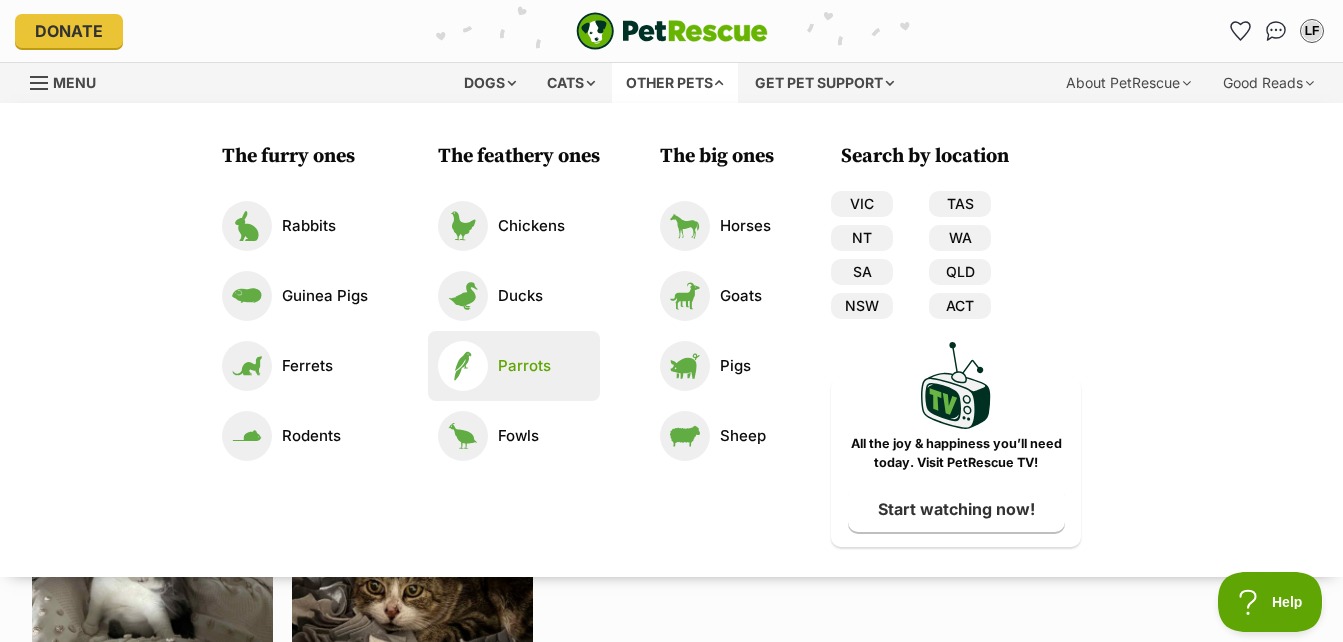 click on "Parrots" at bounding box center [524, 366] 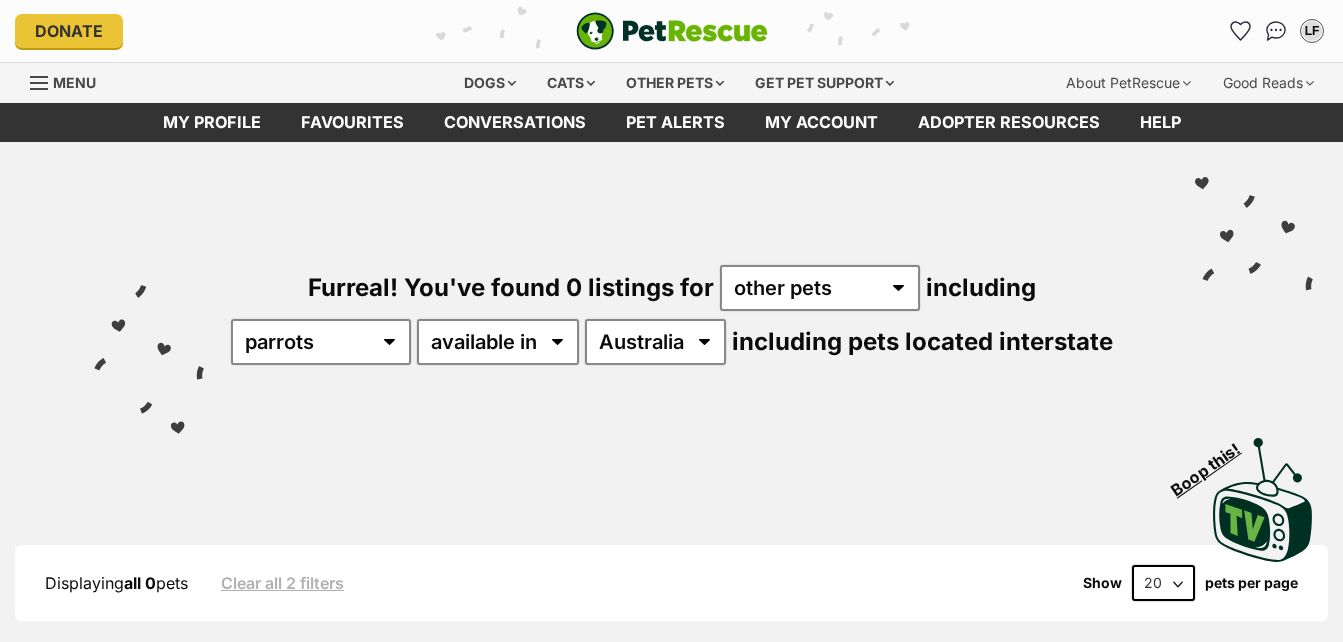 scroll, scrollTop: 0, scrollLeft: 0, axis: both 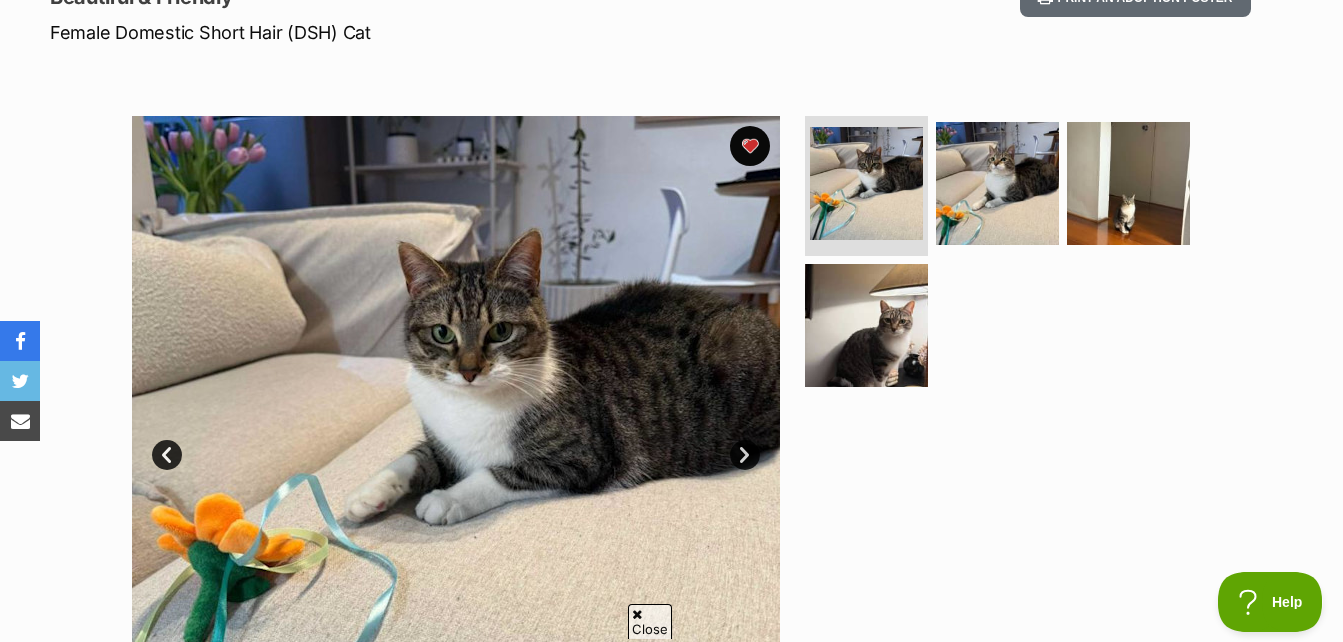 click on "Next" at bounding box center [745, 455] 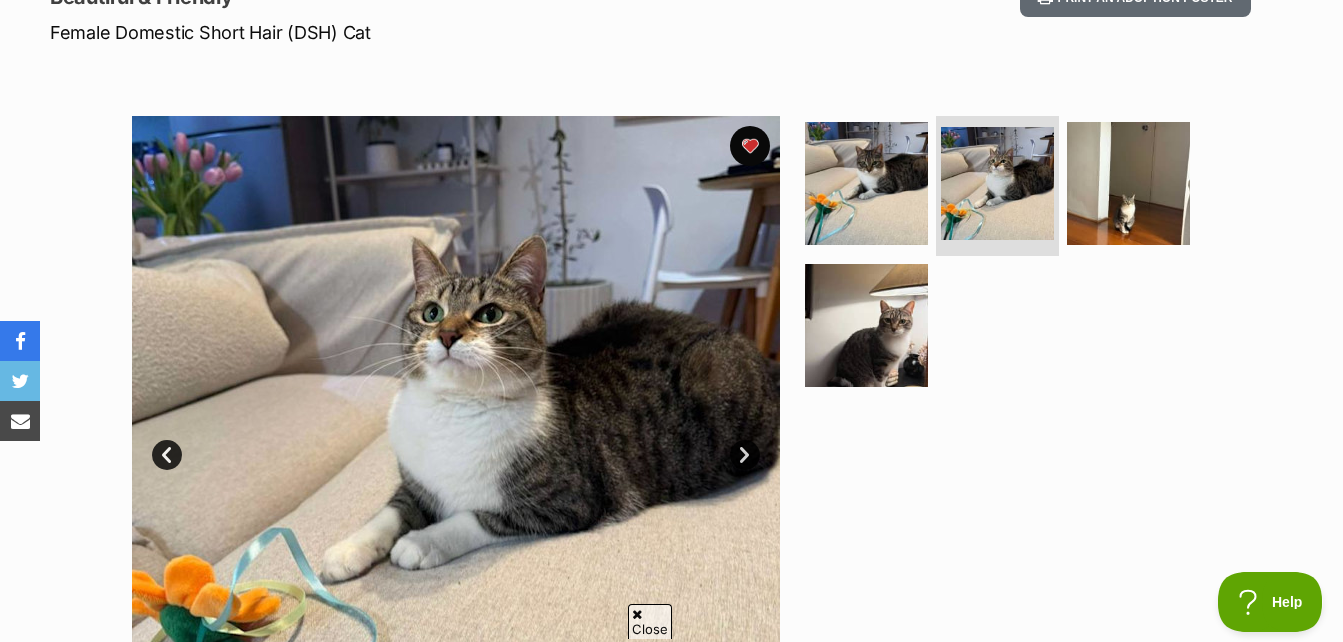 click on "Next" at bounding box center [745, 455] 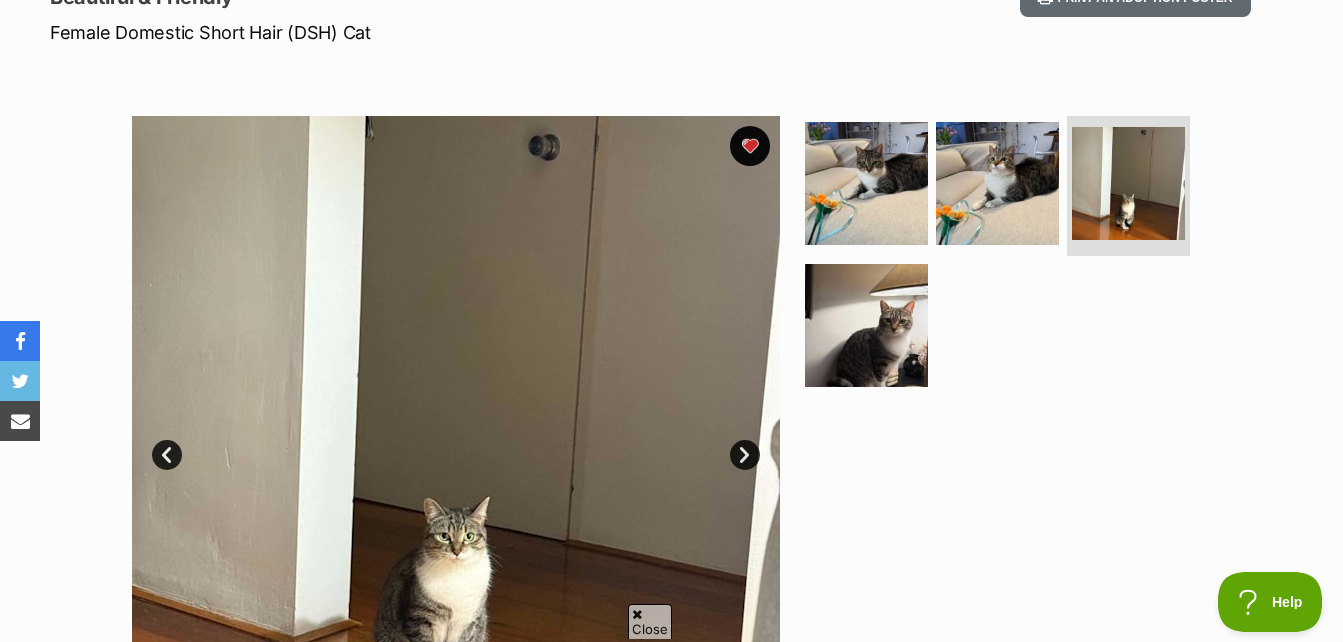 click on "Next" at bounding box center [745, 455] 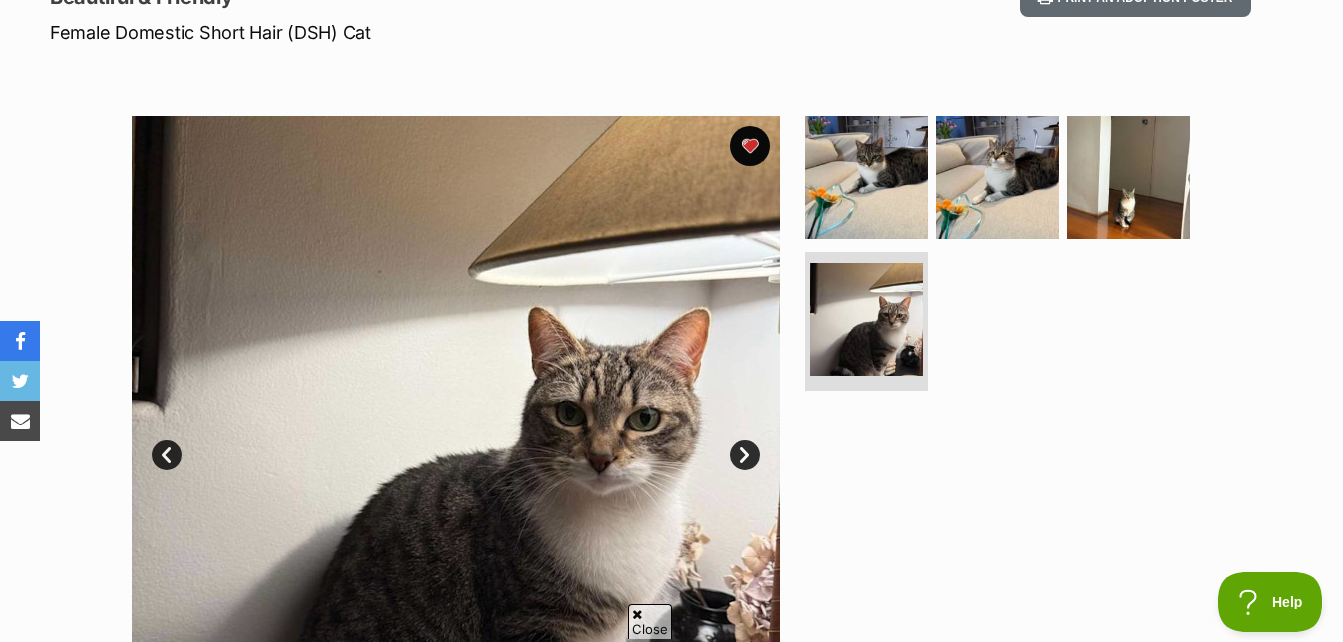 click on "Next" at bounding box center [745, 455] 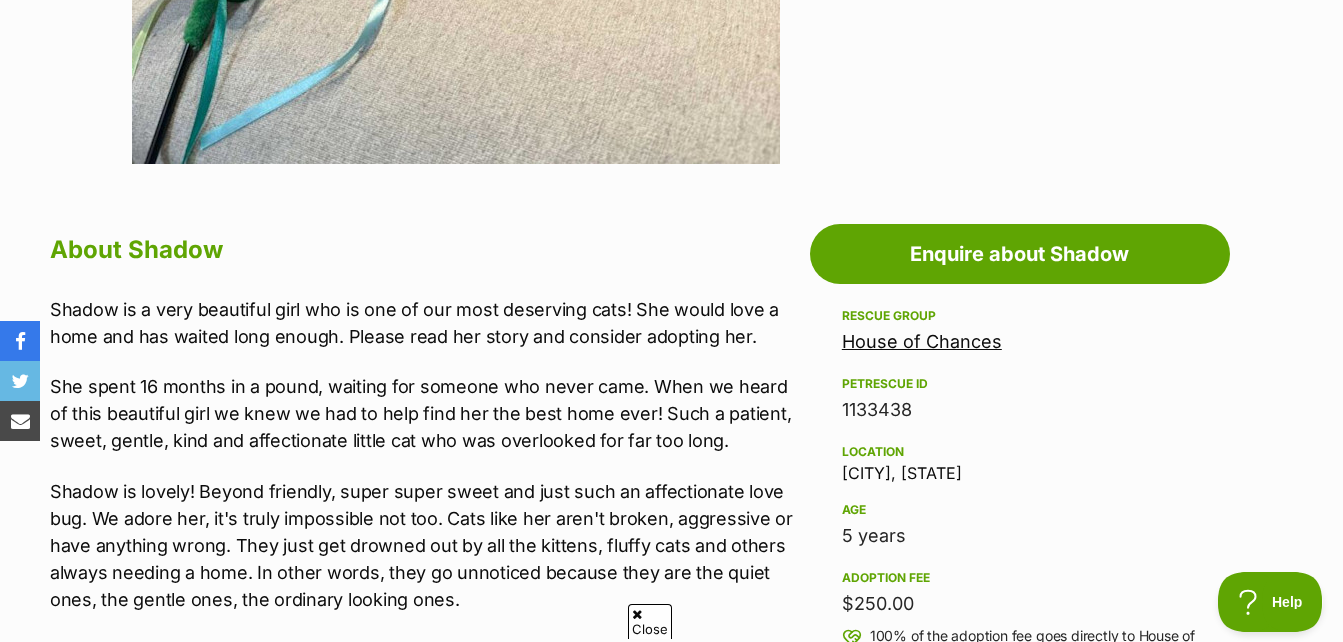 scroll, scrollTop: 1200, scrollLeft: 0, axis: vertical 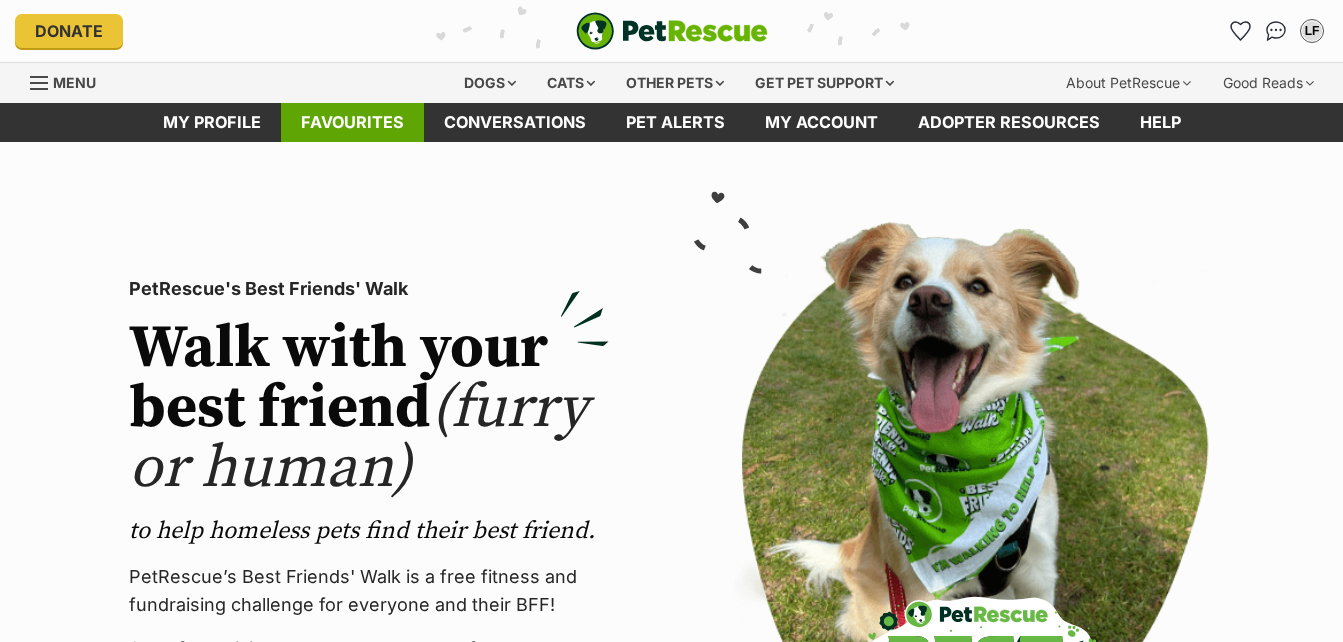 click on "Favourites" at bounding box center [352, 122] 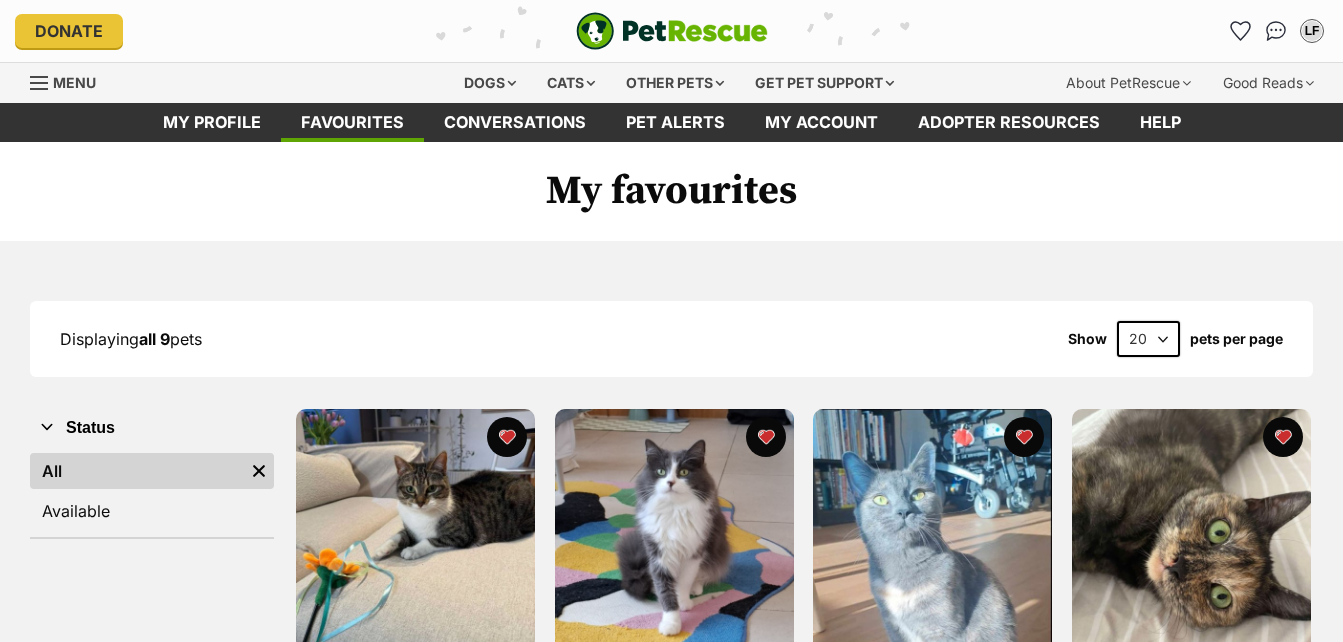scroll, scrollTop: 0, scrollLeft: 0, axis: both 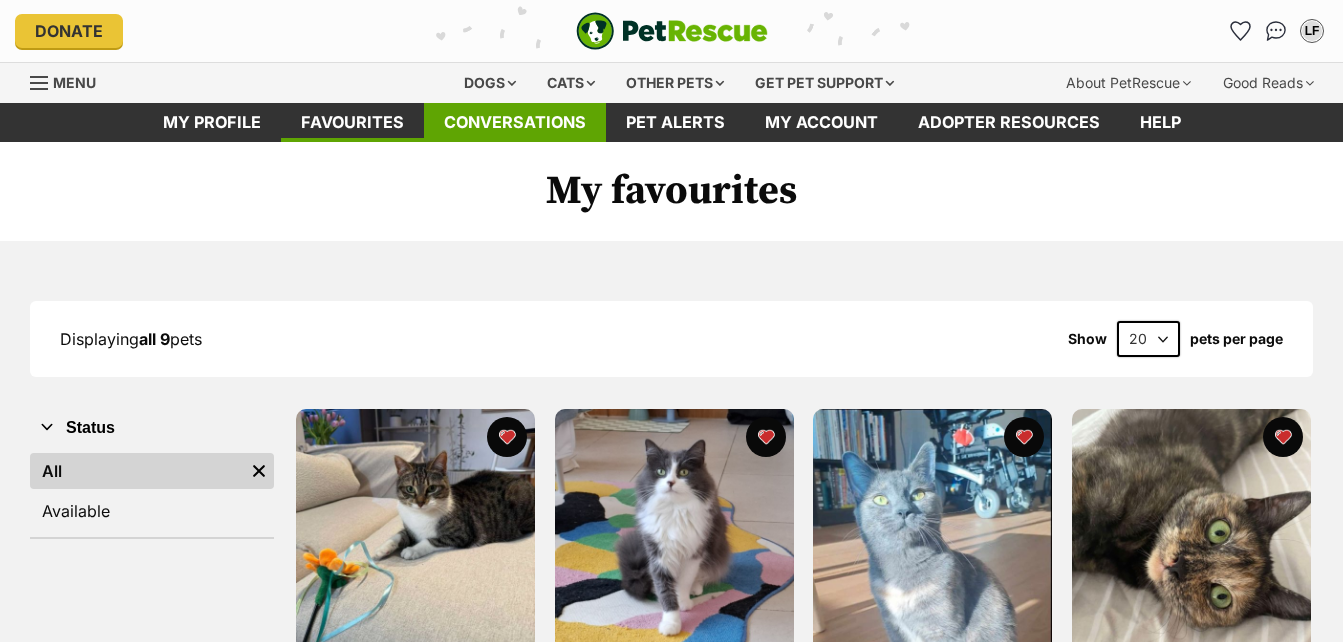 click on "Conversations" at bounding box center [515, 122] 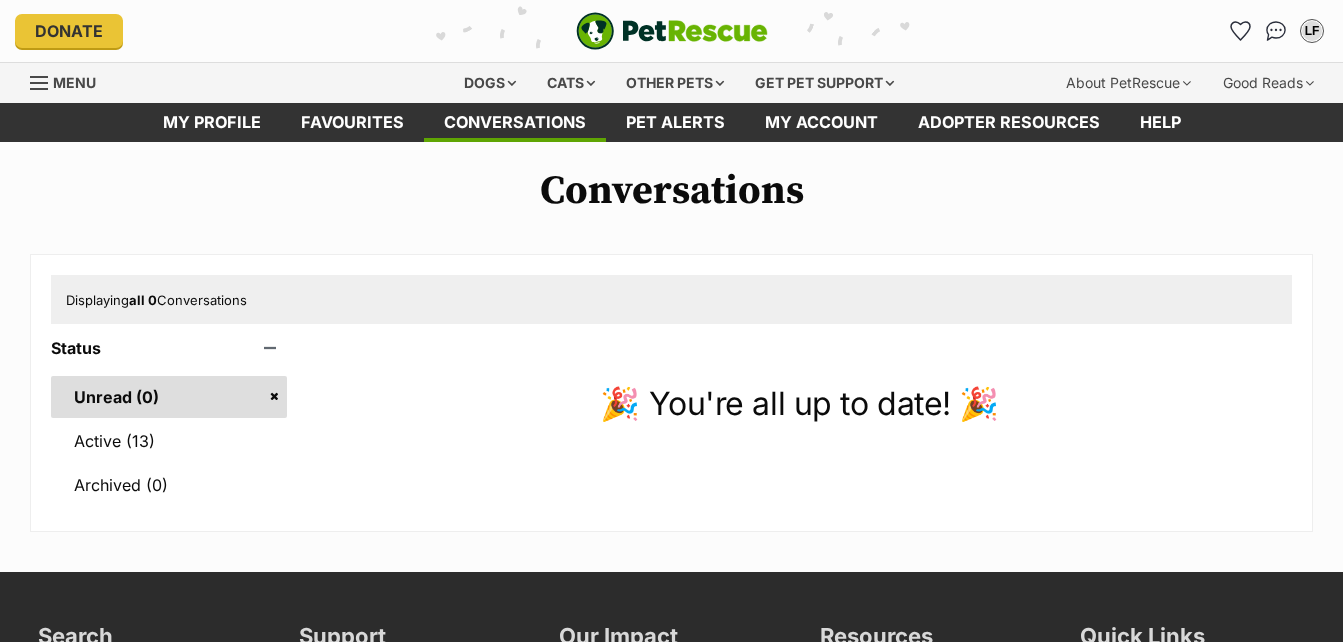 scroll, scrollTop: 0, scrollLeft: 0, axis: both 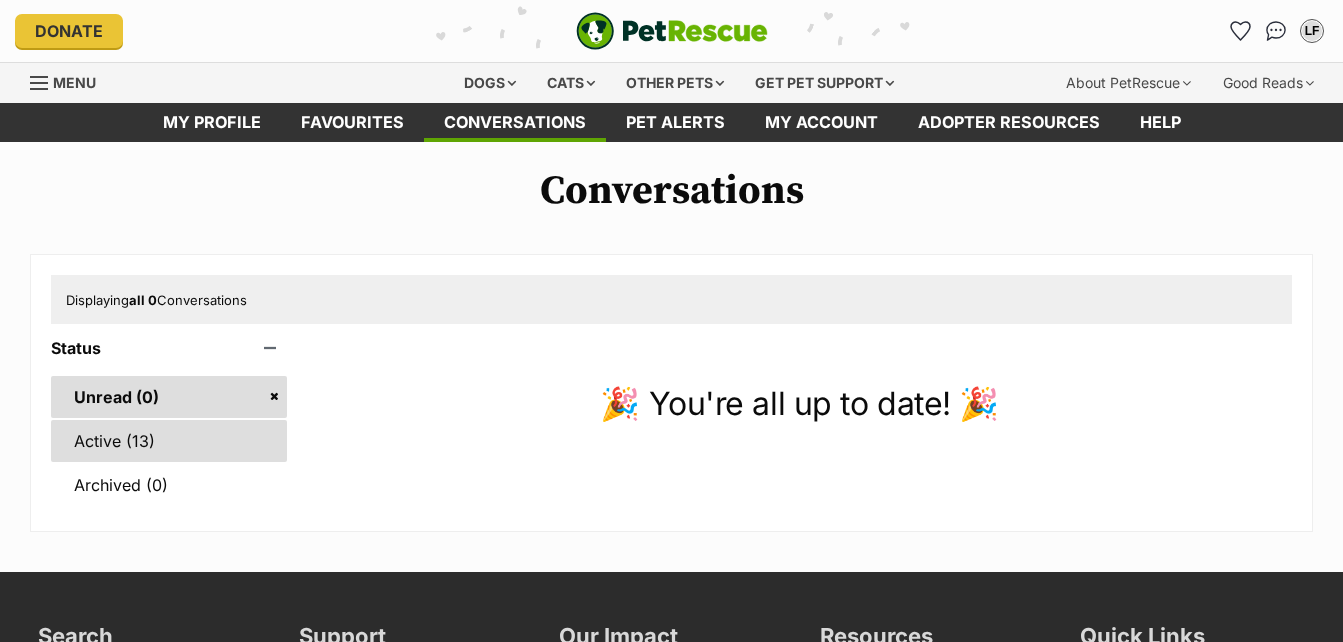 click on "Active (13)" at bounding box center [169, 441] 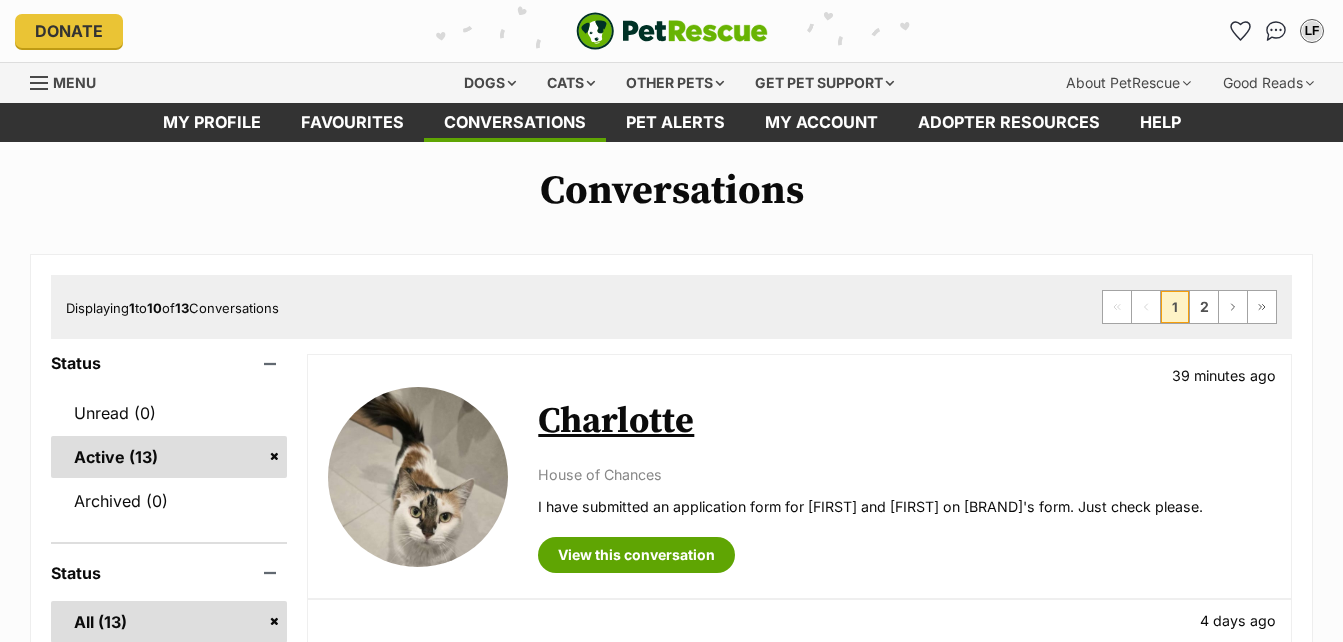 scroll, scrollTop: 0, scrollLeft: 0, axis: both 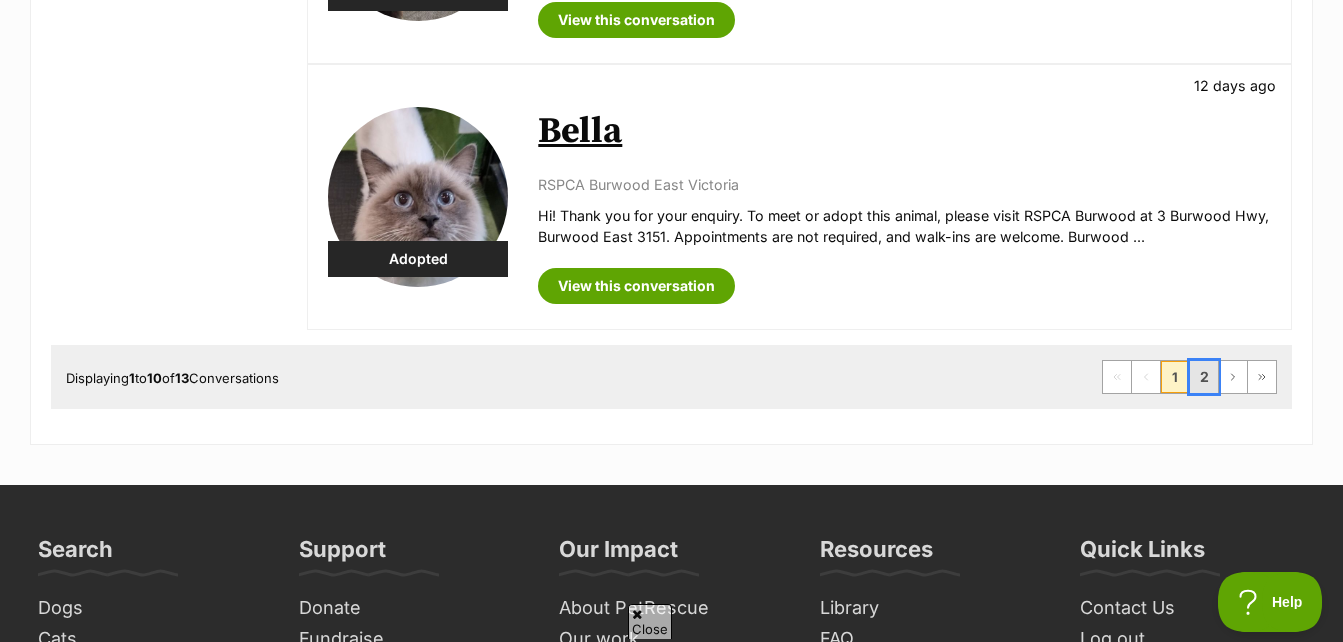 click on "2" at bounding box center (1204, 377) 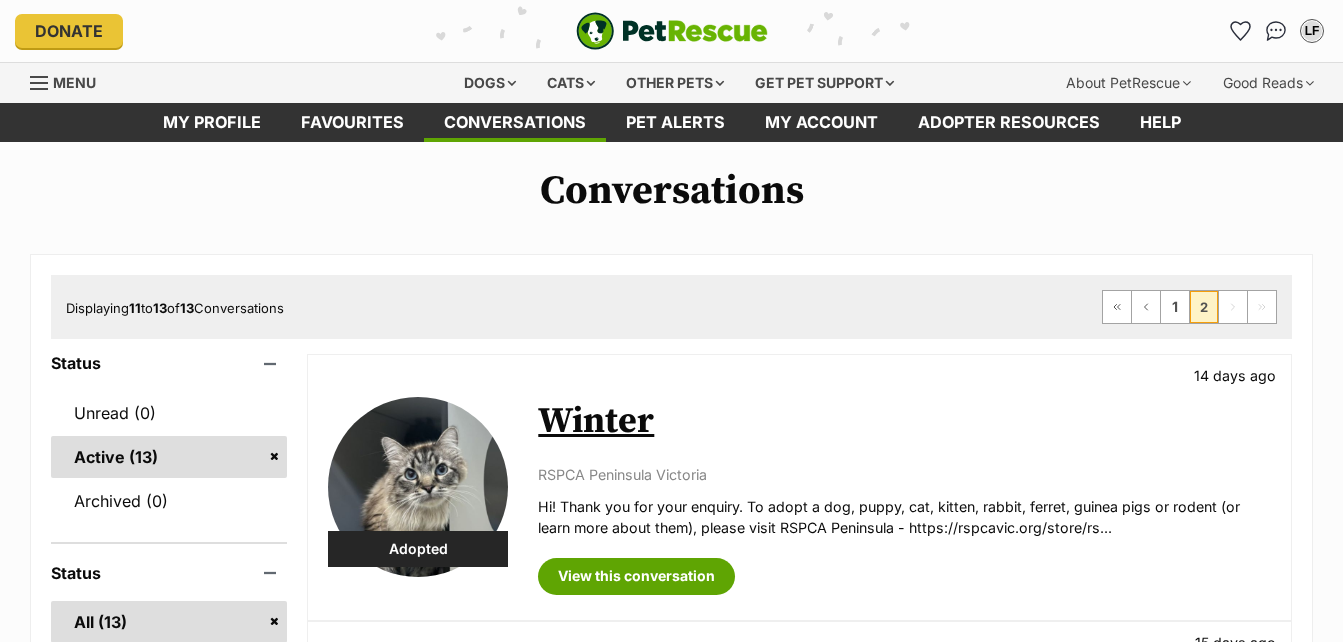 scroll, scrollTop: 0, scrollLeft: 0, axis: both 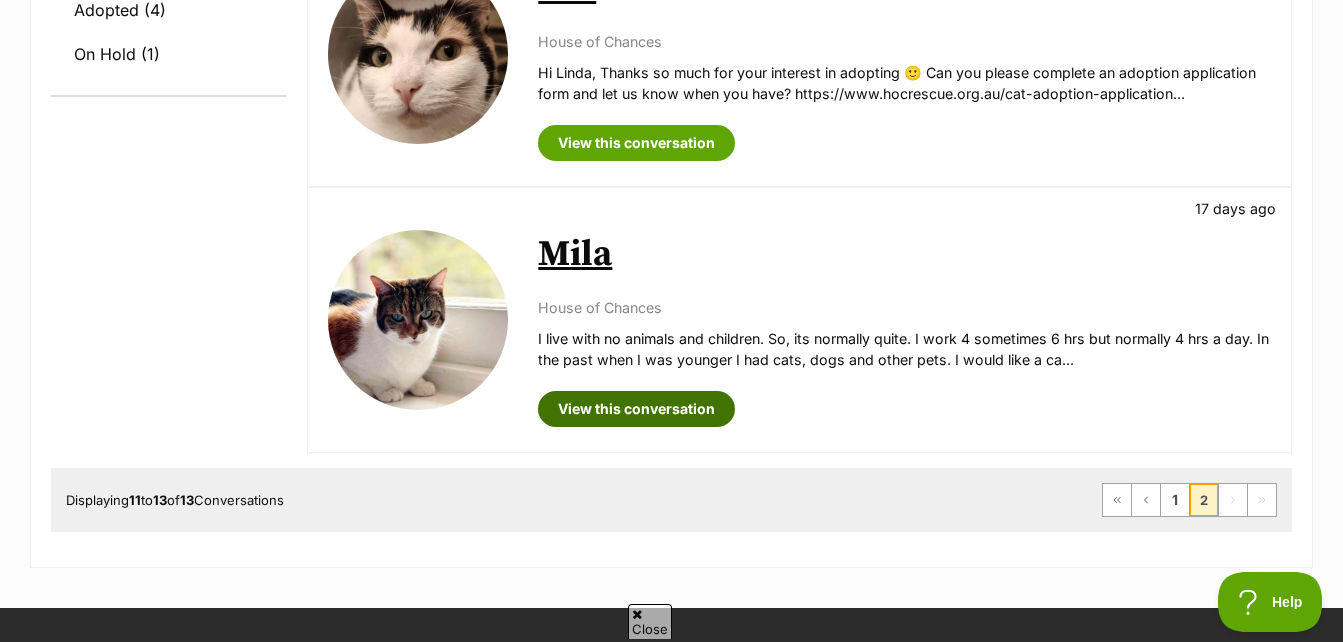 click on "View this conversation" at bounding box center [636, 409] 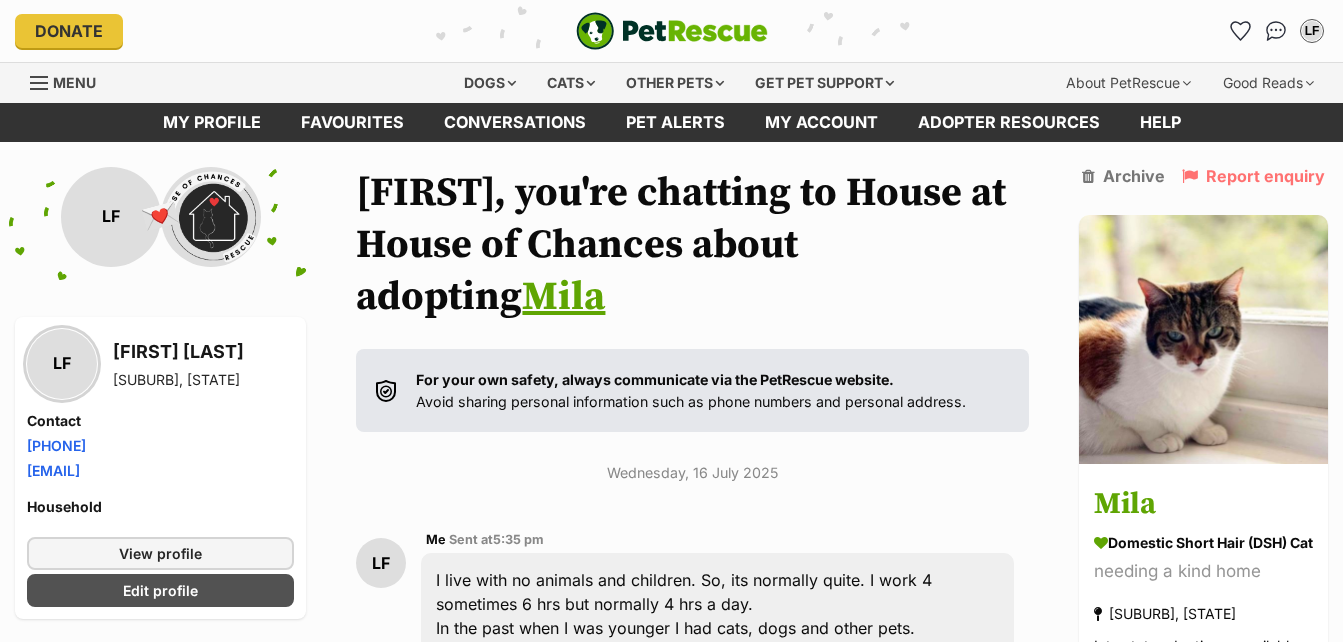 scroll, scrollTop: 0, scrollLeft: 0, axis: both 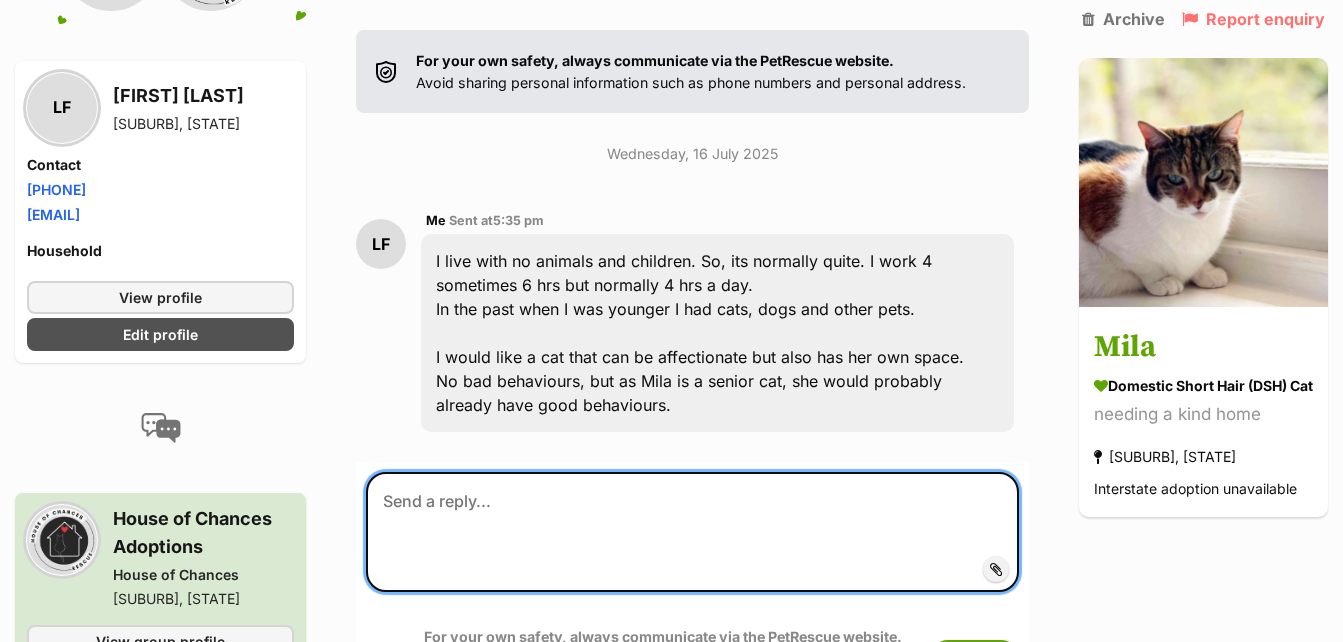 click at bounding box center (692, 532) 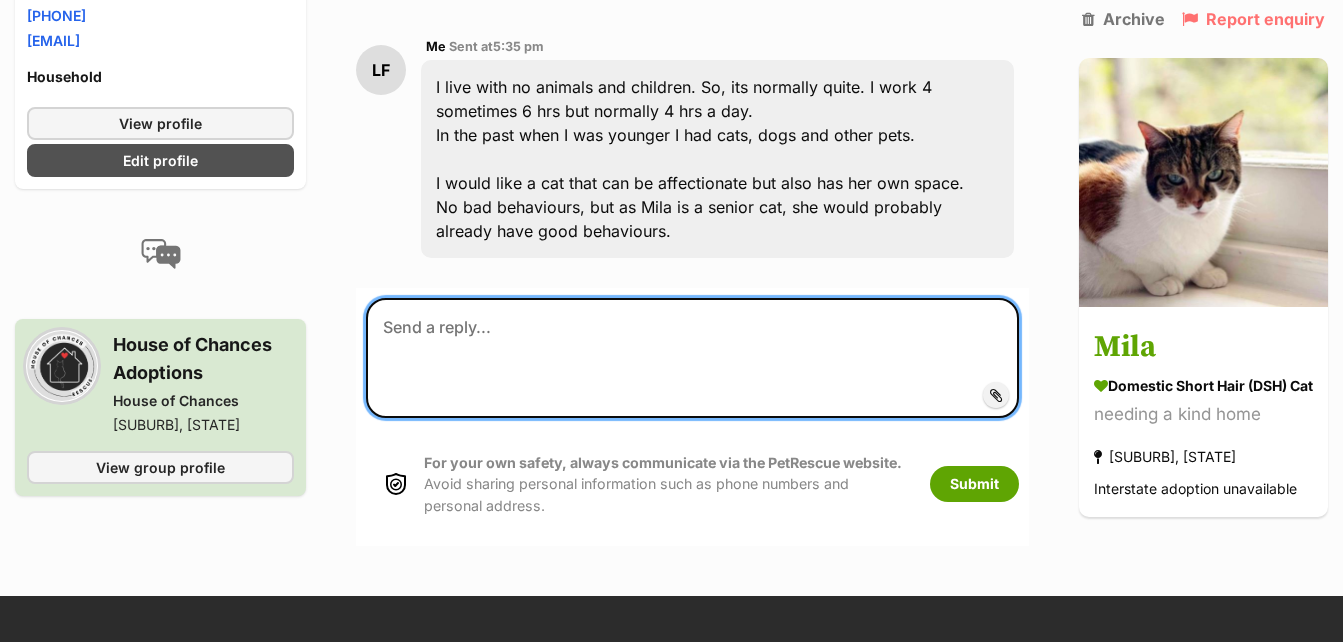 scroll, scrollTop: 500, scrollLeft: 0, axis: vertical 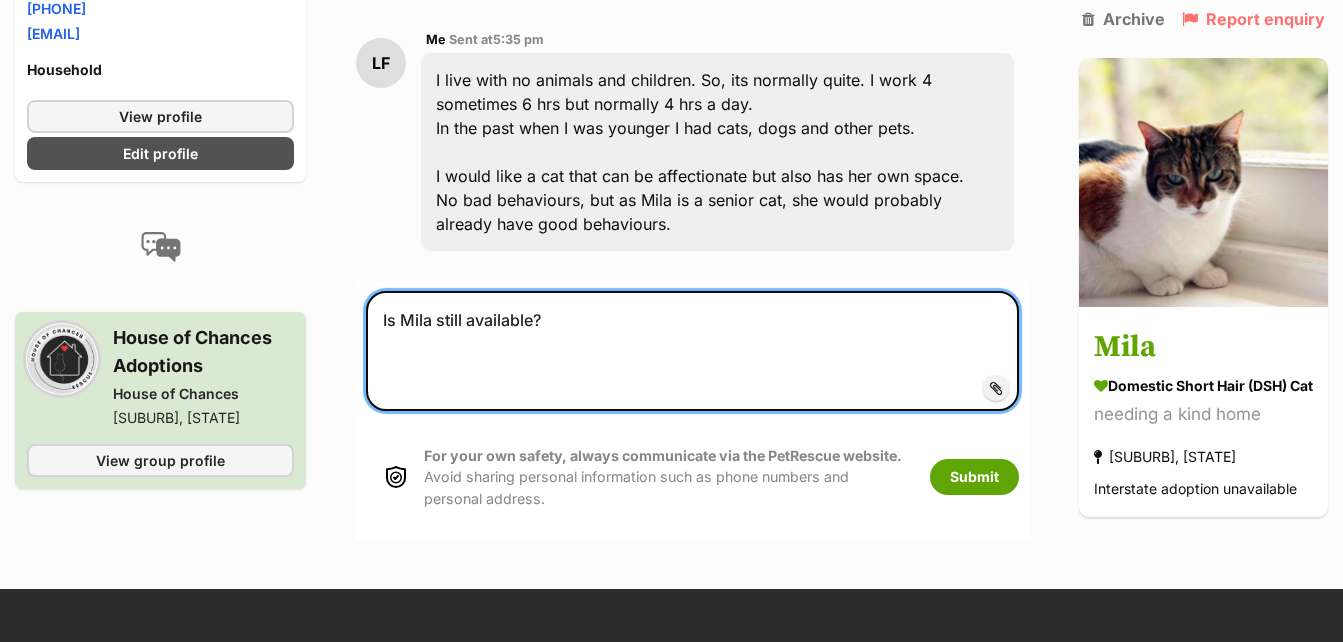 drag, startPoint x: 492, startPoint y: 320, endPoint x: 557, endPoint y: 372, distance: 83.240616 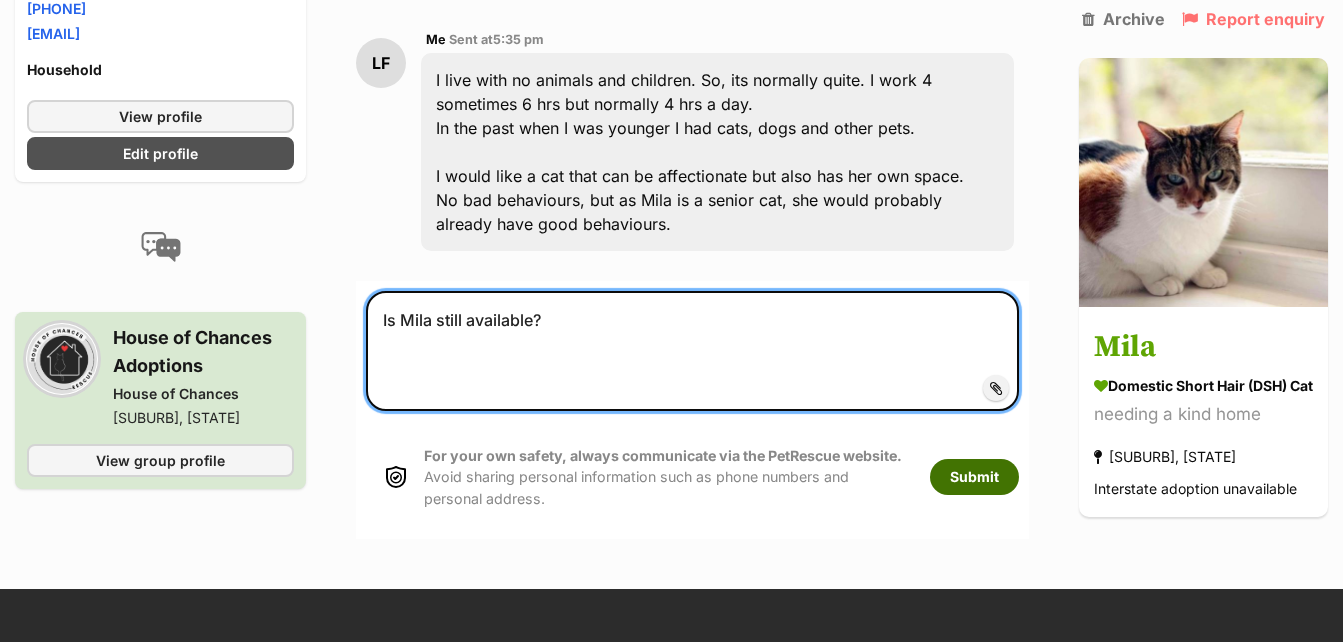 type on "Is Mila still available?" 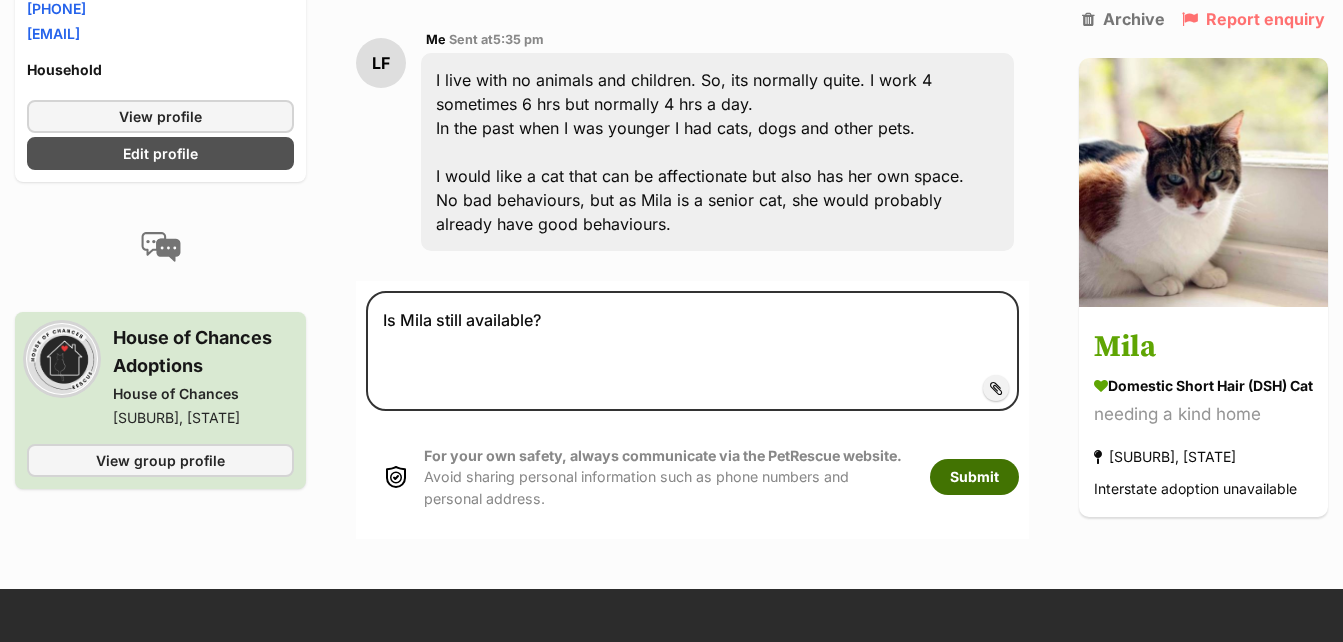 click on "Submit" at bounding box center (974, 477) 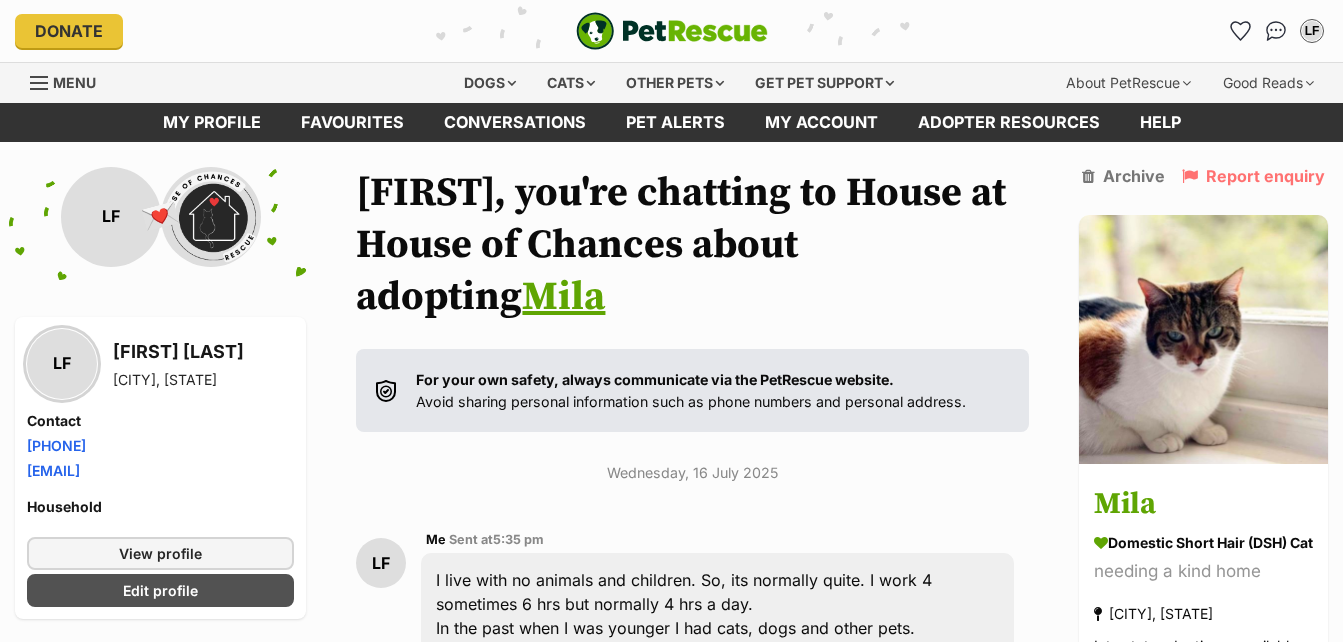 scroll, scrollTop: 500, scrollLeft: 0, axis: vertical 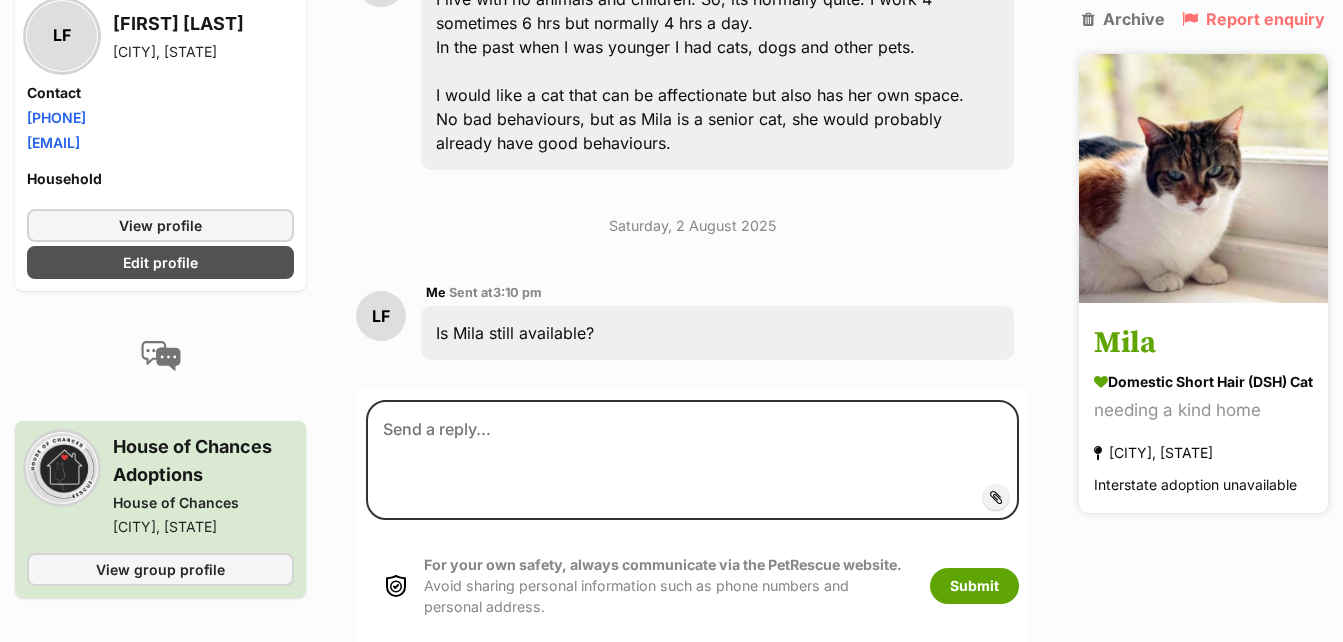 click on "Mila" at bounding box center [1203, 344] 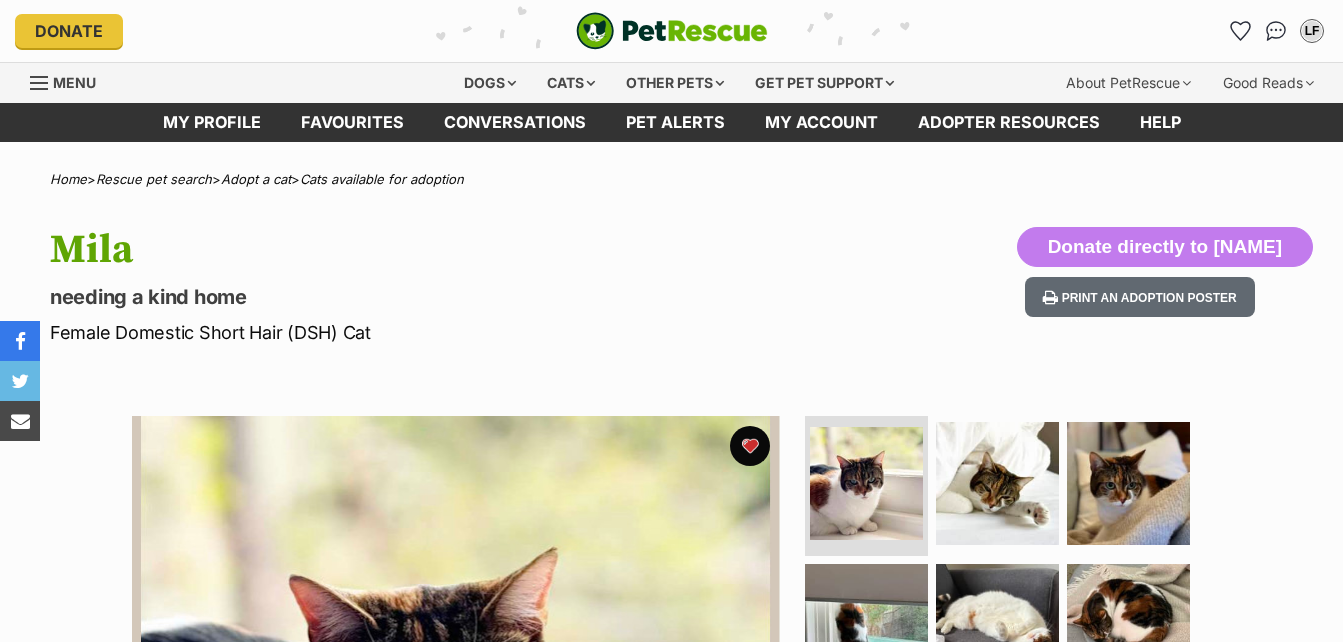 scroll, scrollTop: 179, scrollLeft: 0, axis: vertical 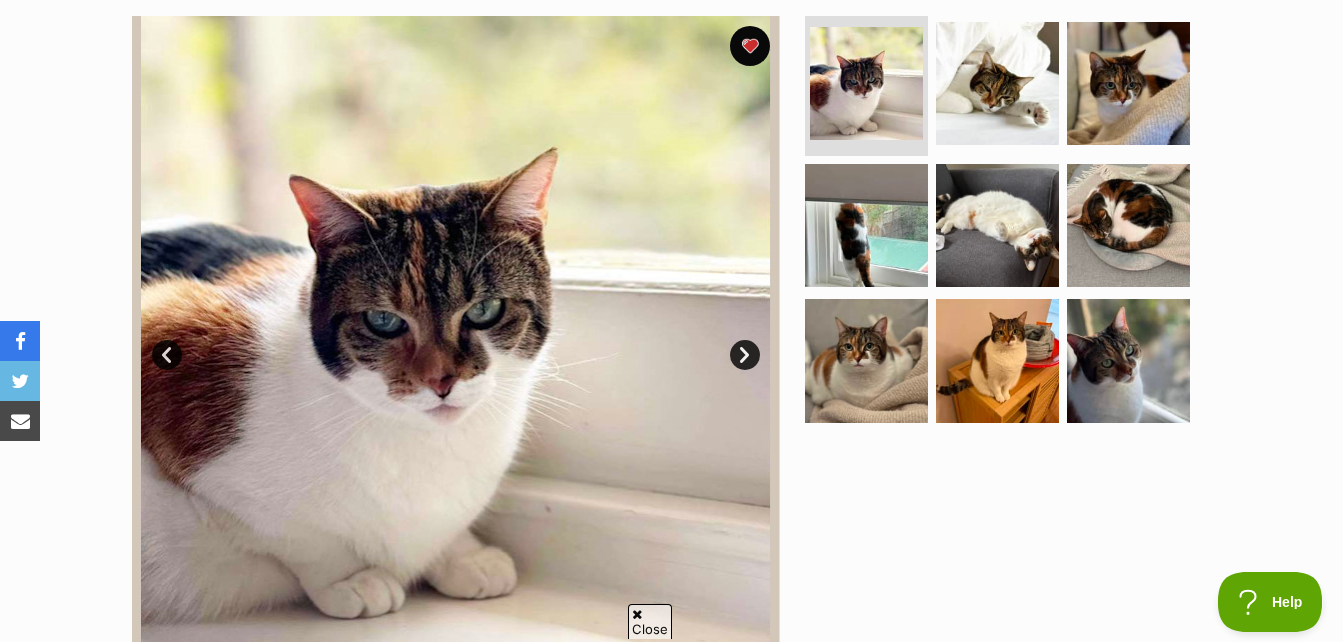 click on "Next" at bounding box center (745, 355) 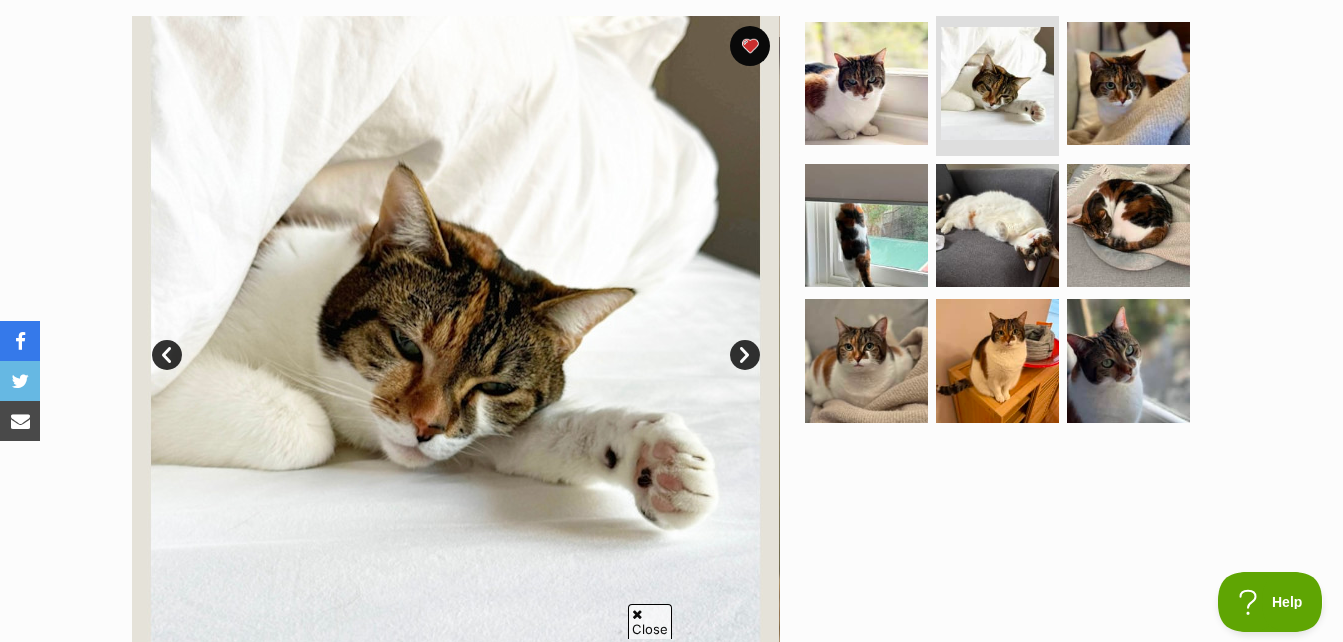 click on "Next" at bounding box center (745, 355) 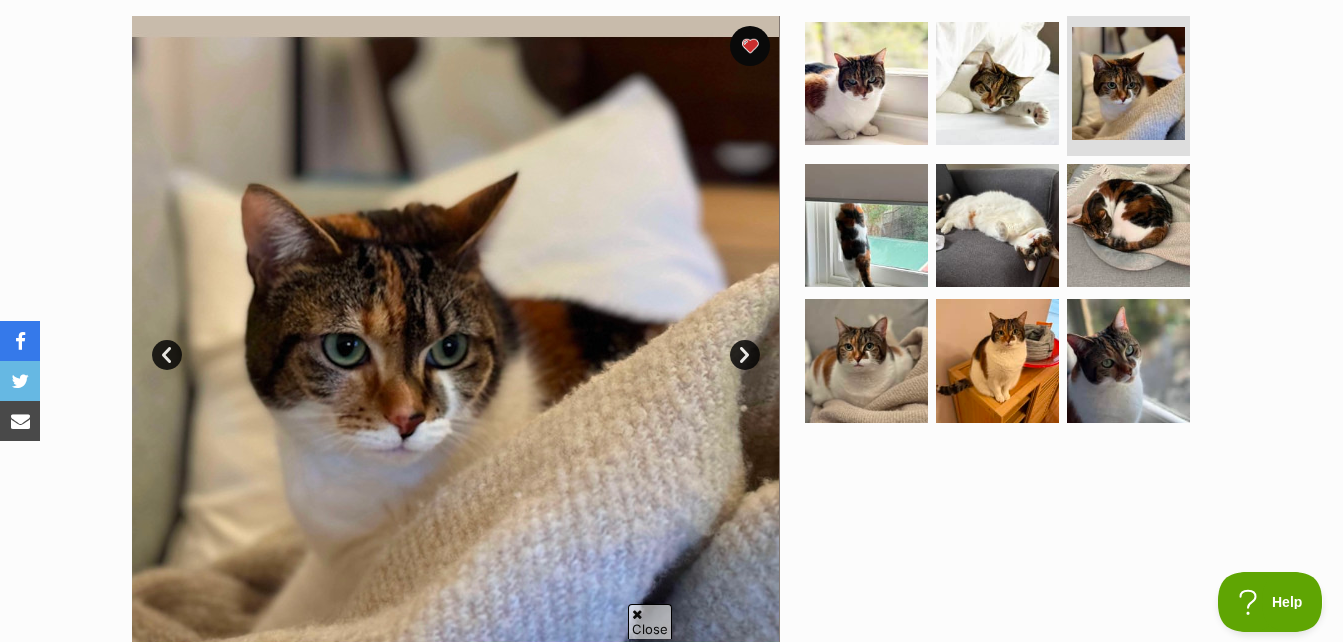 click on "Next" at bounding box center (745, 355) 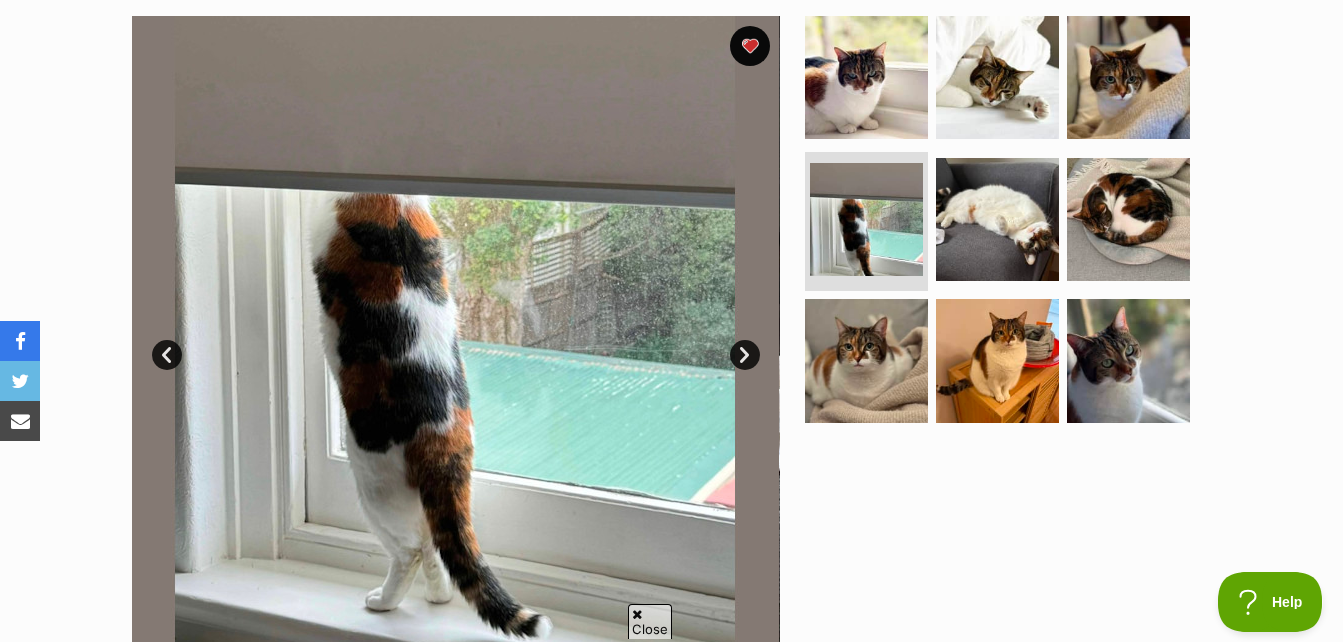 click on "Next" at bounding box center (745, 355) 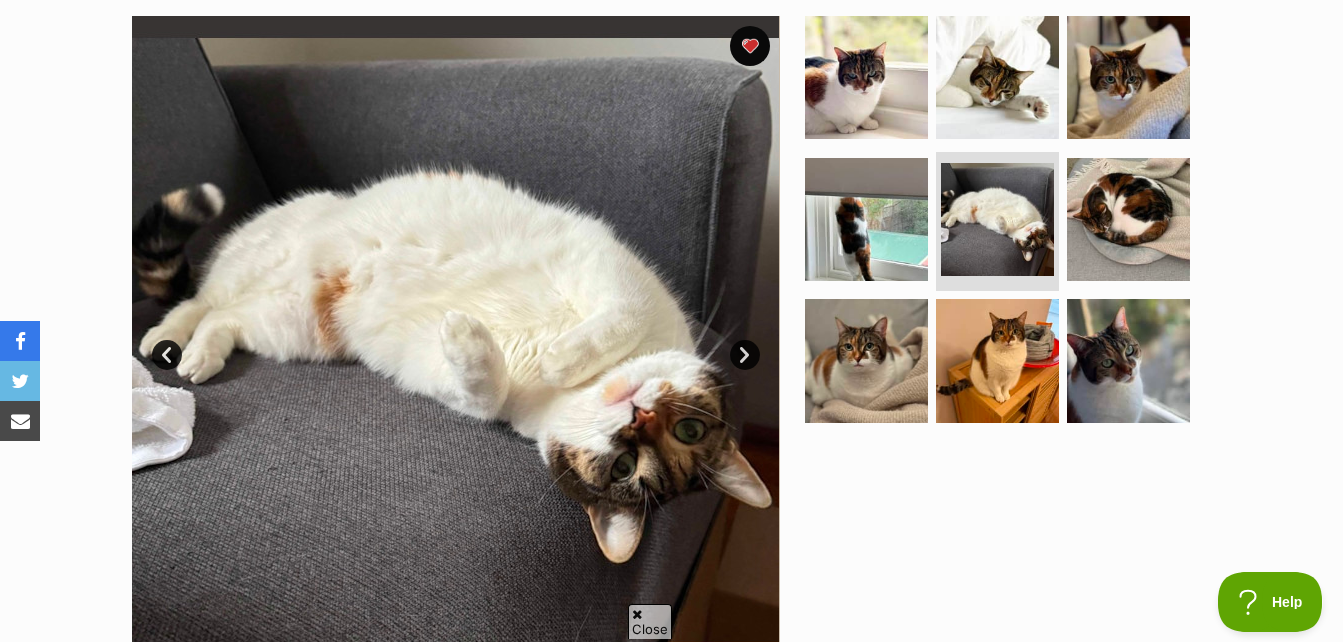 click on "Next" at bounding box center [745, 355] 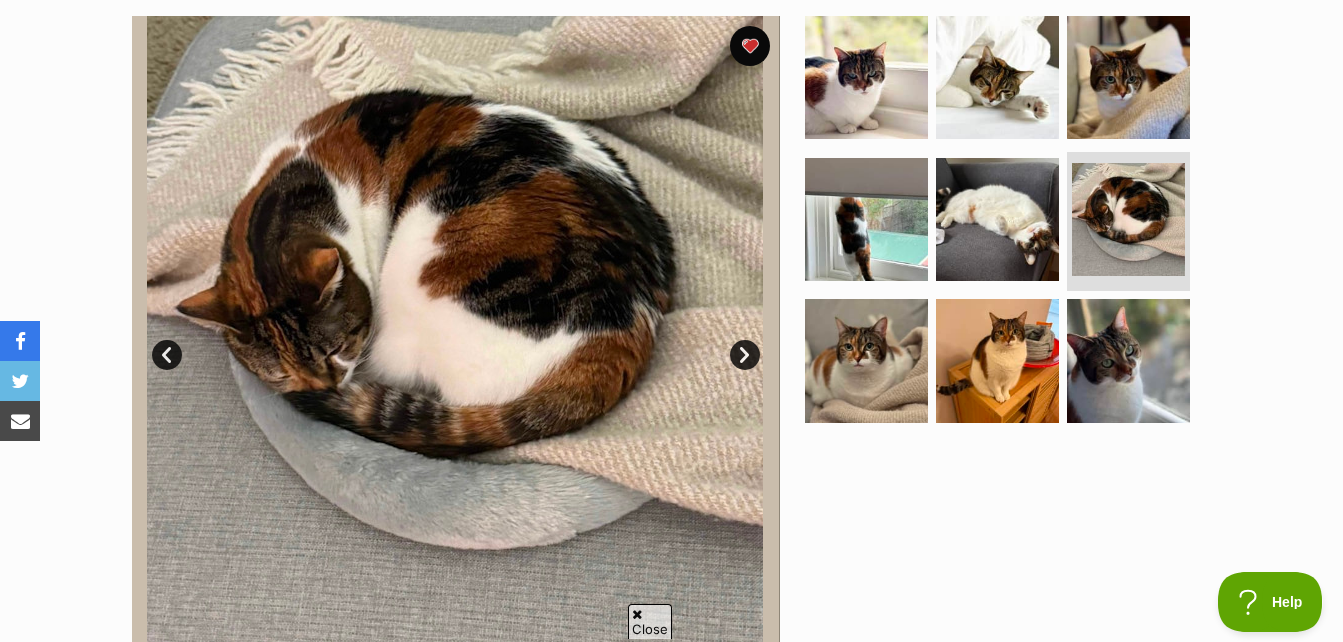 click on "Next" at bounding box center (745, 355) 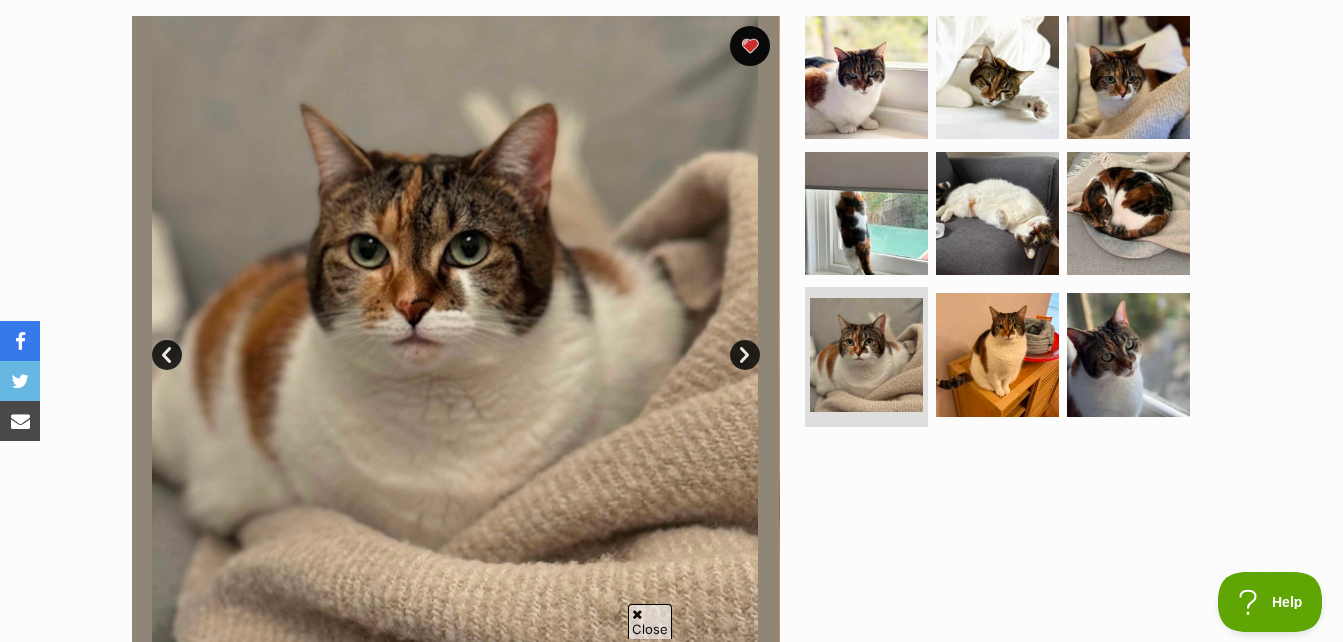 click on "Next" at bounding box center (745, 355) 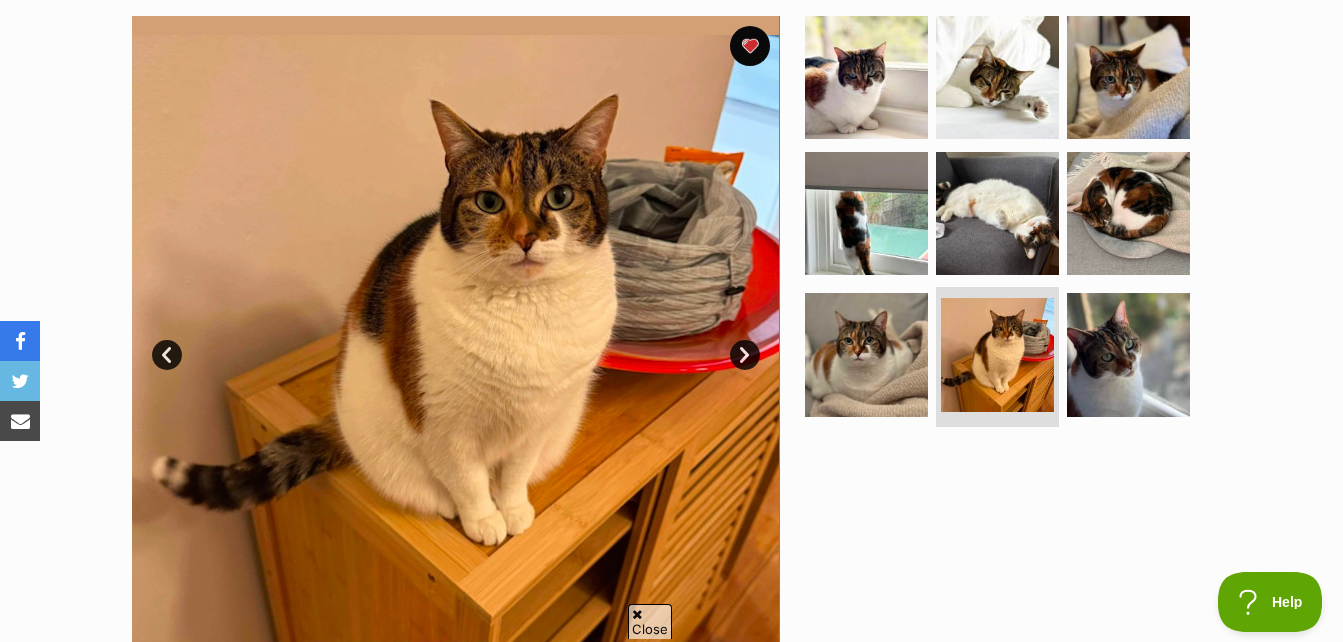 click on "Next" at bounding box center (745, 355) 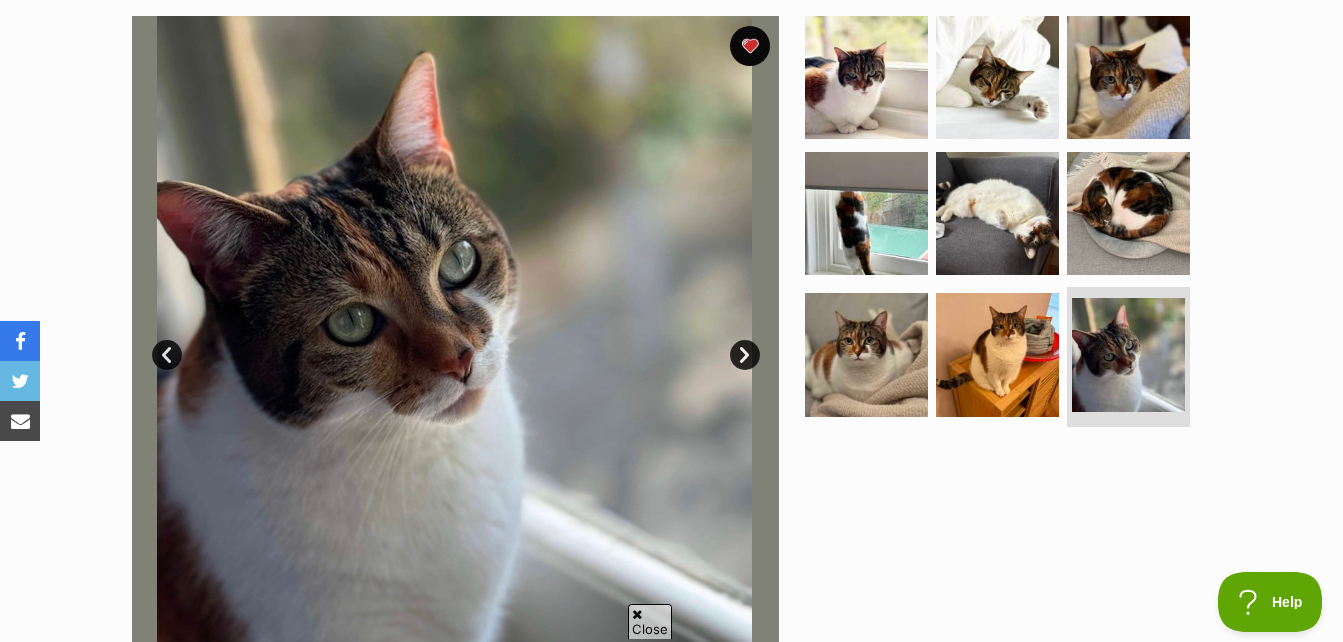 click on "Next" at bounding box center [745, 355] 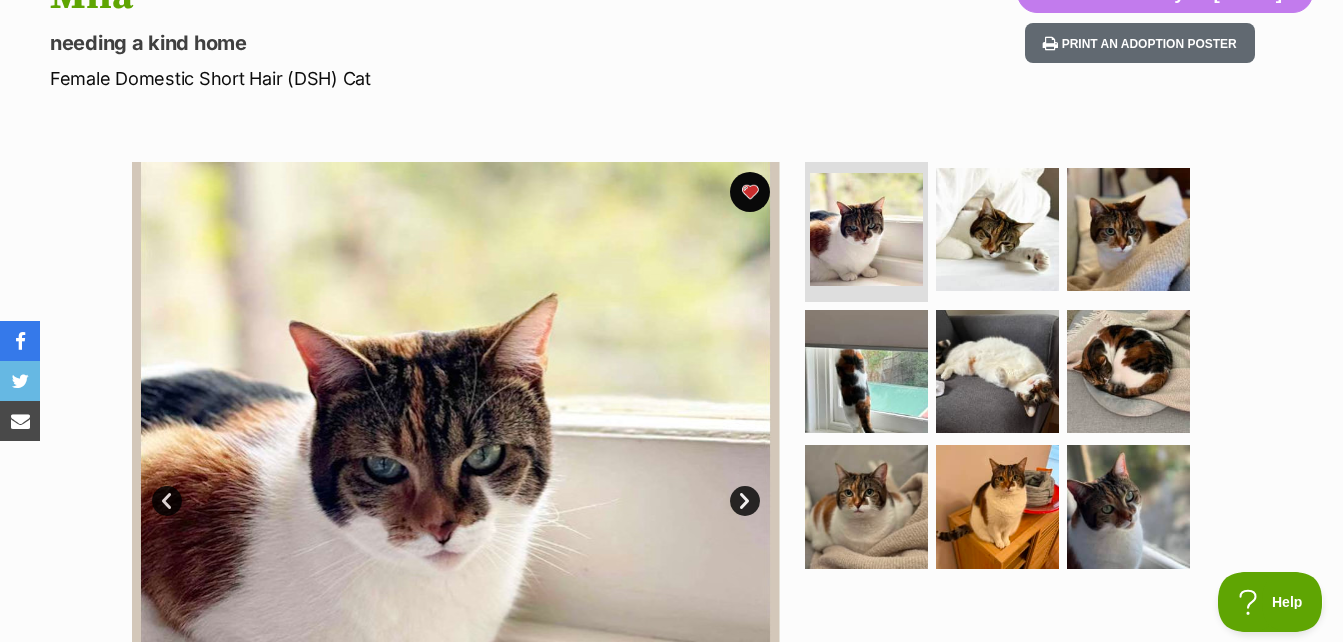 scroll, scrollTop: 0, scrollLeft: 0, axis: both 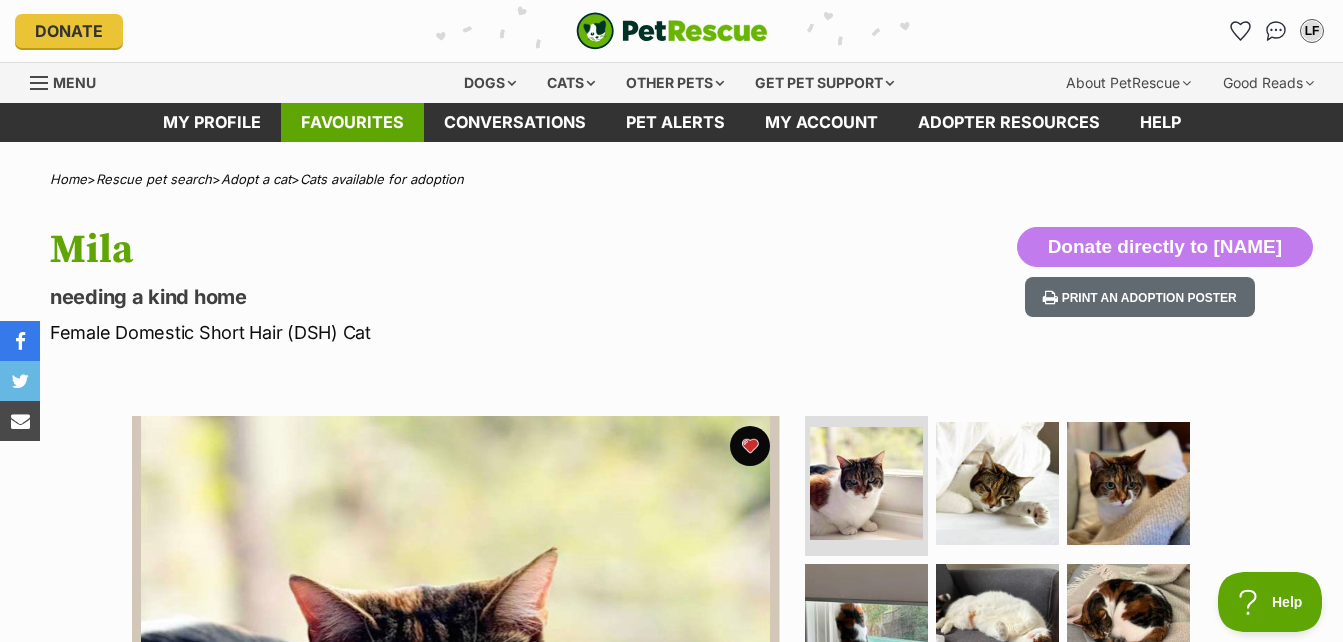 click on "Favourites" at bounding box center [352, 122] 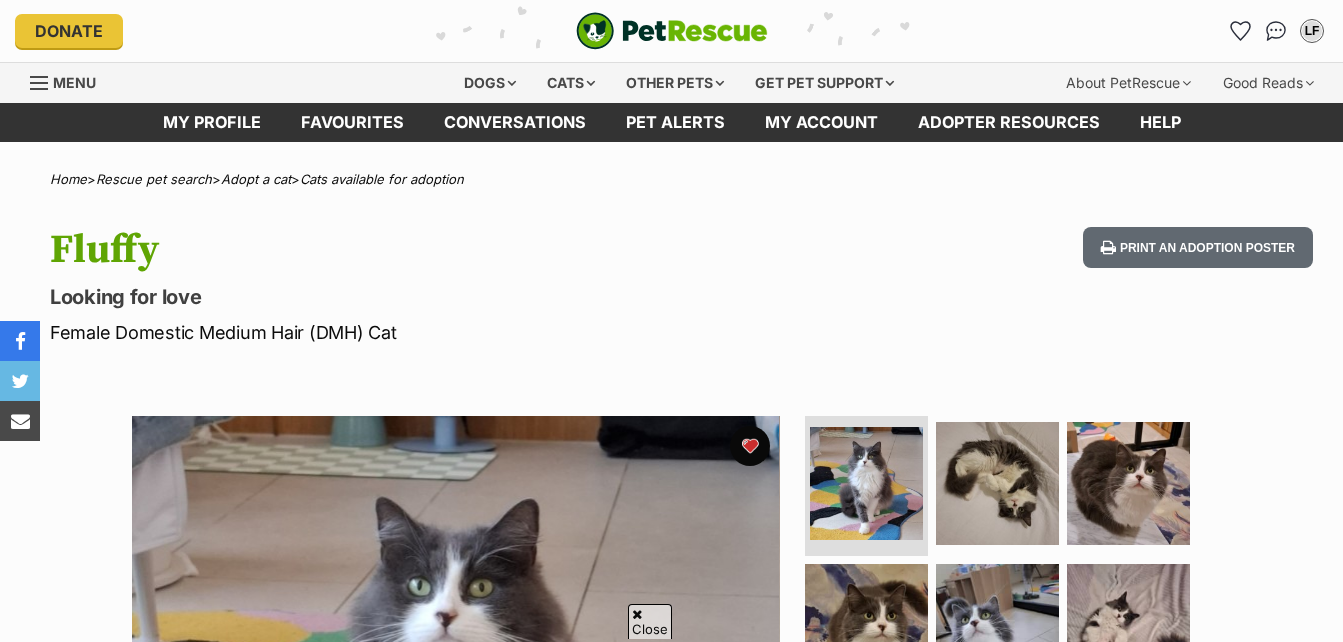 scroll, scrollTop: 400, scrollLeft: 0, axis: vertical 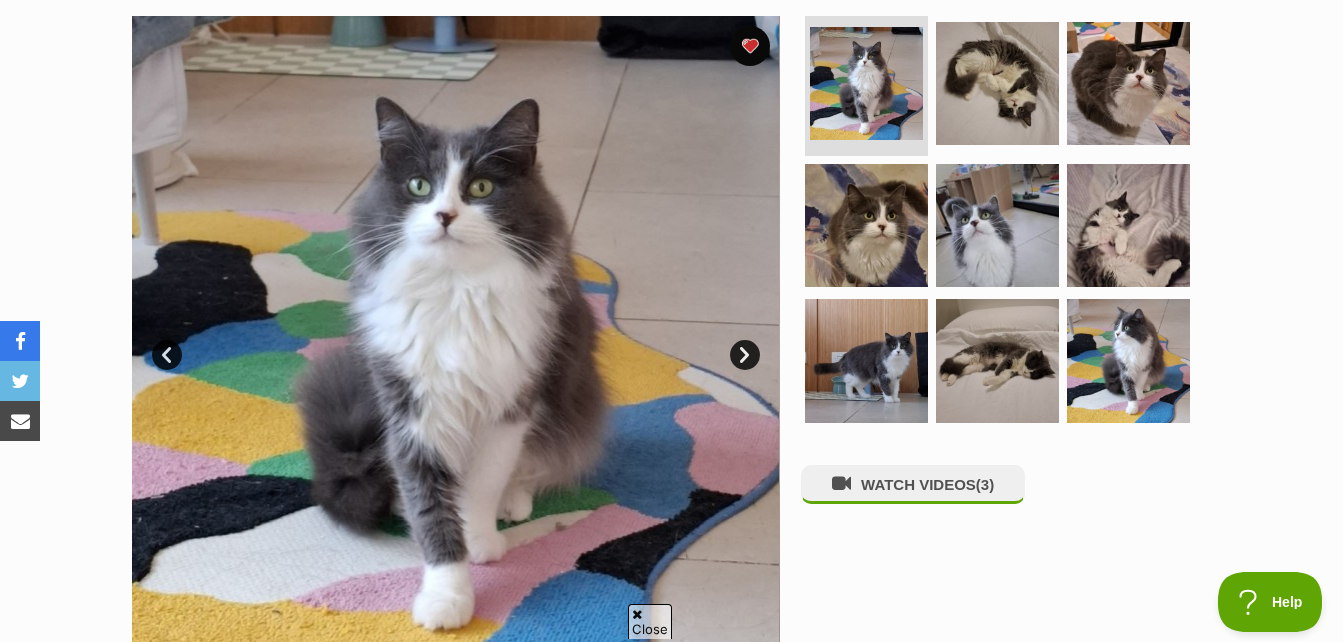 click on "Next" at bounding box center (745, 355) 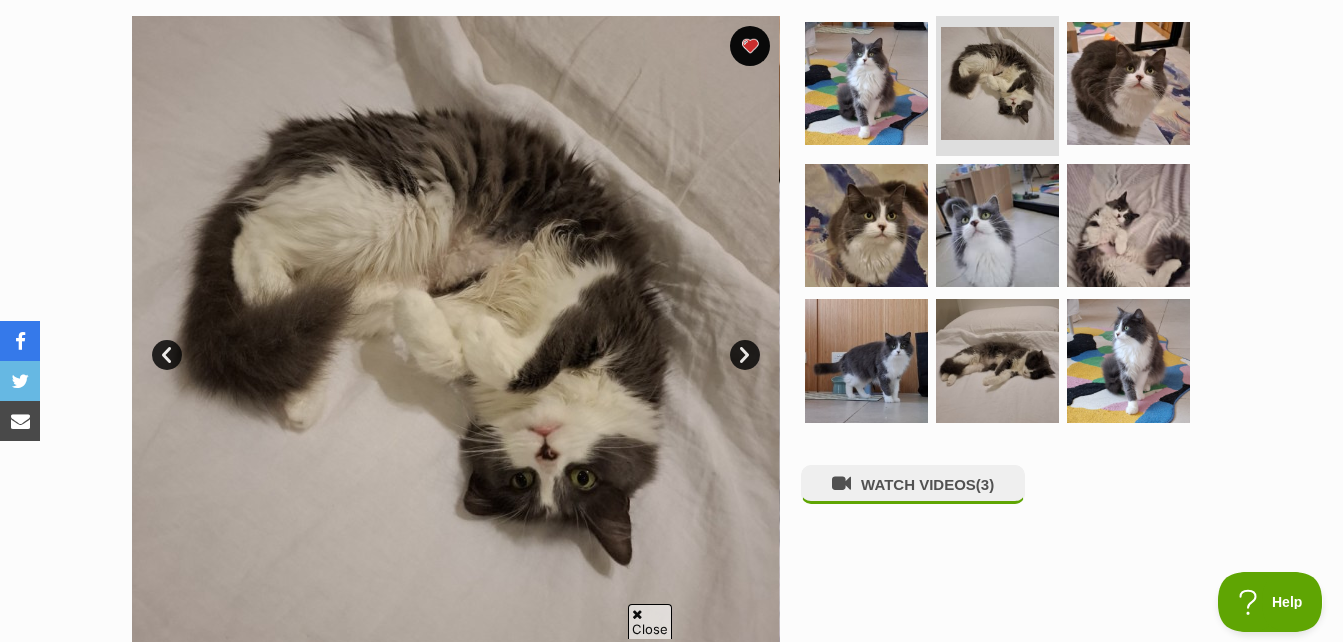 click on "Next" at bounding box center (745, 355) 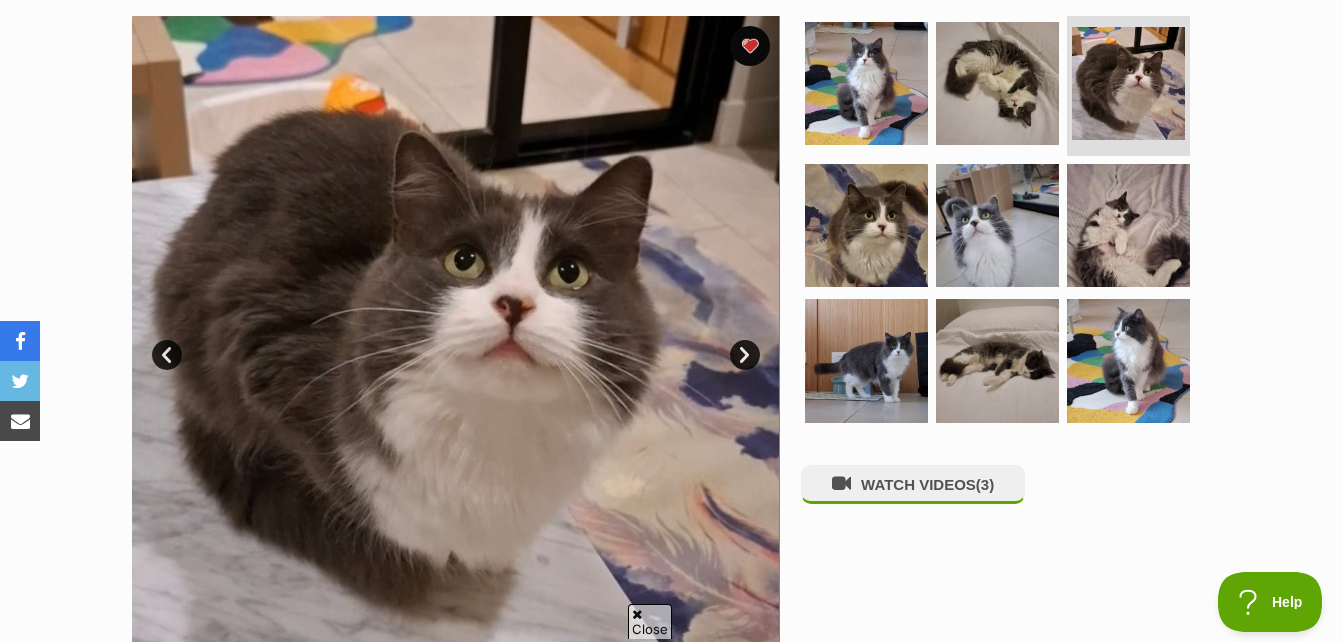 click on "Next" at bounding box center [745, 355] 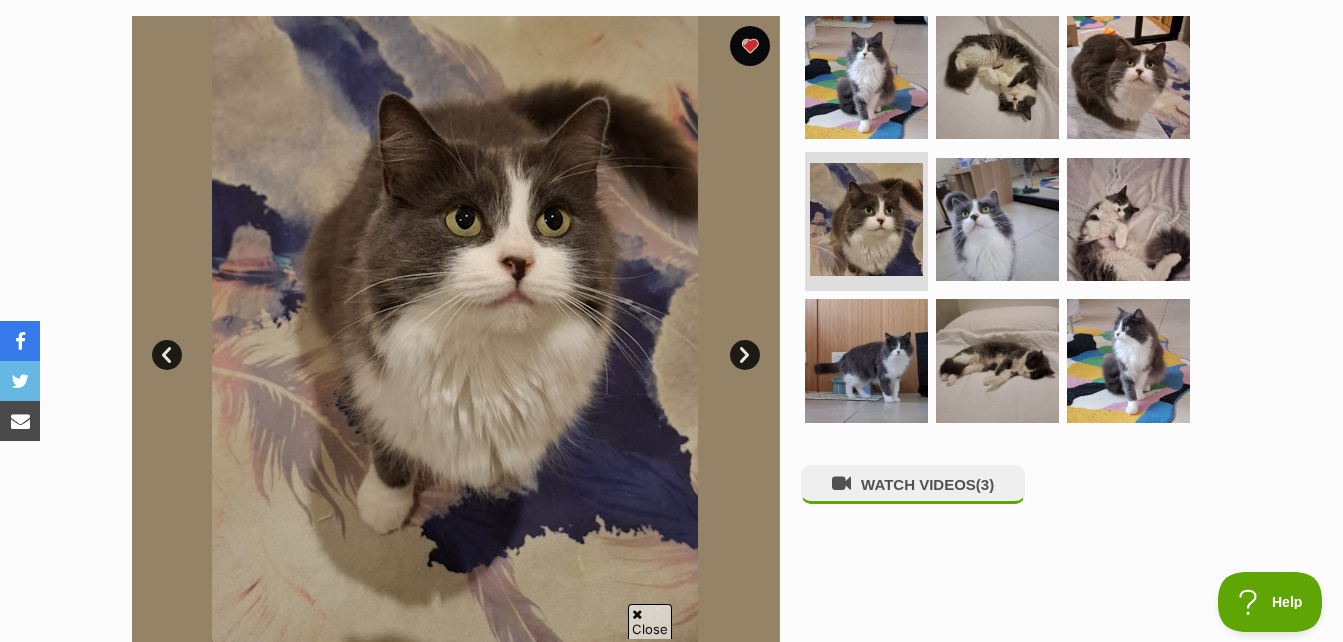 click on "Next" at bounding box center [745, 355] 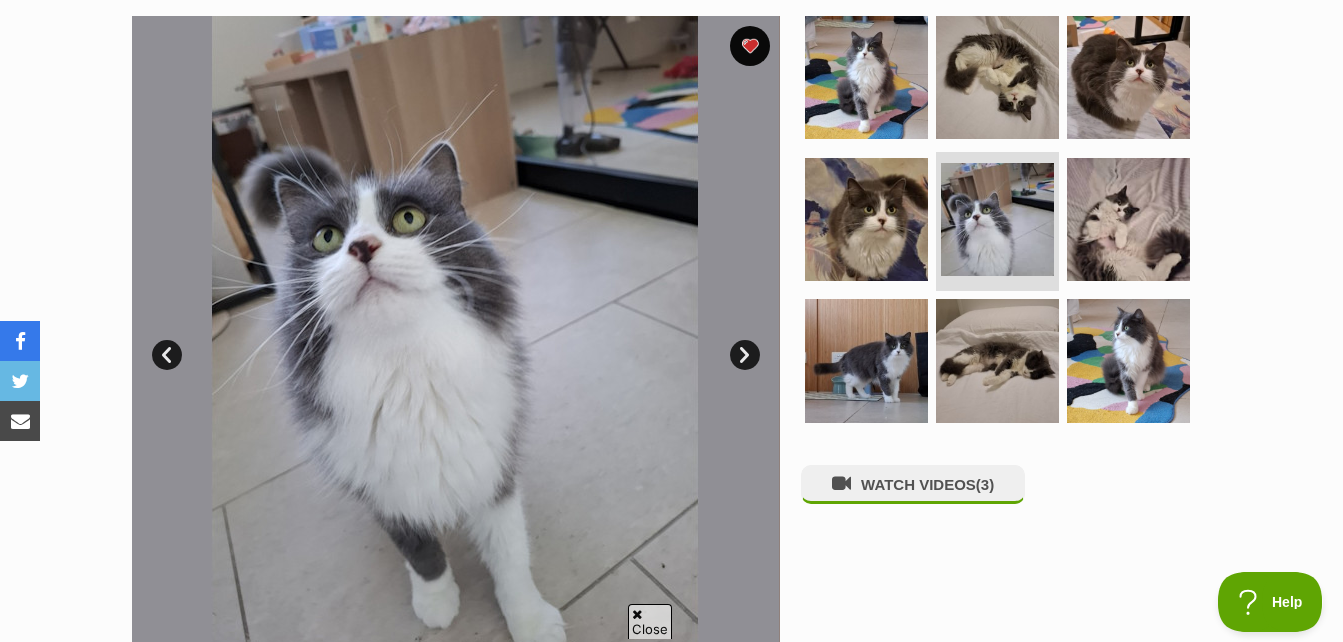 click on "Next" at bounding box center (745, 355) 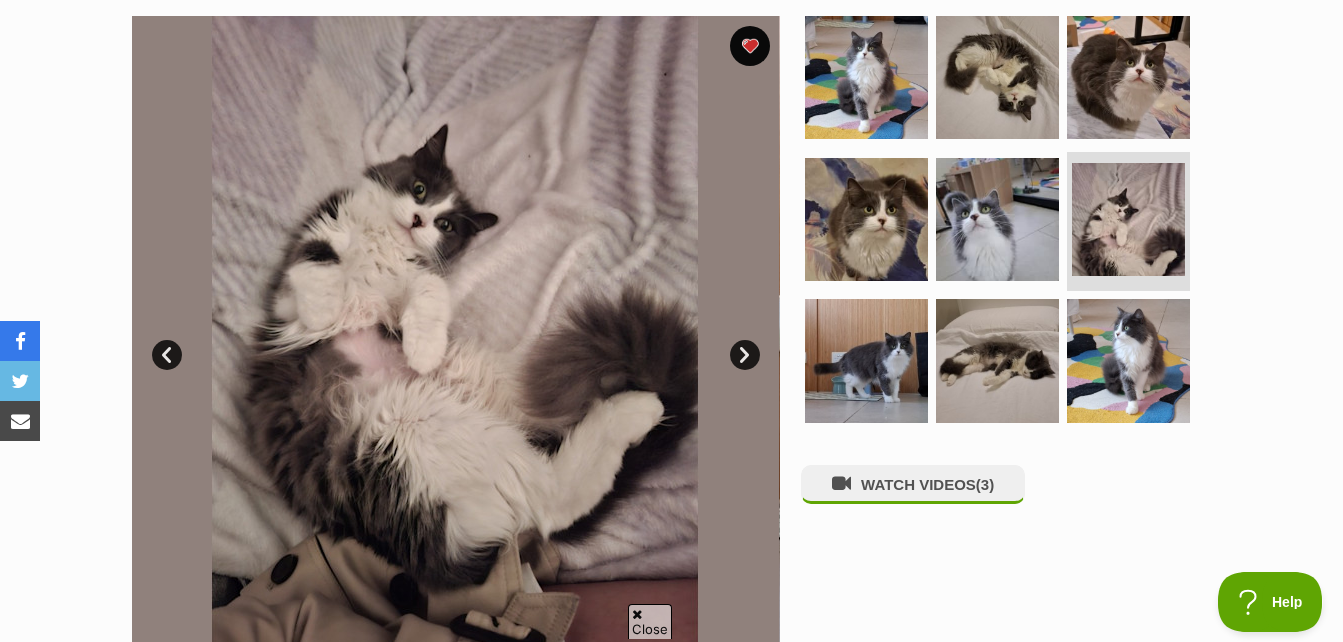 click on "Next" at bounding box center (745, 355) 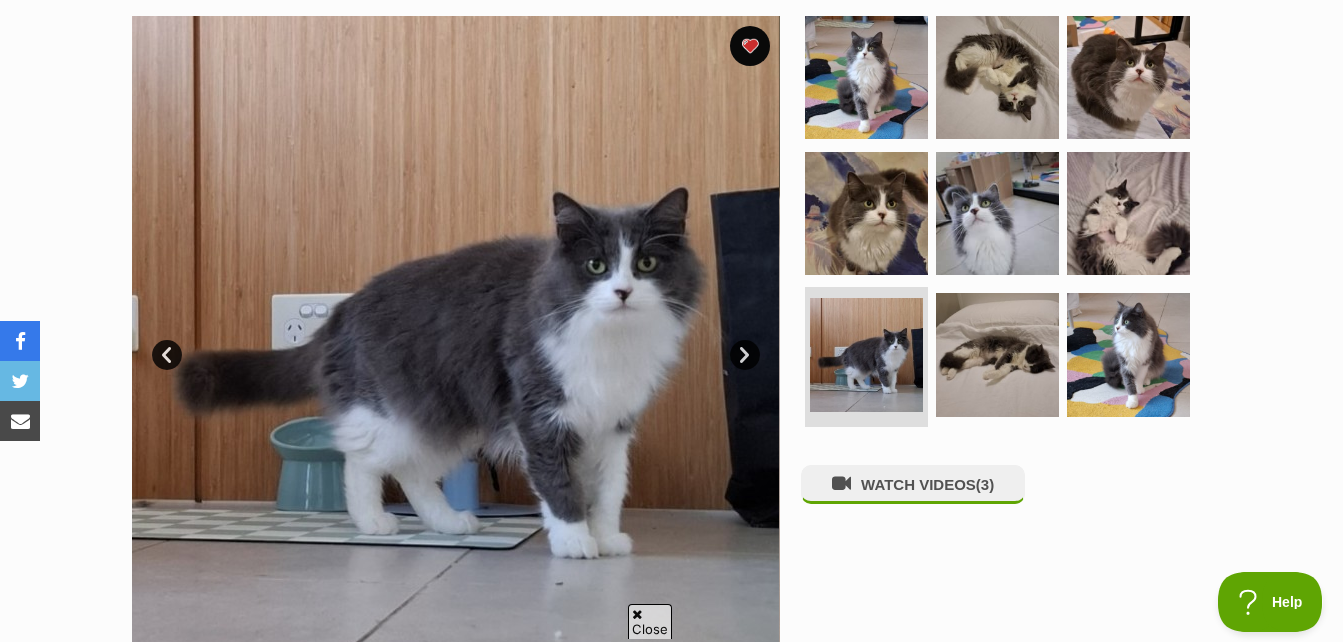 click on "Next" at bounding box center (745, 355) 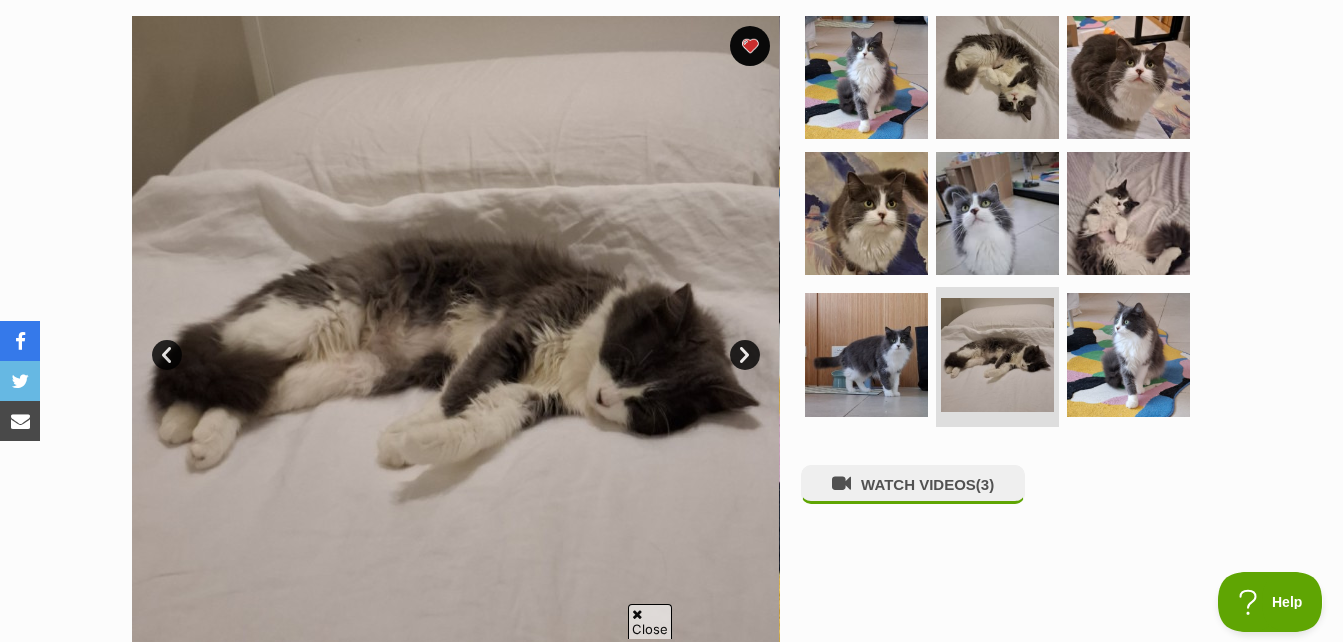 click on "Next" at bounding box center (745, 355) 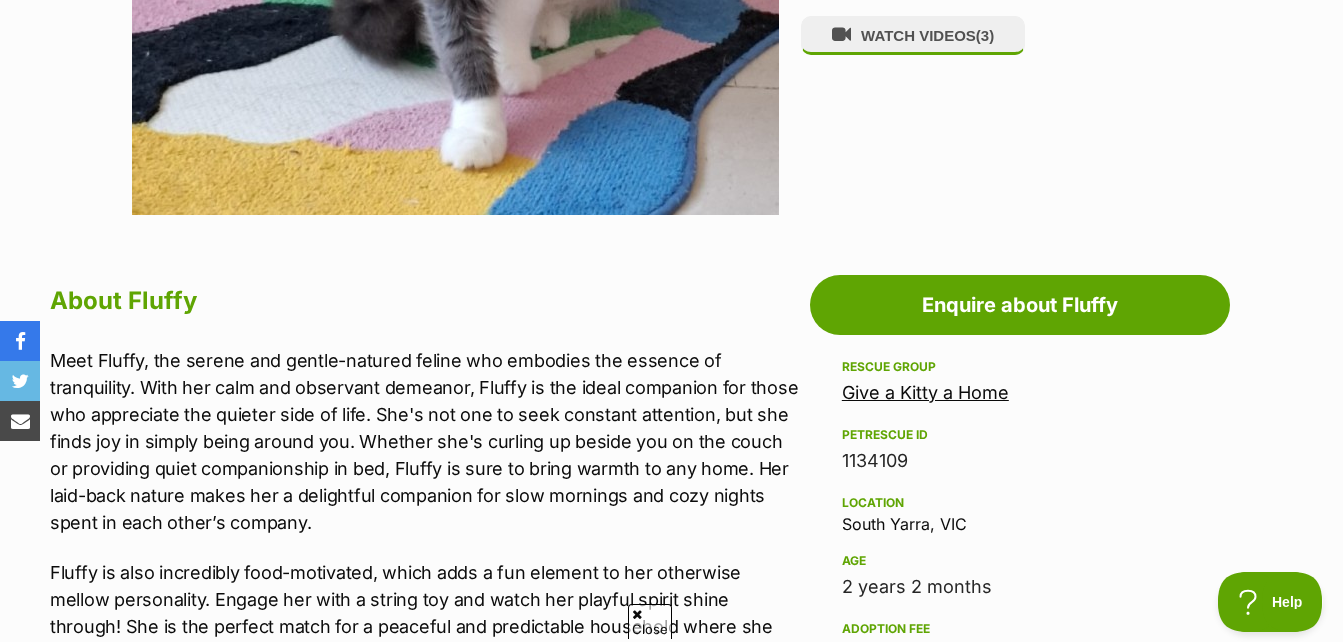 scroll, scrollTop: 1100, scrollLeft: 0, axis: vertical 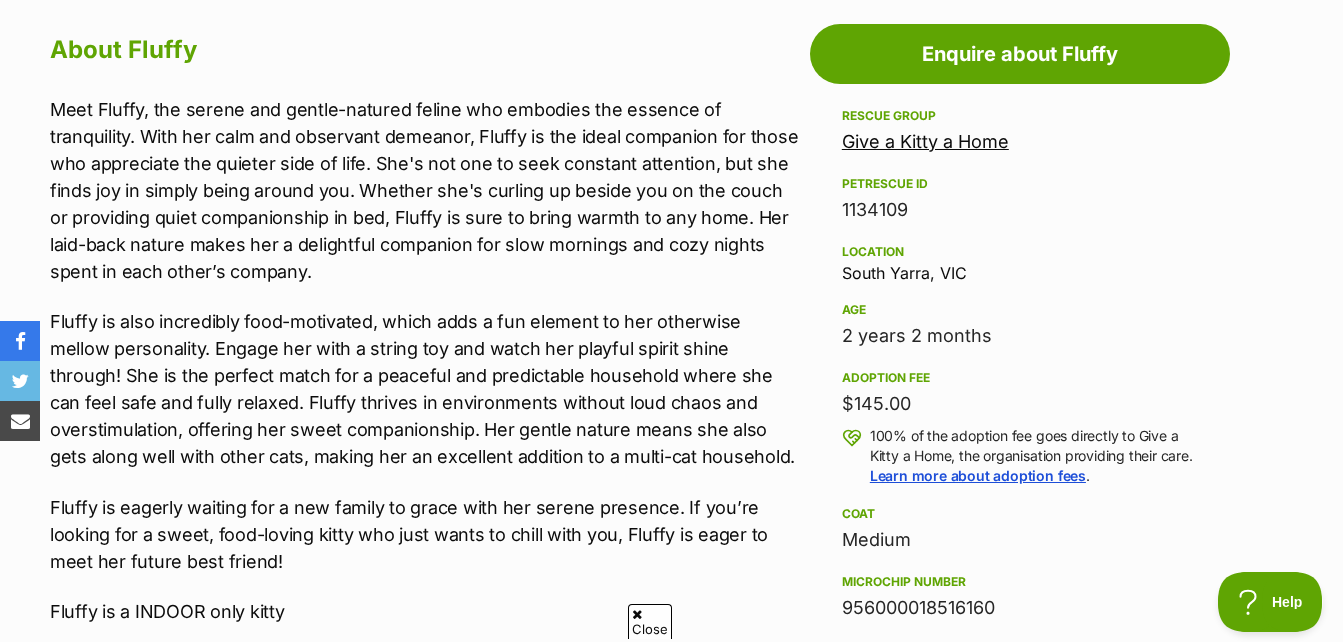 click on "Give a Kitty a Home" at bounding box center [925, 141] 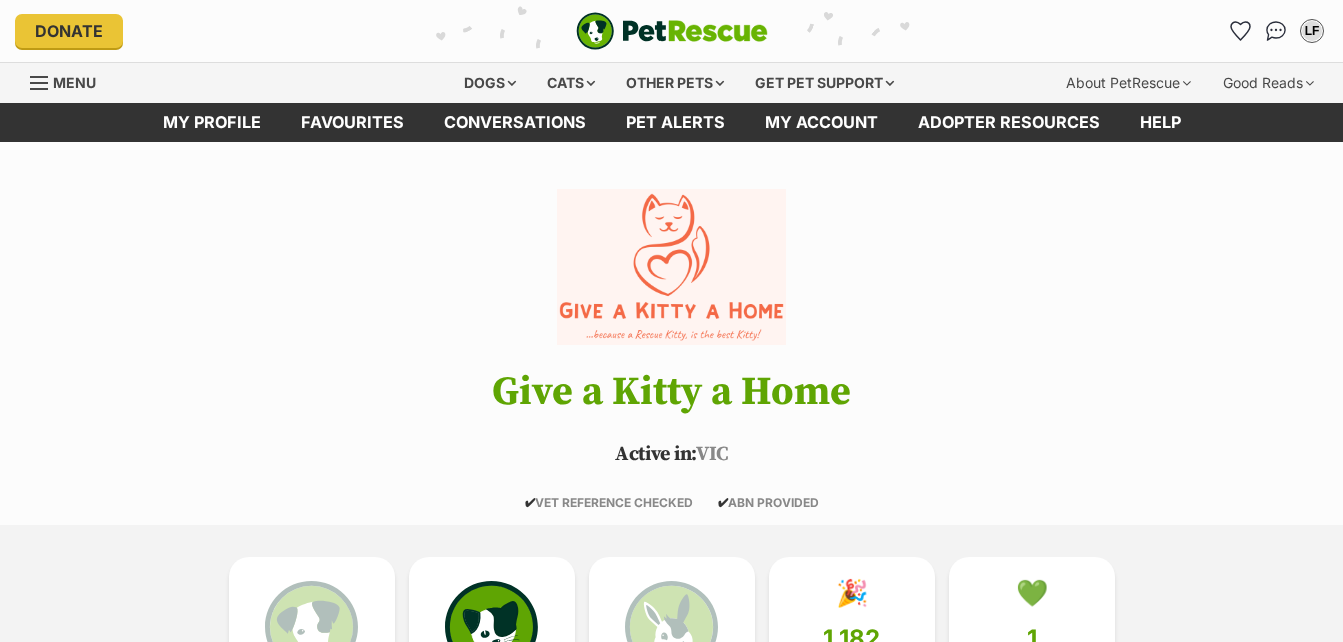 scroll, scrollTop: 0, scrollLeft: 0, axis: both 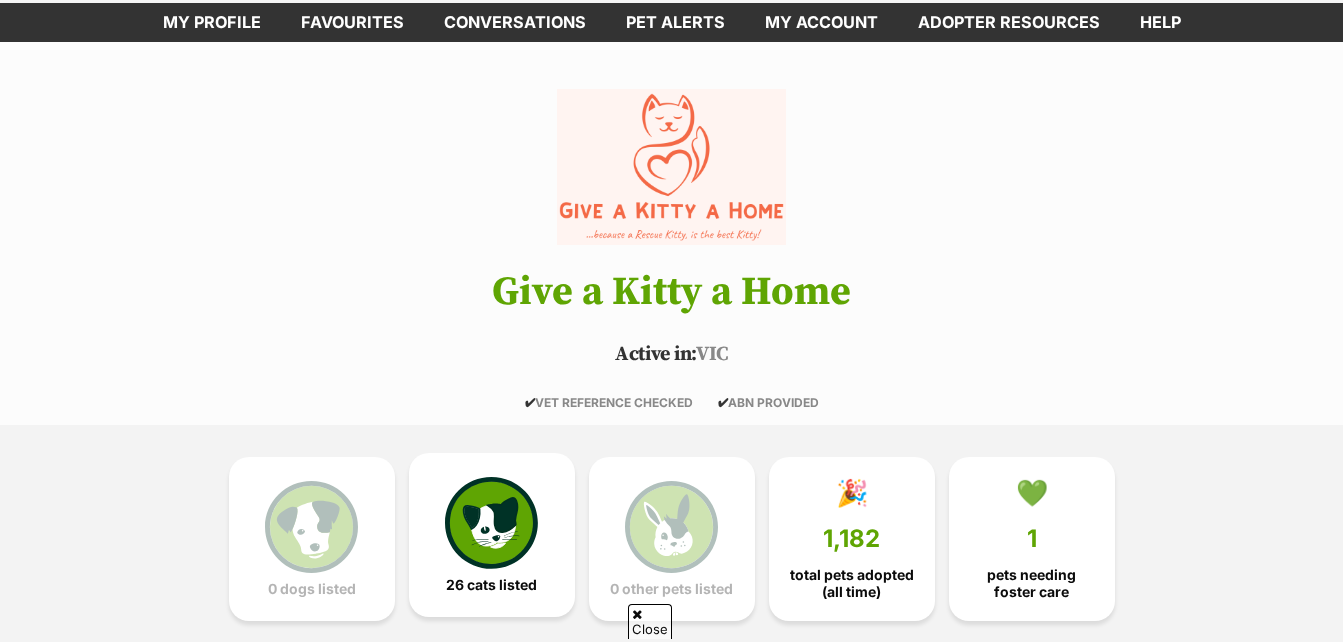 click at bounding box center [491, 523] 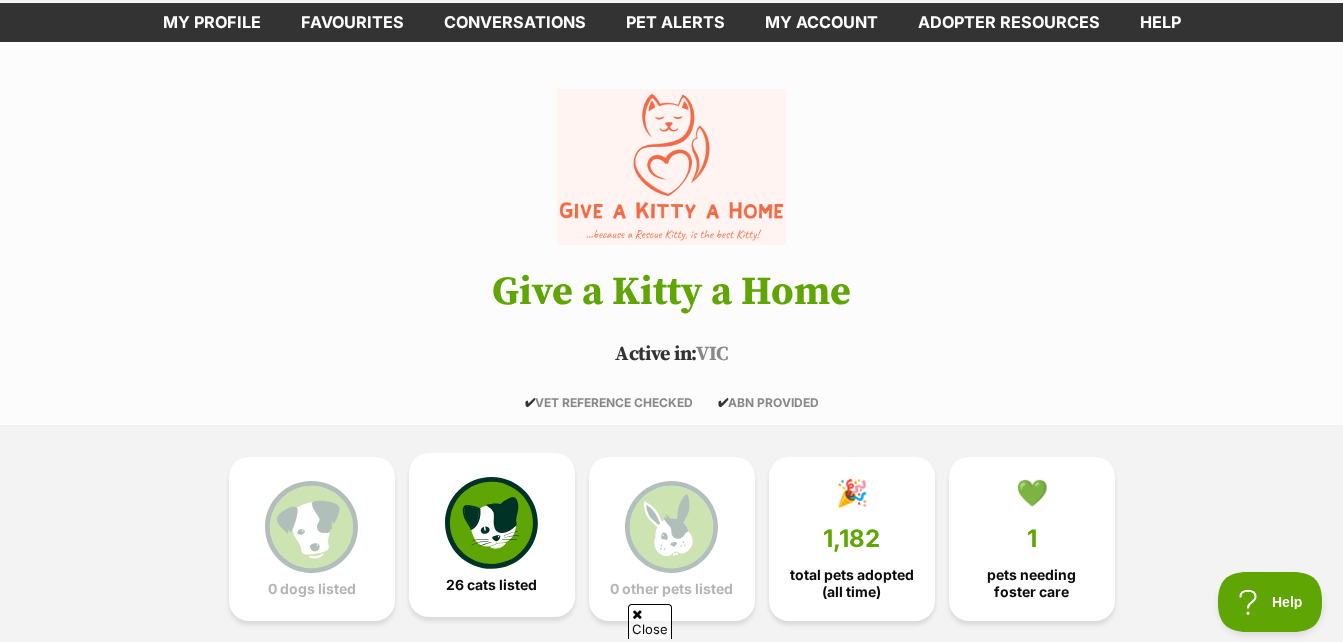 scroll, scrollTop: 0, scrollLeft: 0, axis: both 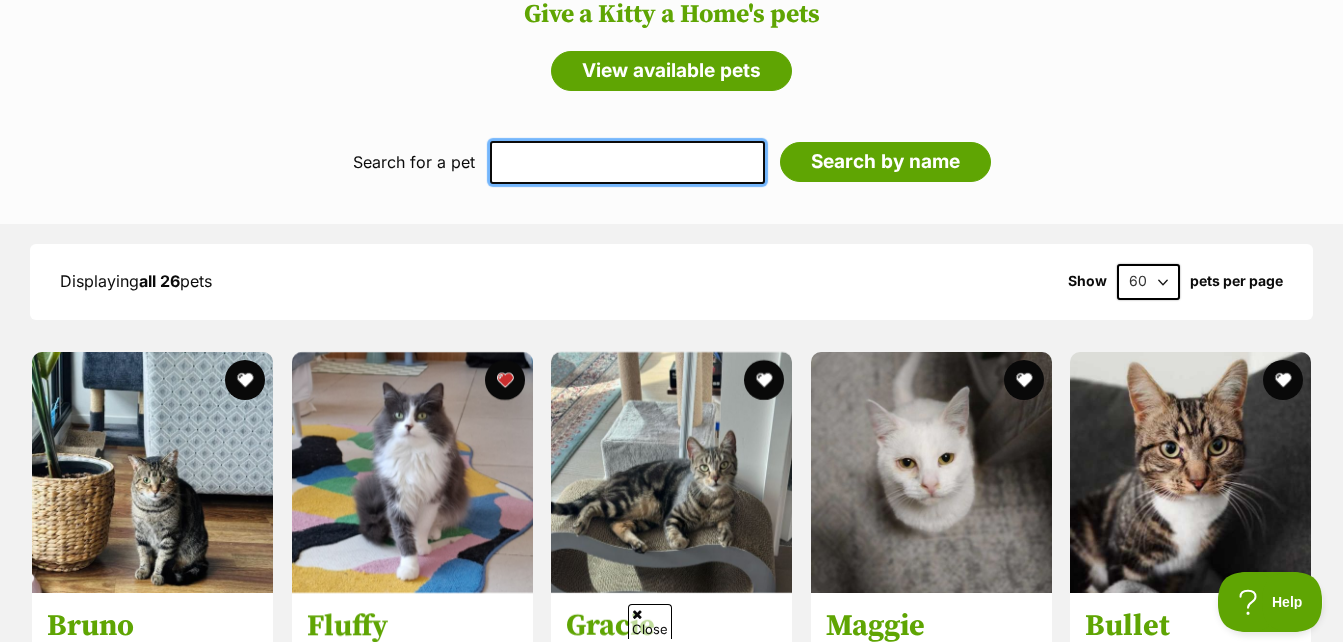 click at bounding box center [627, 162] 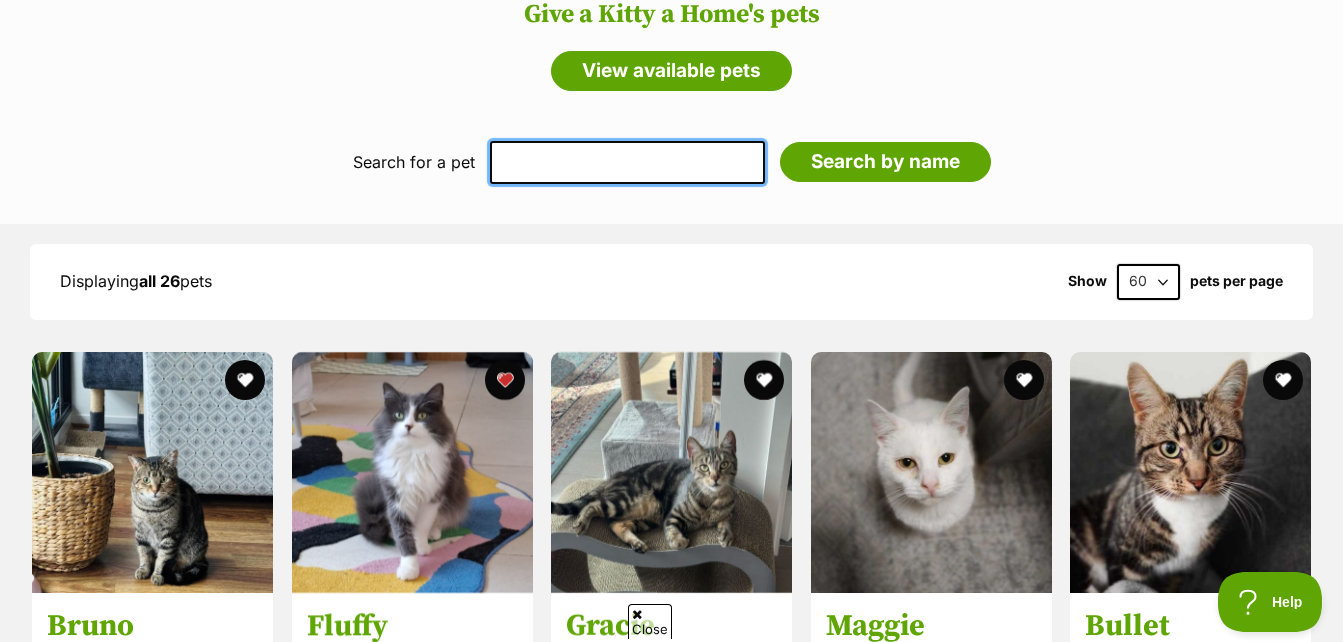 type on "ragdolls" 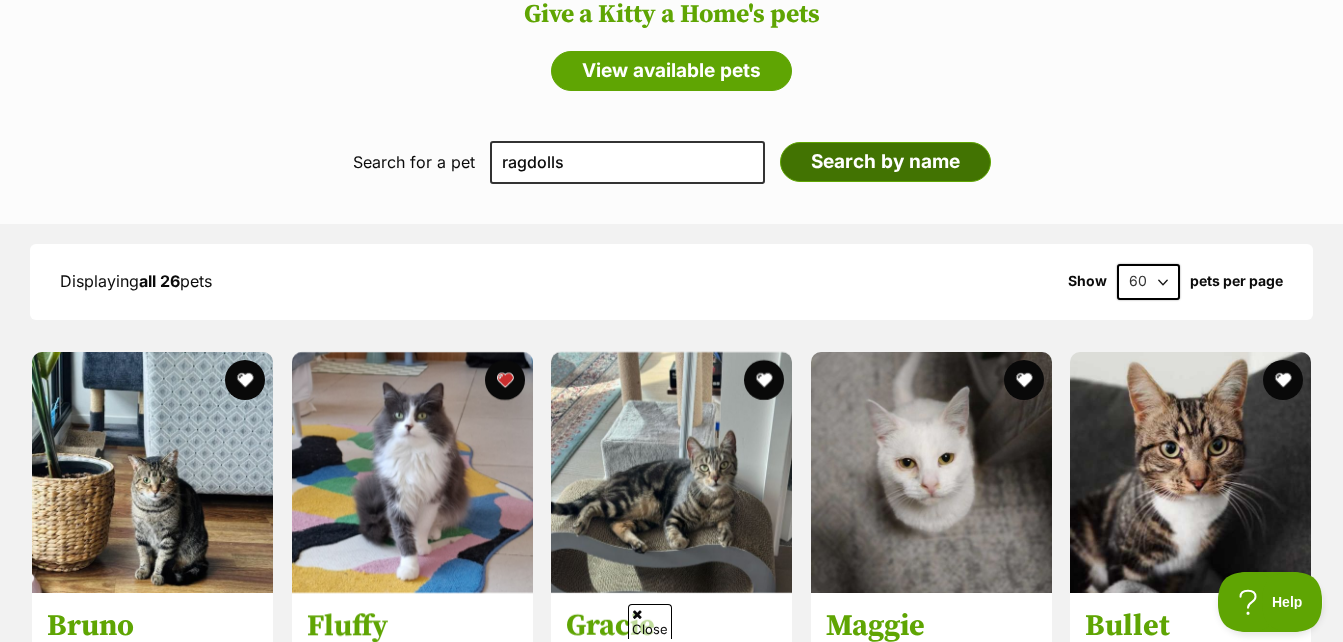 click on "Search by name" at bounding box center (885, 162) 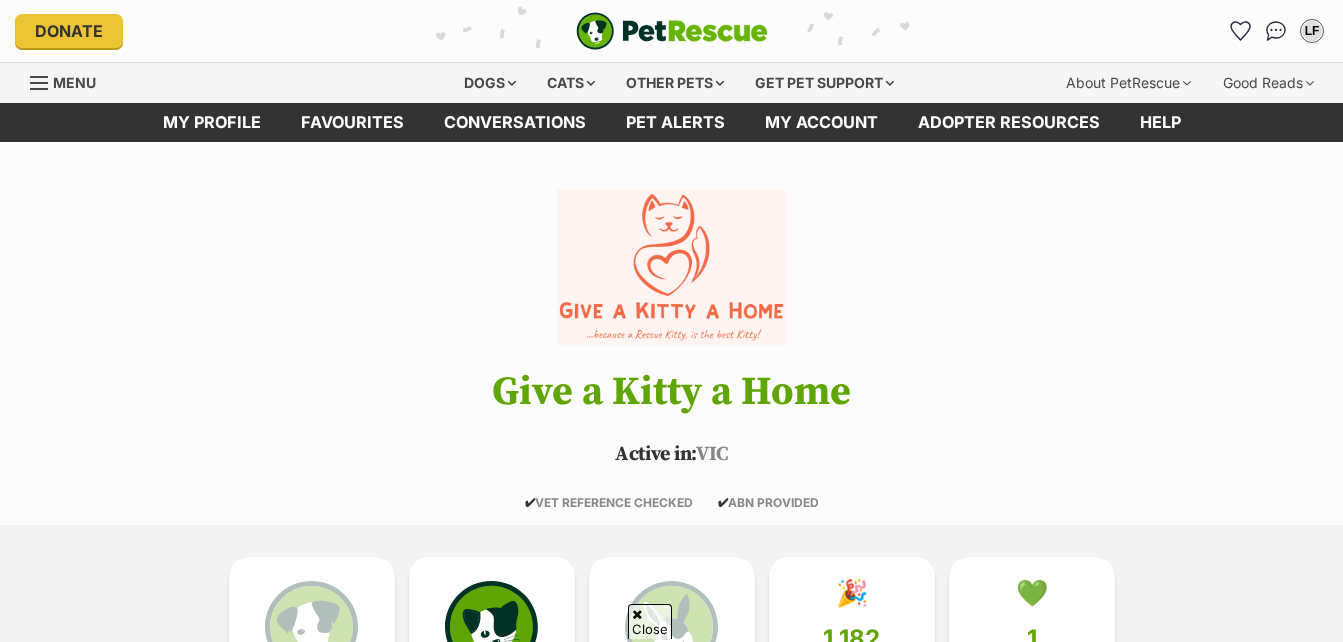 scroll, scrollTop: 1926, scrollLeft: 0, axis: vertical 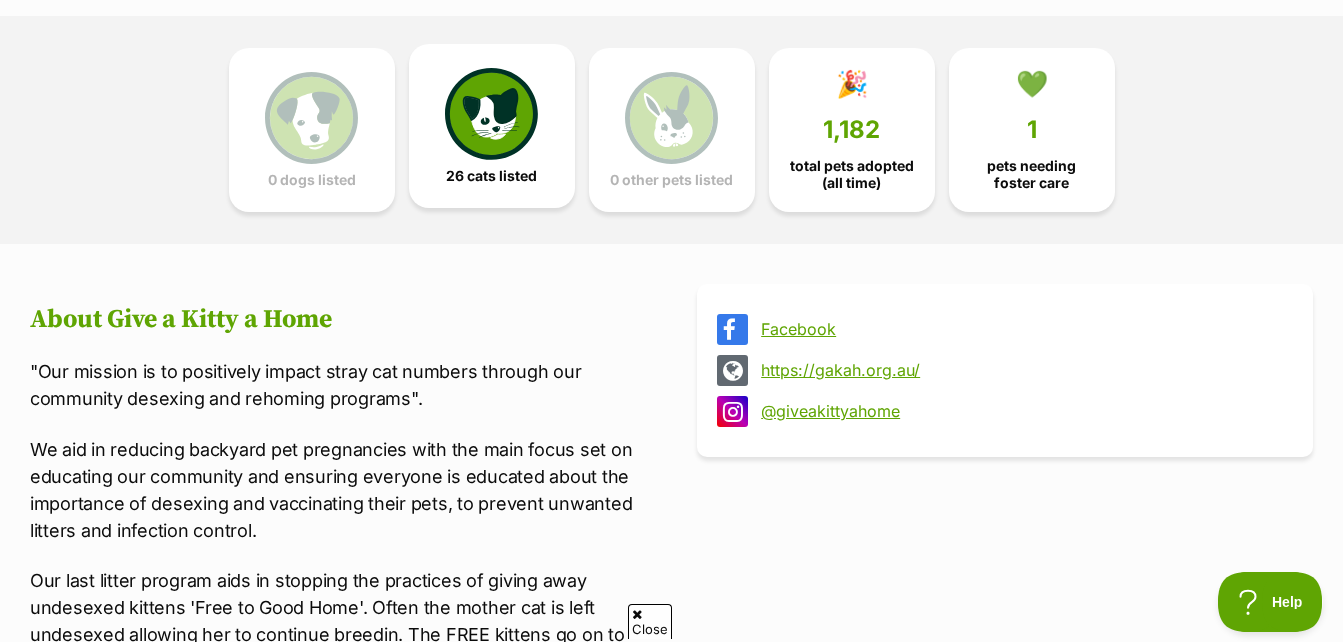 click at bounding box center (491, 114) 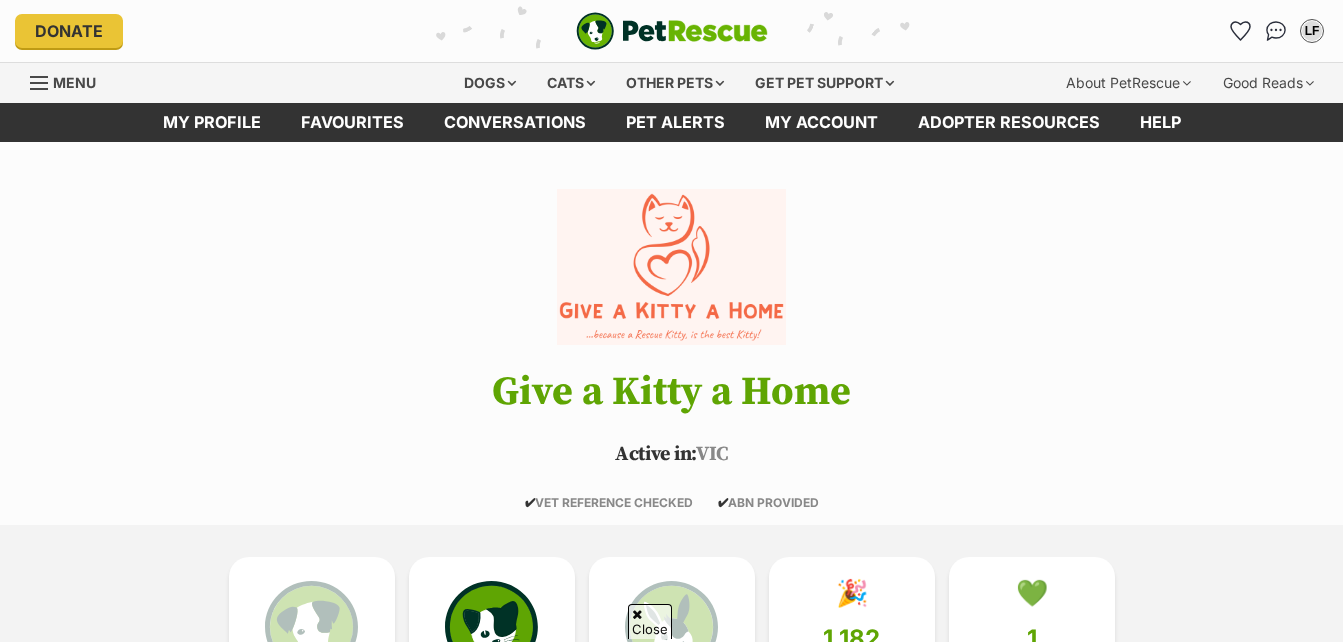 scroll, scrollTop: 1926, scrollLeft: 0, axis: vertical 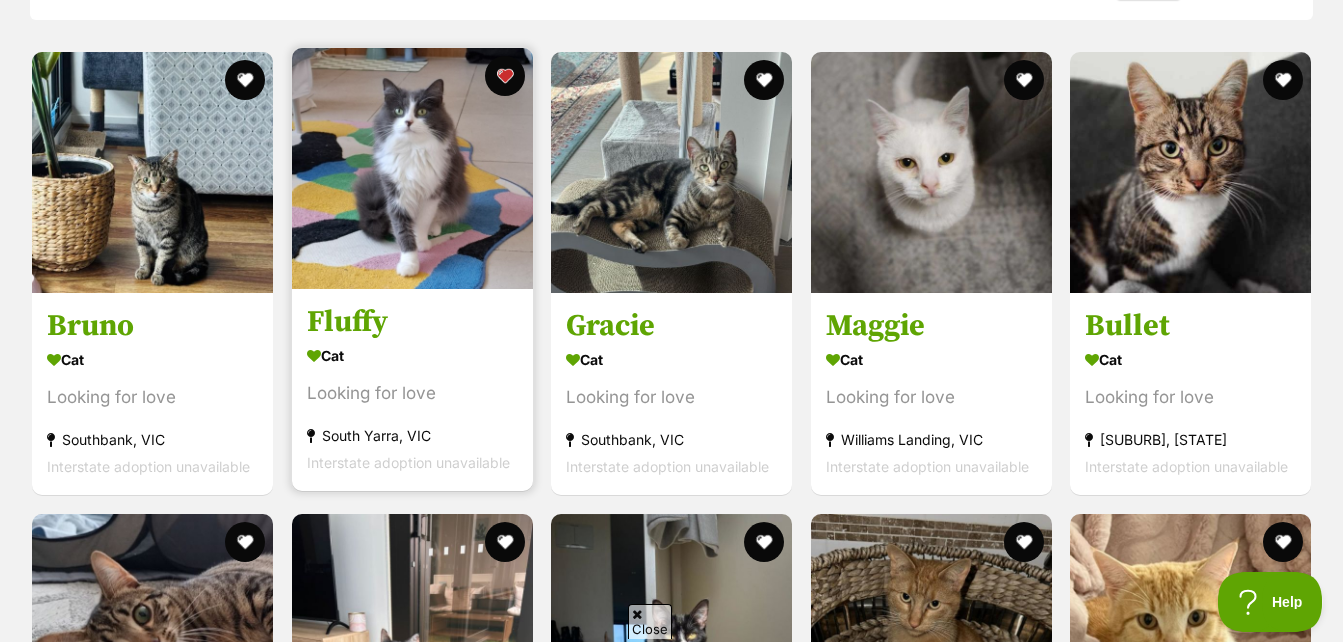 click at bounding box center [412, 168] 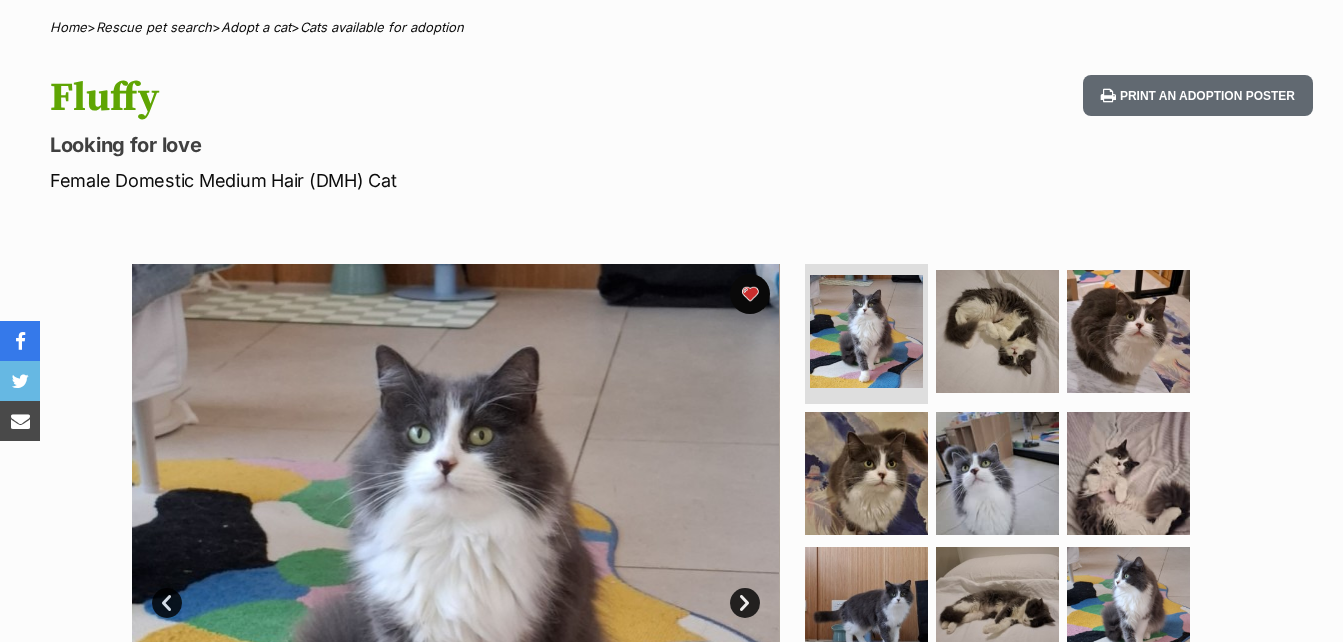 scroll, scrollTop: 0, scrollLeft: 0, axis: both 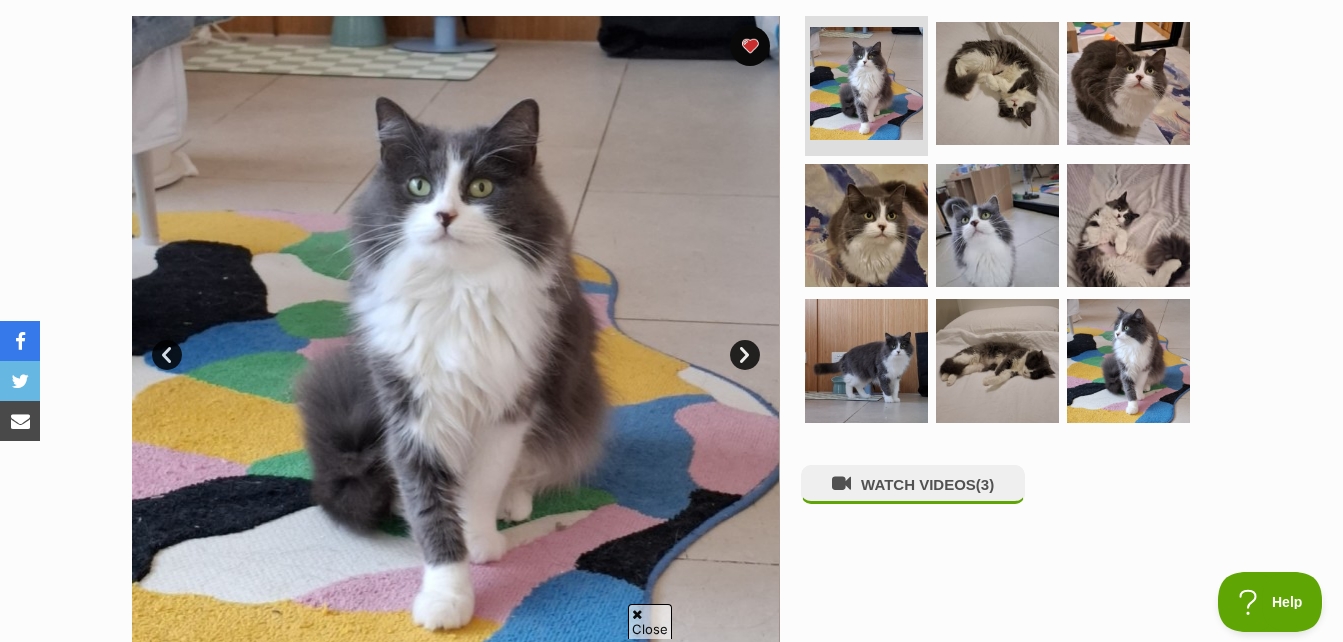 click on "Next" at bounding box center [745, 355] 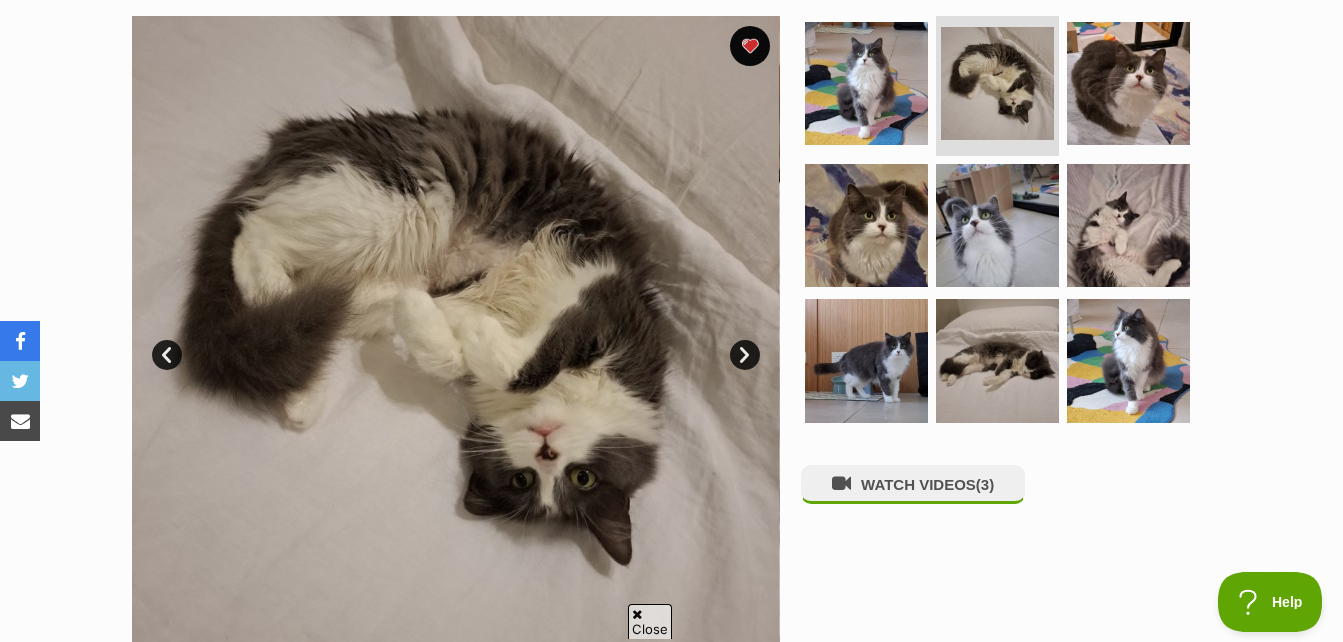click on "Next" at bounding box center [745, 355] 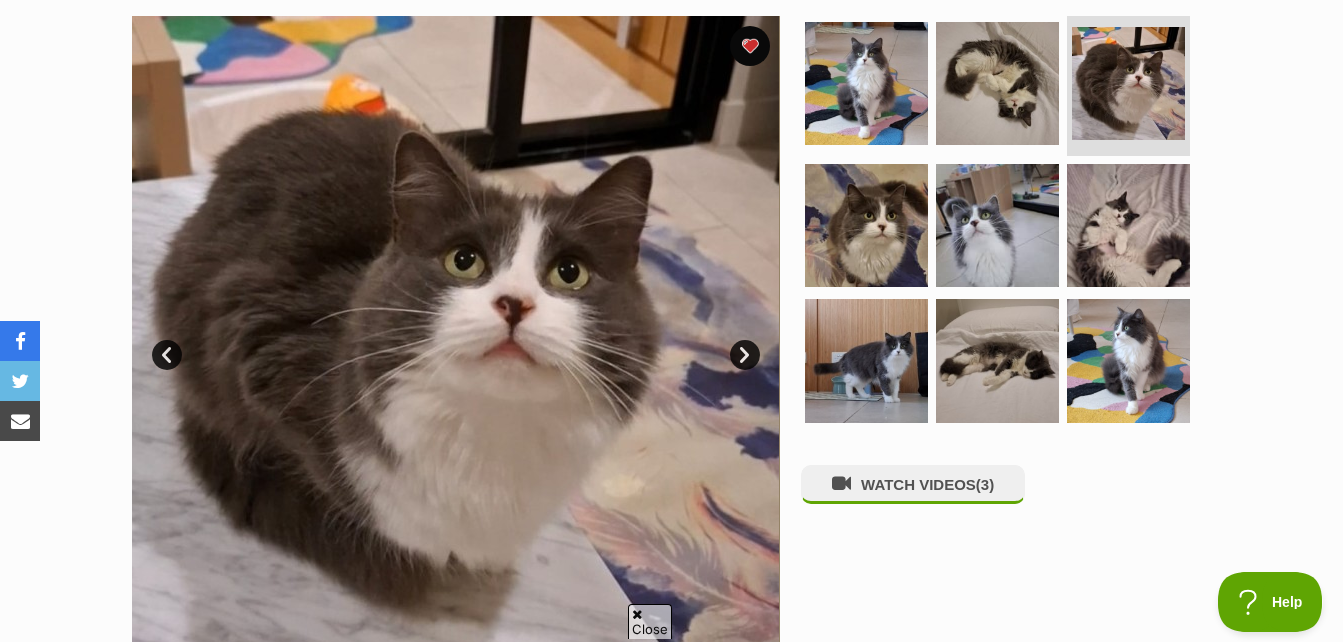 click on "Next" at bounding box center (745, 355) 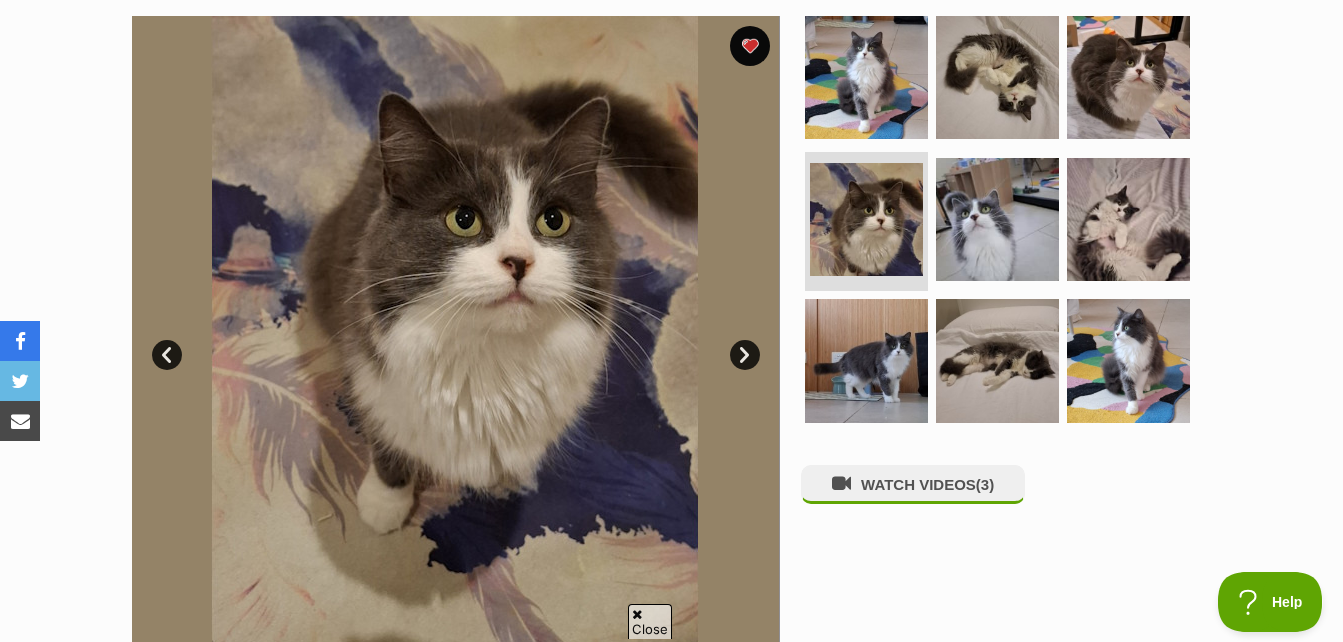 click on "Next" at bounding box center (745, 355) 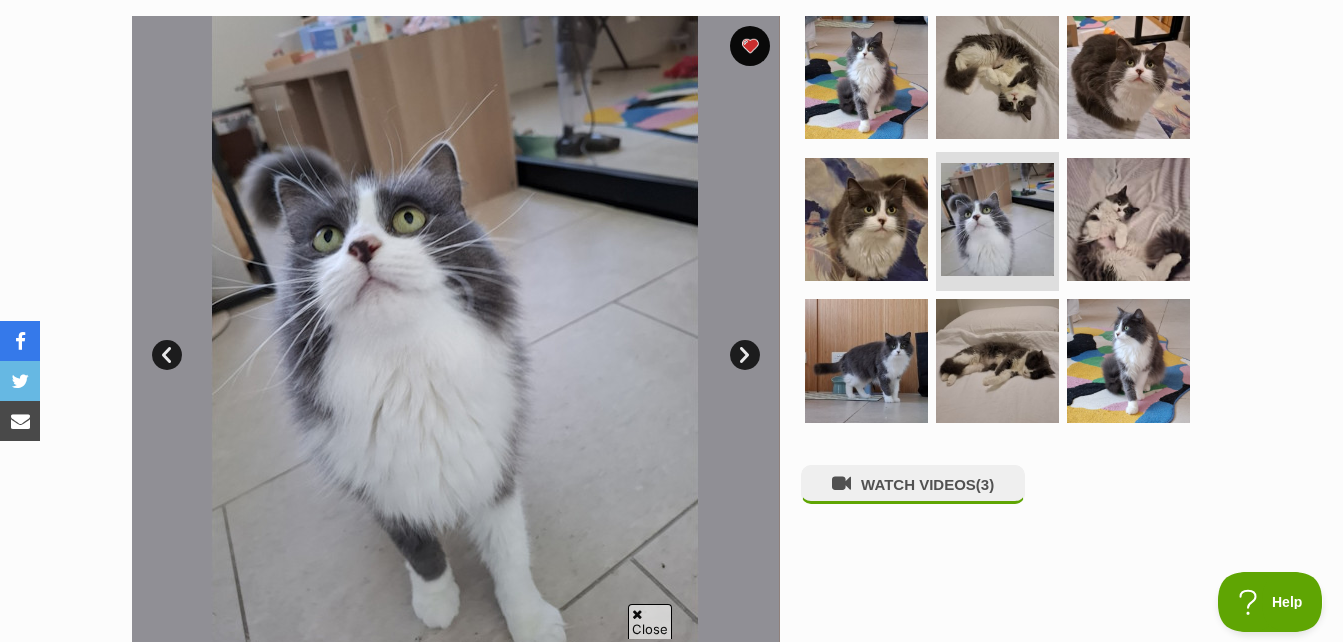 click on "Next" at bounding box center (745, 355) 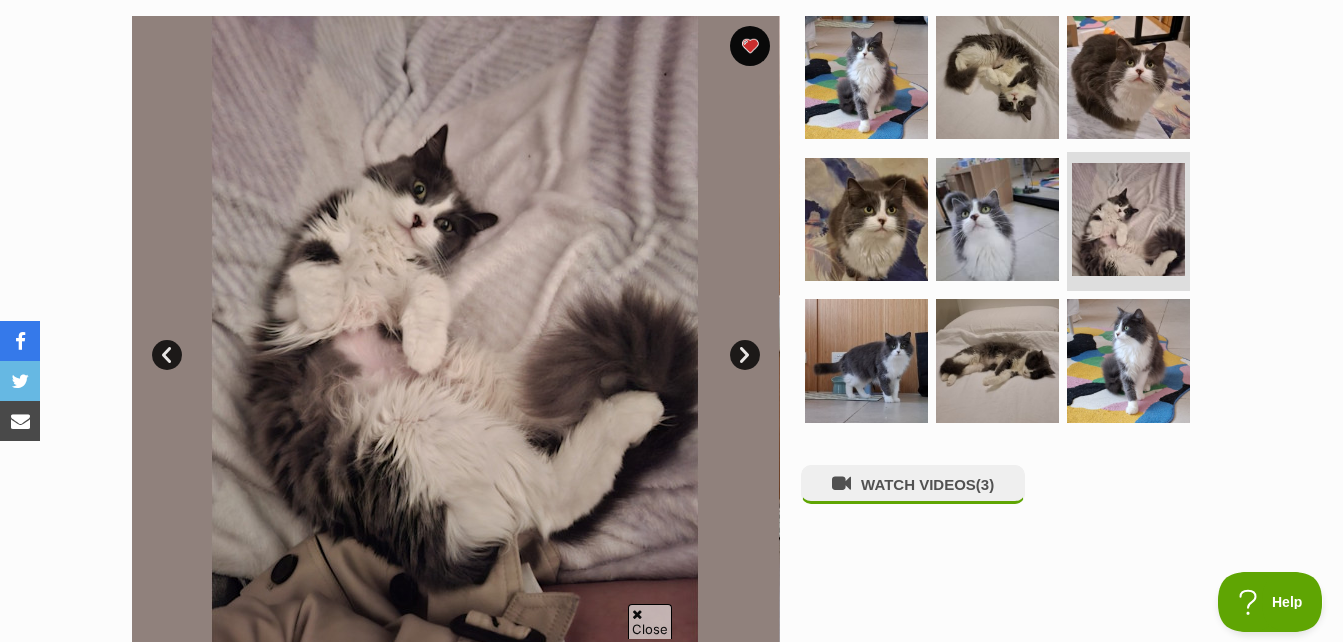click on "Next" at bounding box center (745, 355) 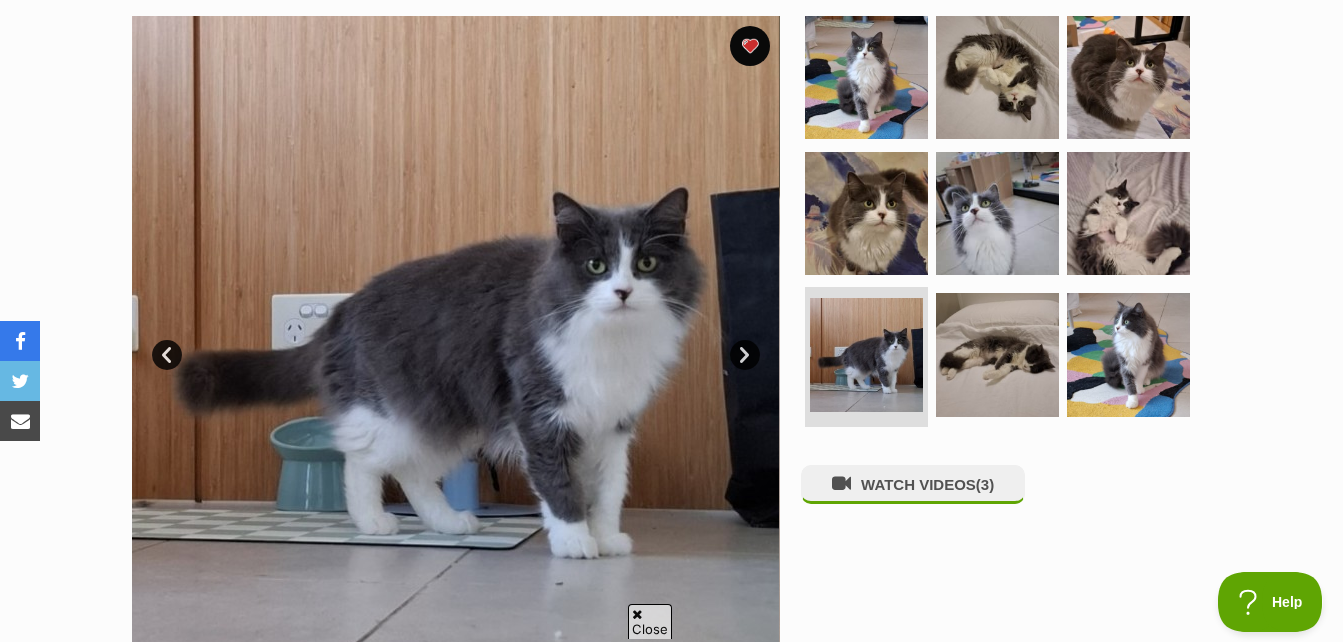 click on "Next" at bounding box center (745, 355) 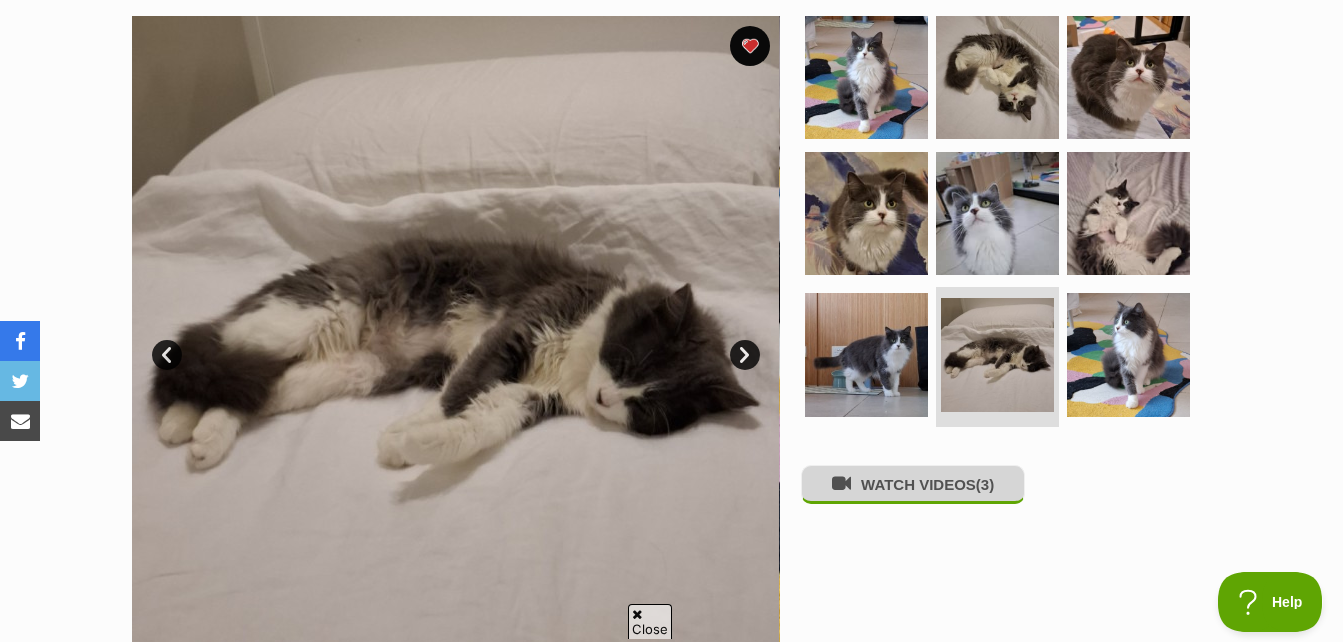 click on "WATCH VIDEOS
(3)" at bounding box center [913, 484] 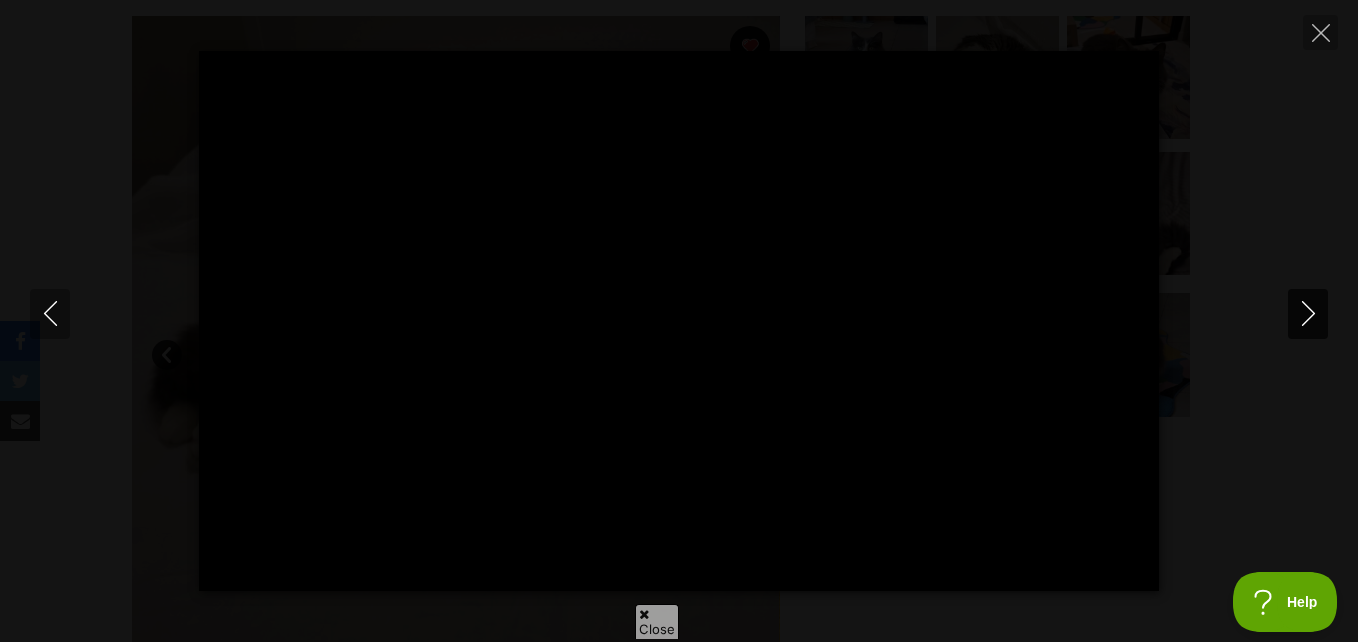 click 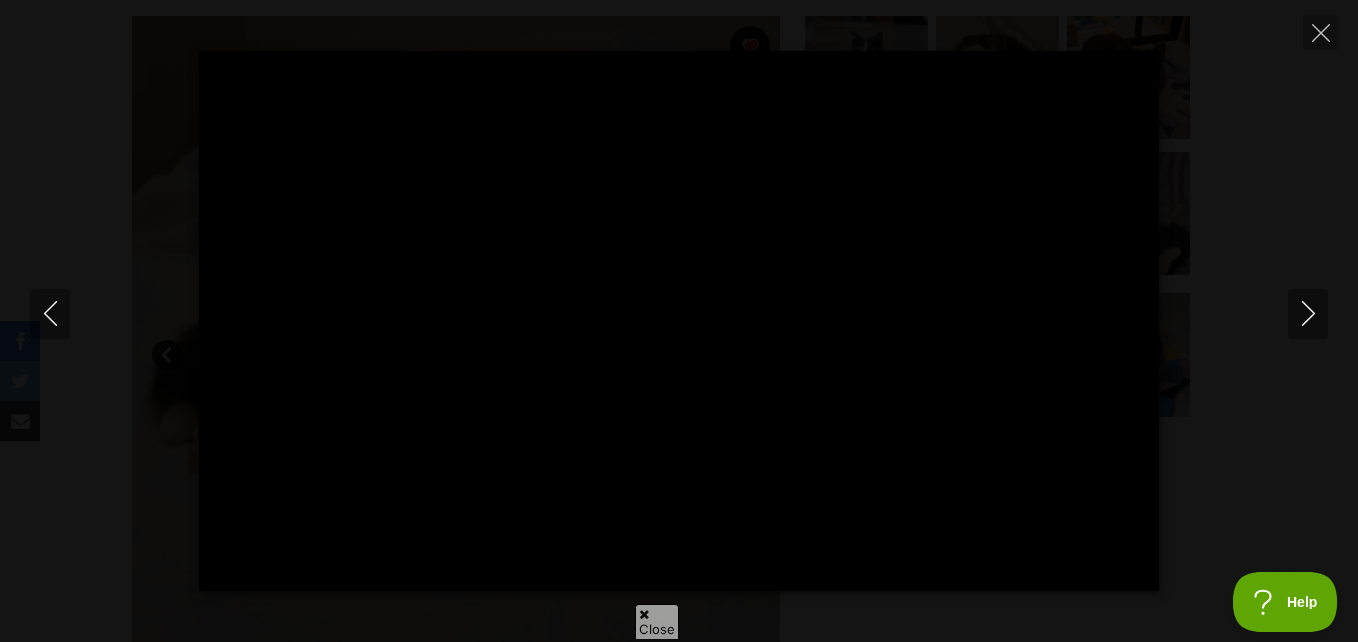 type on "75.98" 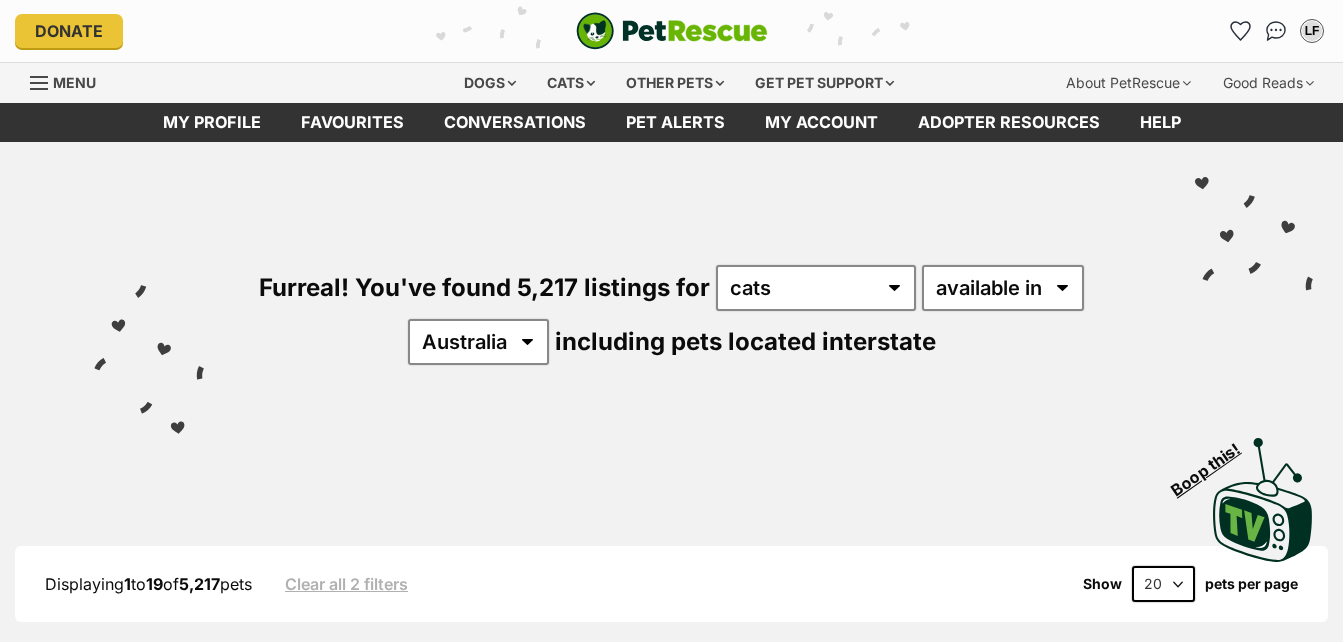 scroll, scrollTop: 0, scrollLeft: 0, axis: both 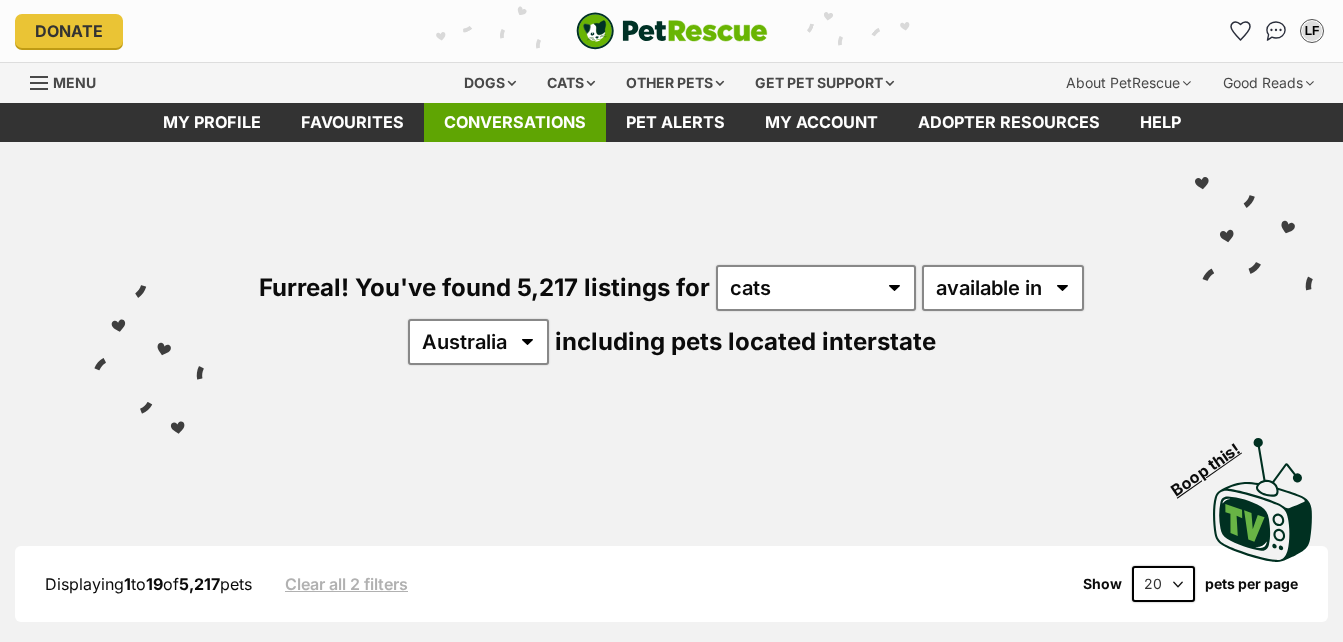 click on "Conversations" at bounding box center [515, 122] 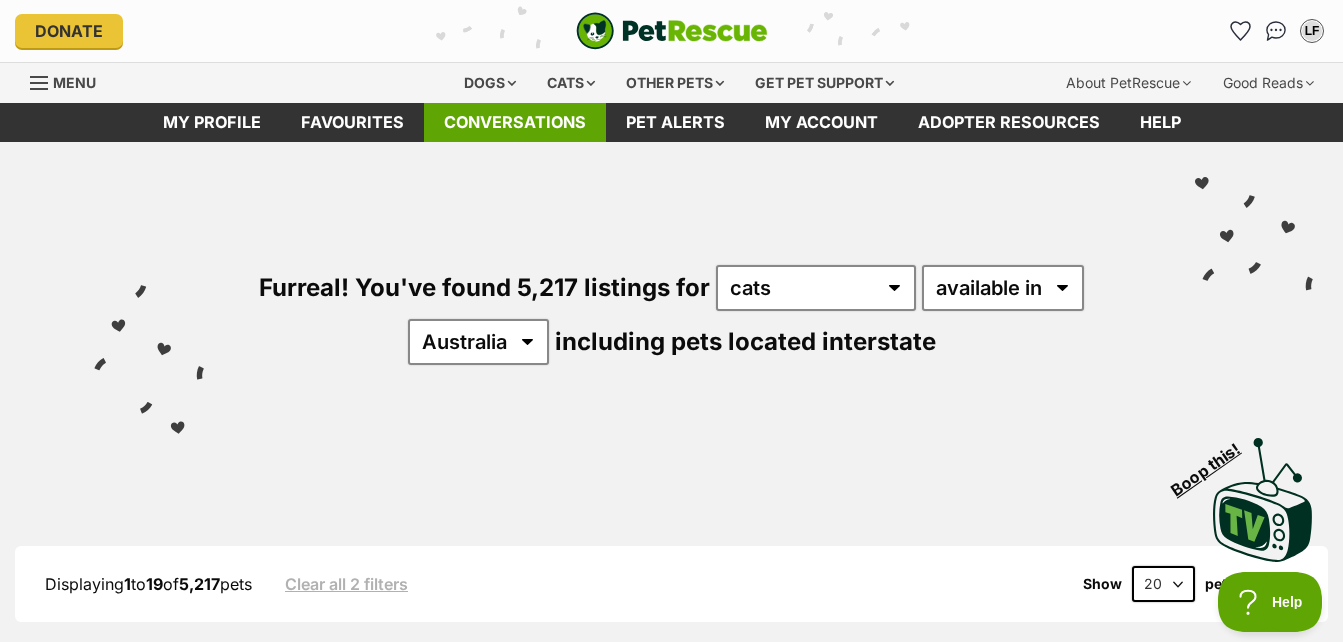 scroll, scrollTop: 0, scrollLeft: 0, axis: both 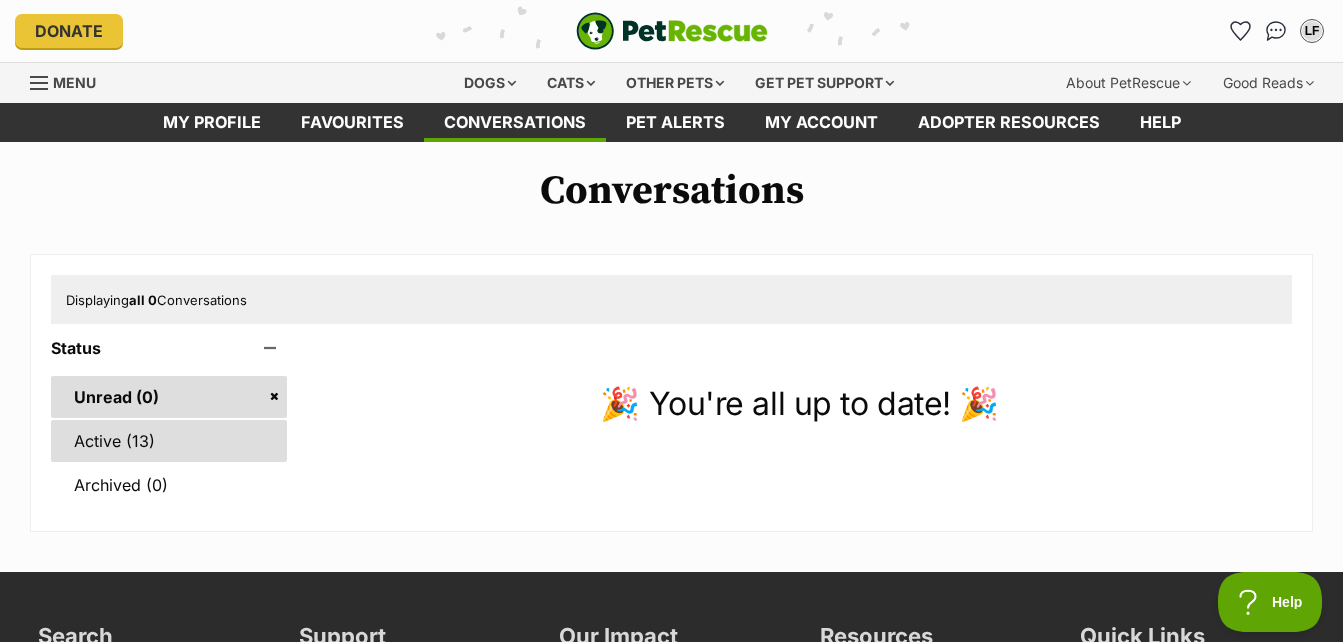 click on "Active (13)" at bounding box center (169, 441) 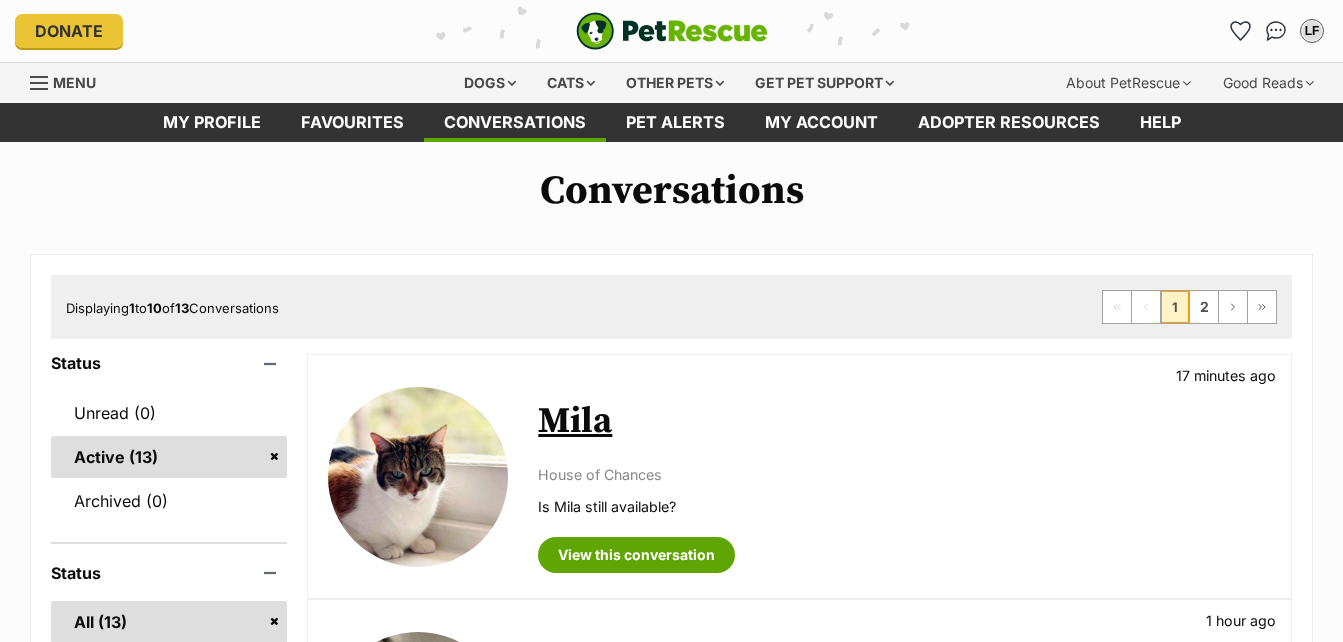 scroll, scrollTop: 0, scrollLeft: 0, axis: both 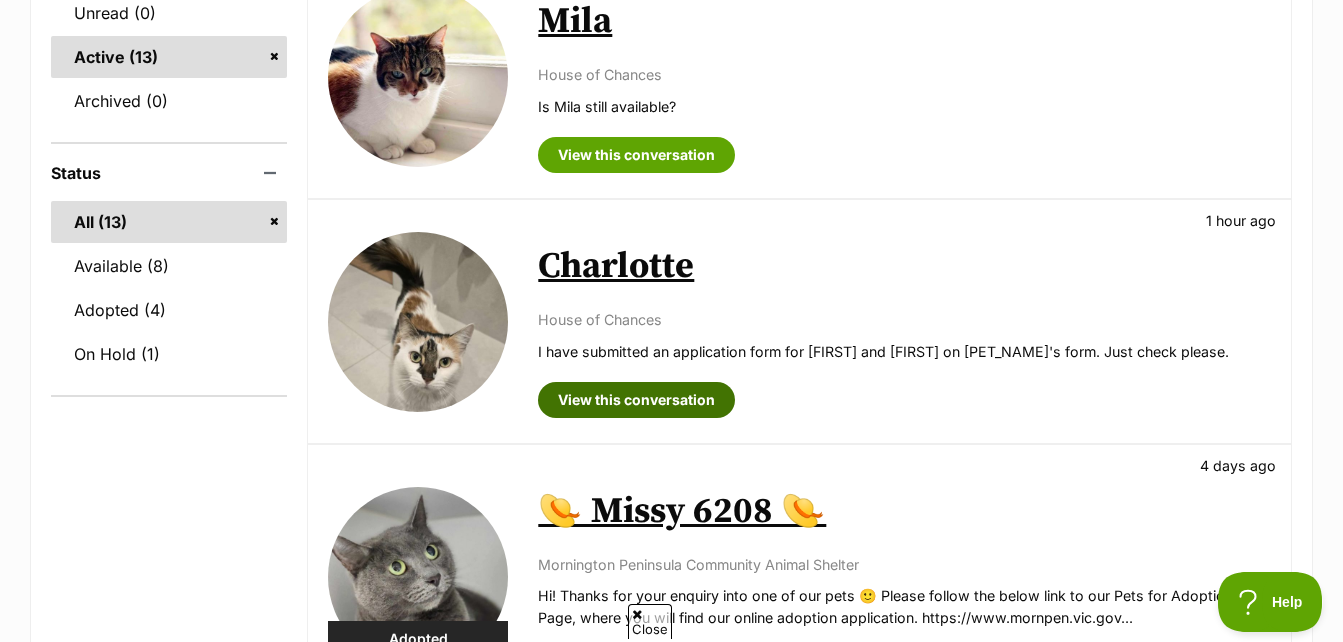 click on "View this conversation" at bounding box center [636, 400] 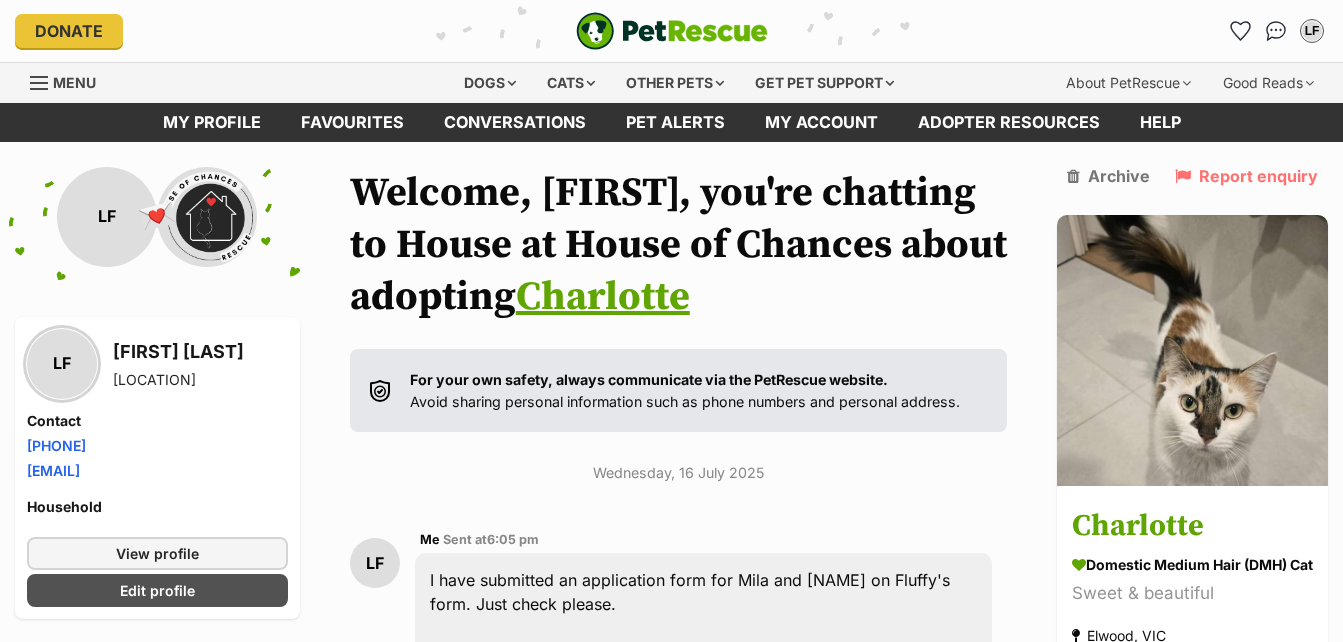 scroll, scrollTop: 0, scrollLeft: 0, axis: both 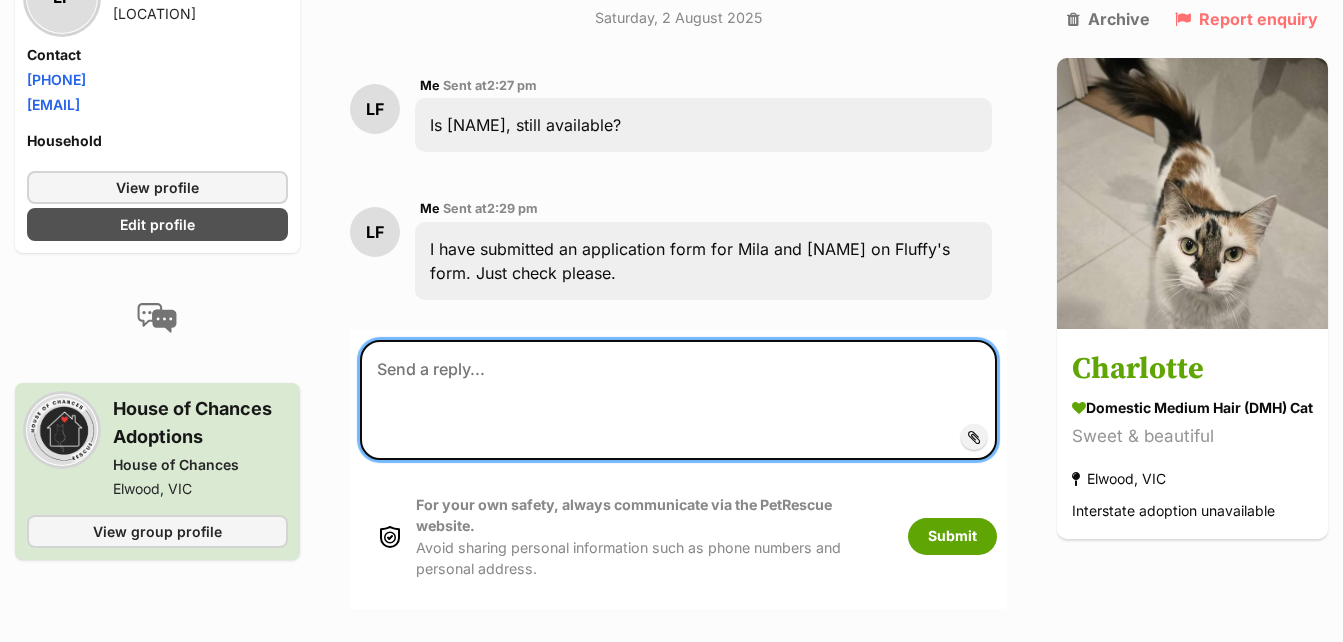 click at bounding box center (678, 400) 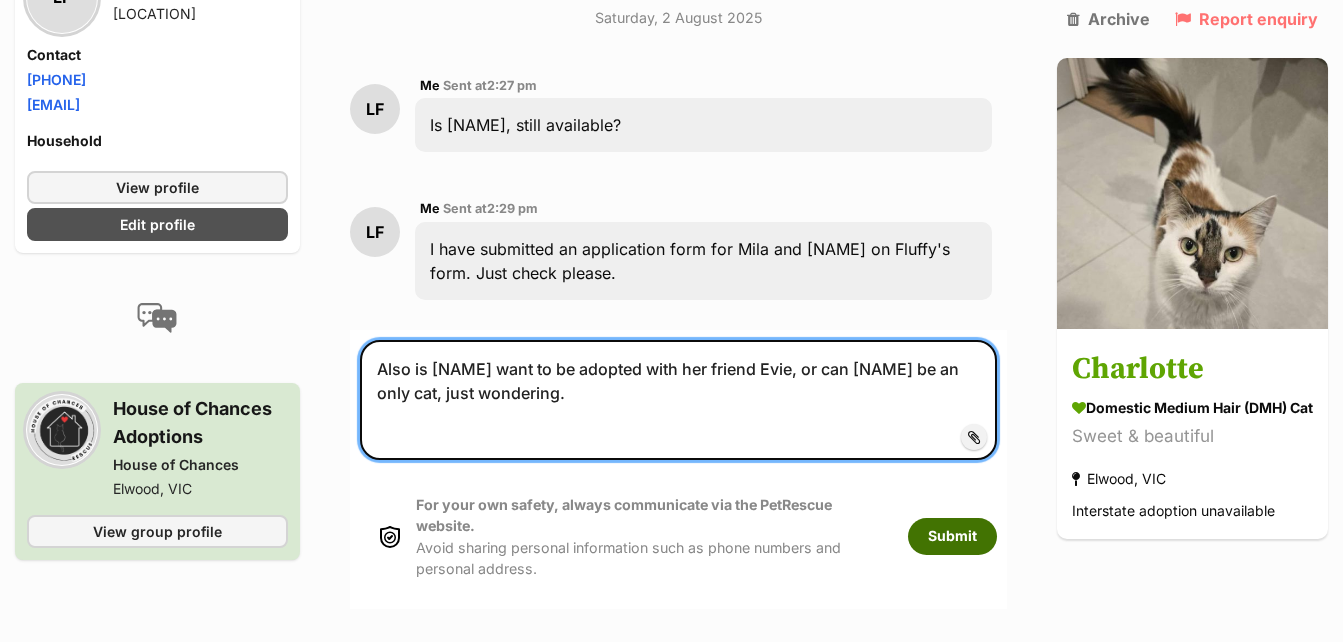 type on "Also is [NAME] want to be adopted with her friend Evie, or can [NAME] be an only cat, just wondering." 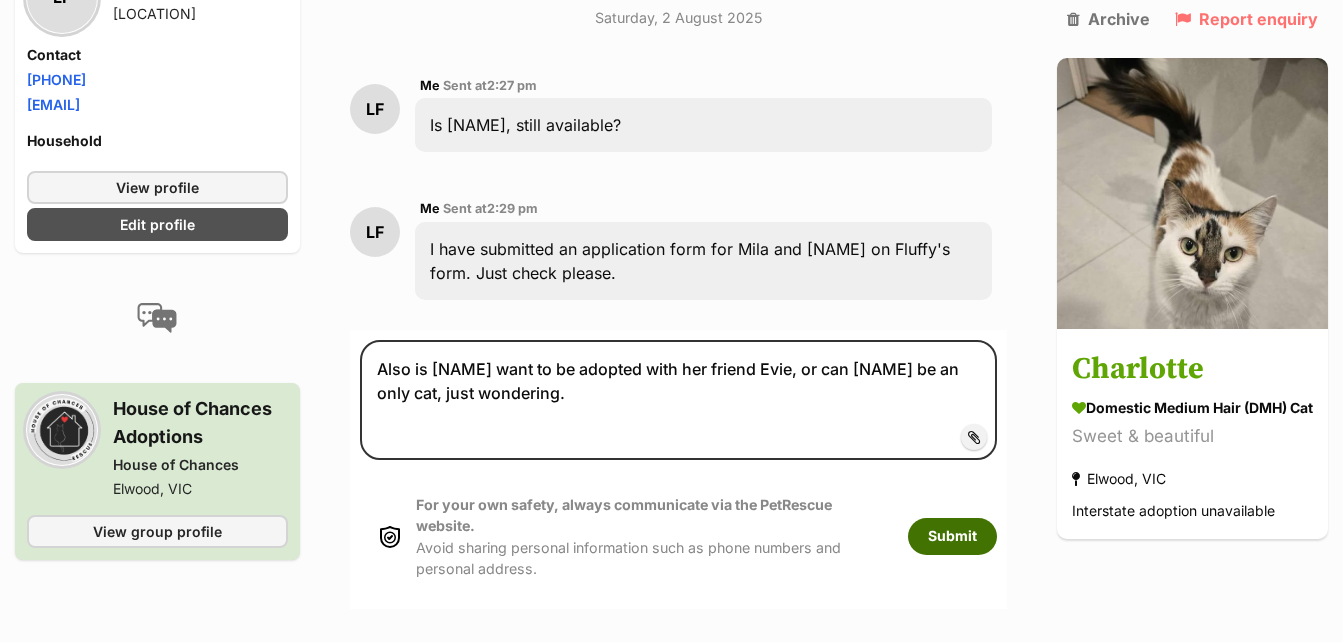 click on "Submit" at bounding box center [952, 536] 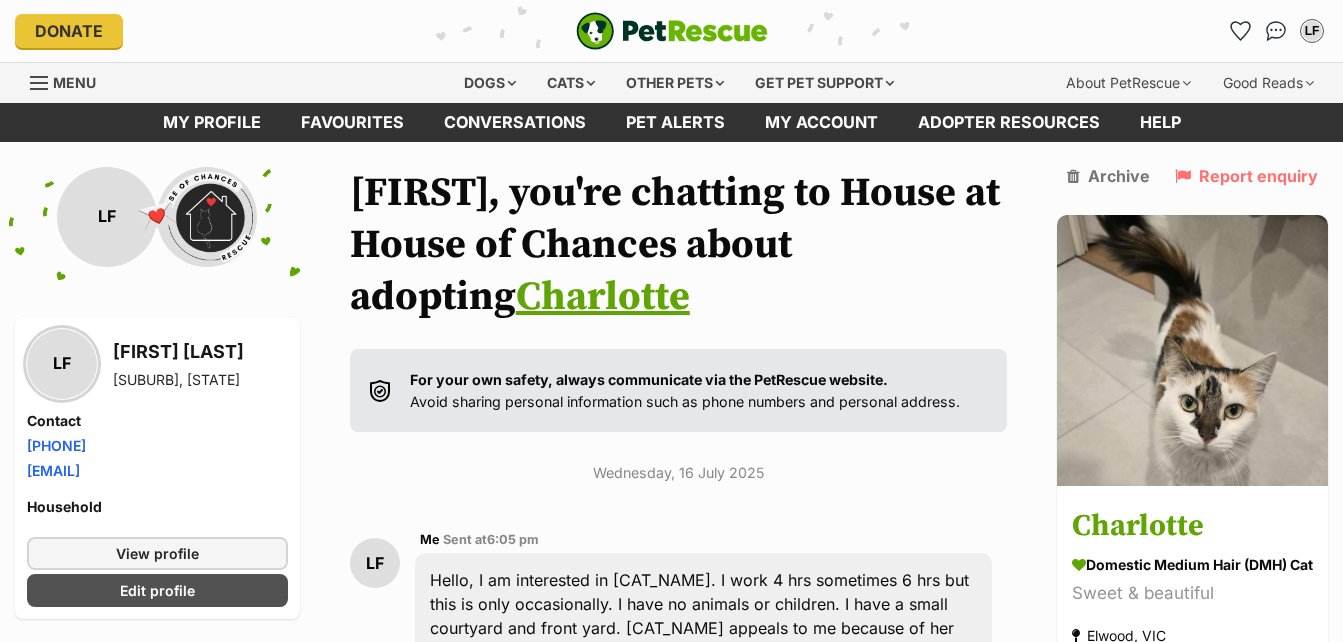 scroll, scrollTop: 874, scrollLeft: 0, axis: vertical 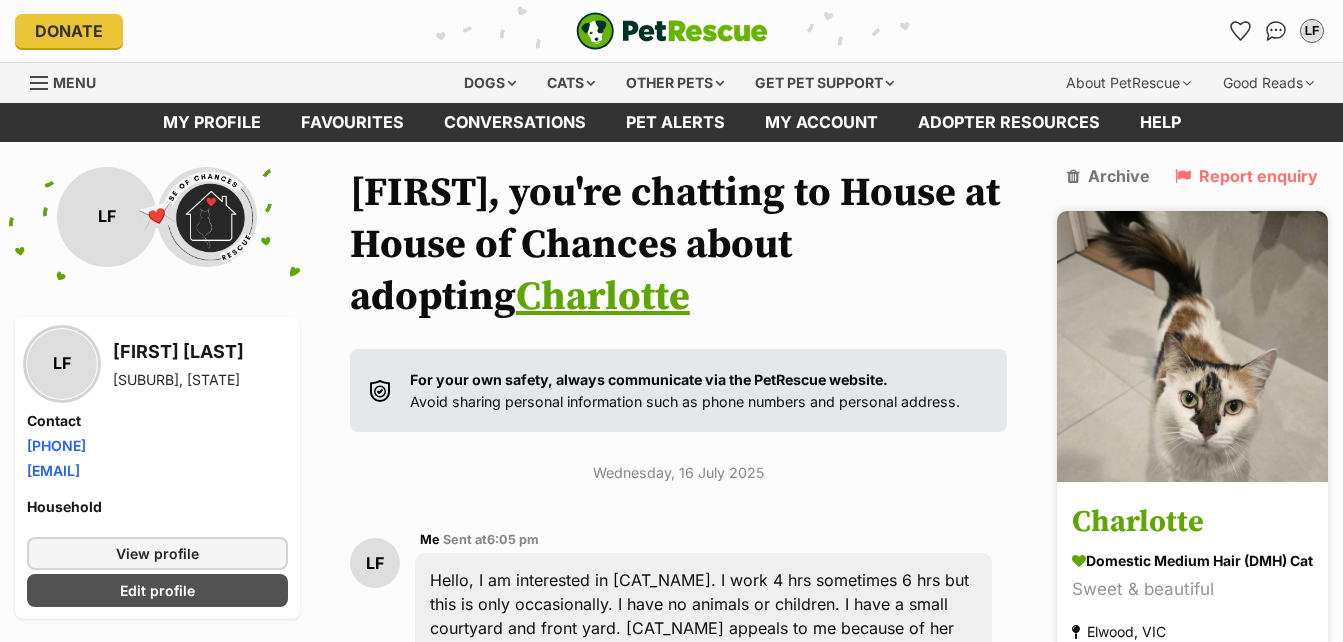 click on "Charlotte" at bounding box center [1192, 522] 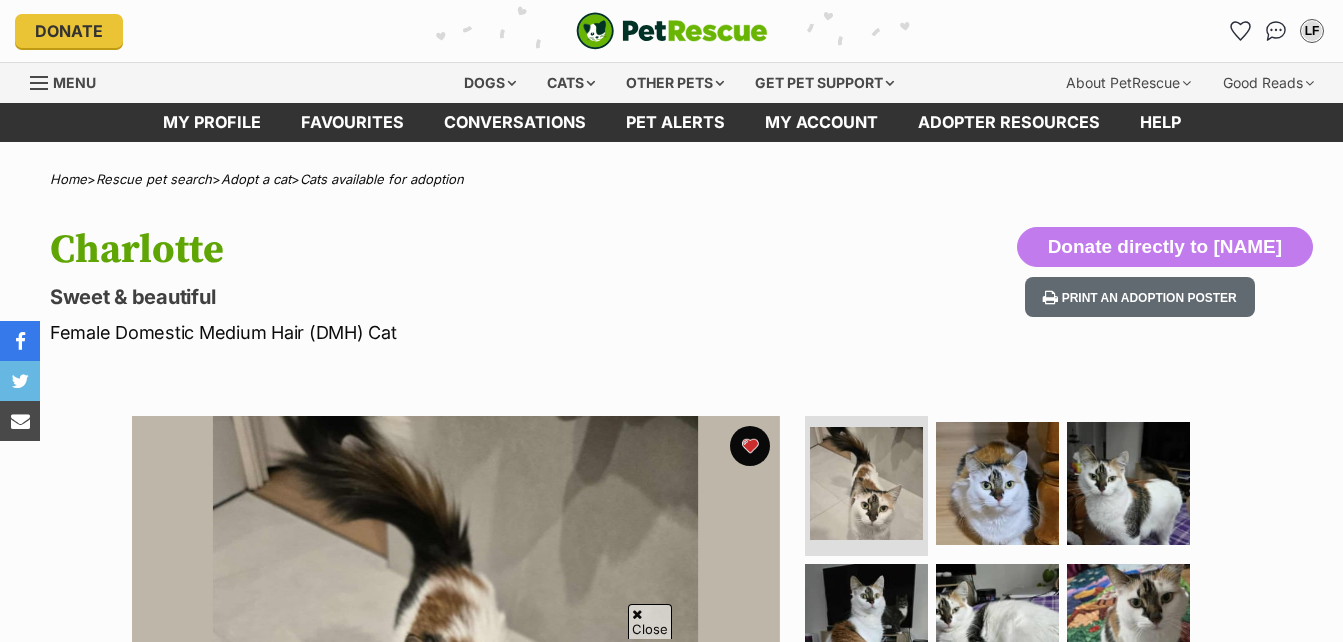 scroll, scrollTop: 400, scrollLeft: 0, axis: vertical 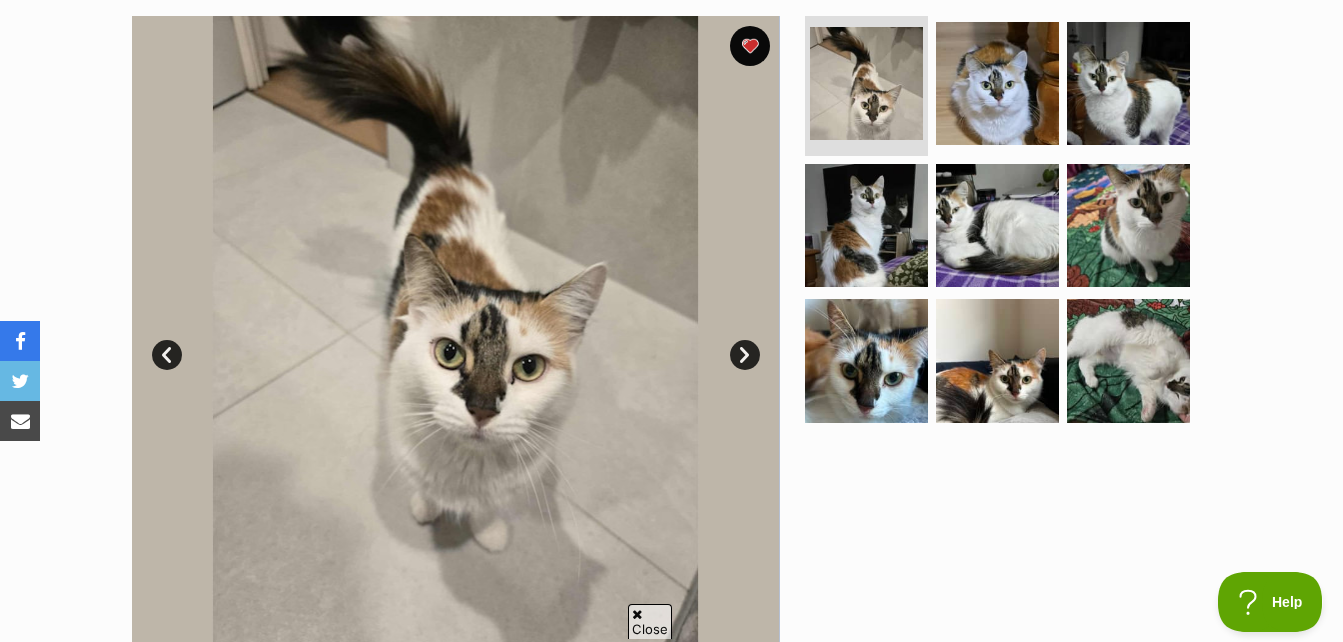 click on "Next" at bounding box center [745, 355] 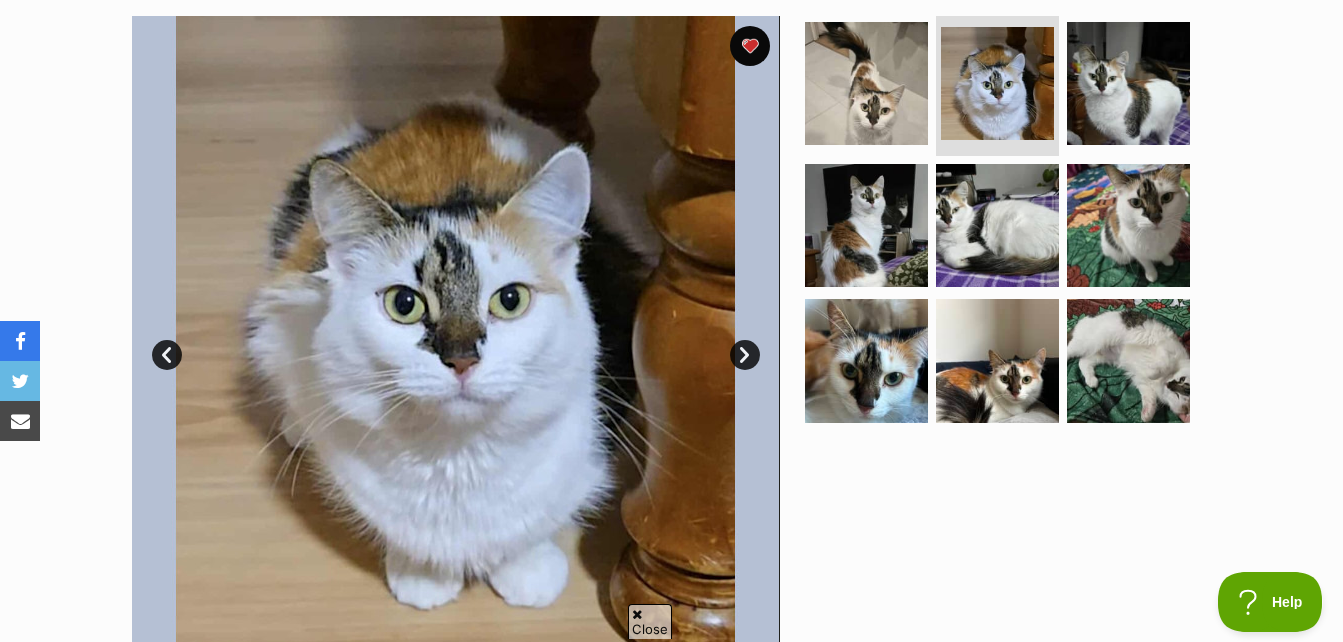 click on "Next" at bounding box center (745, 355) 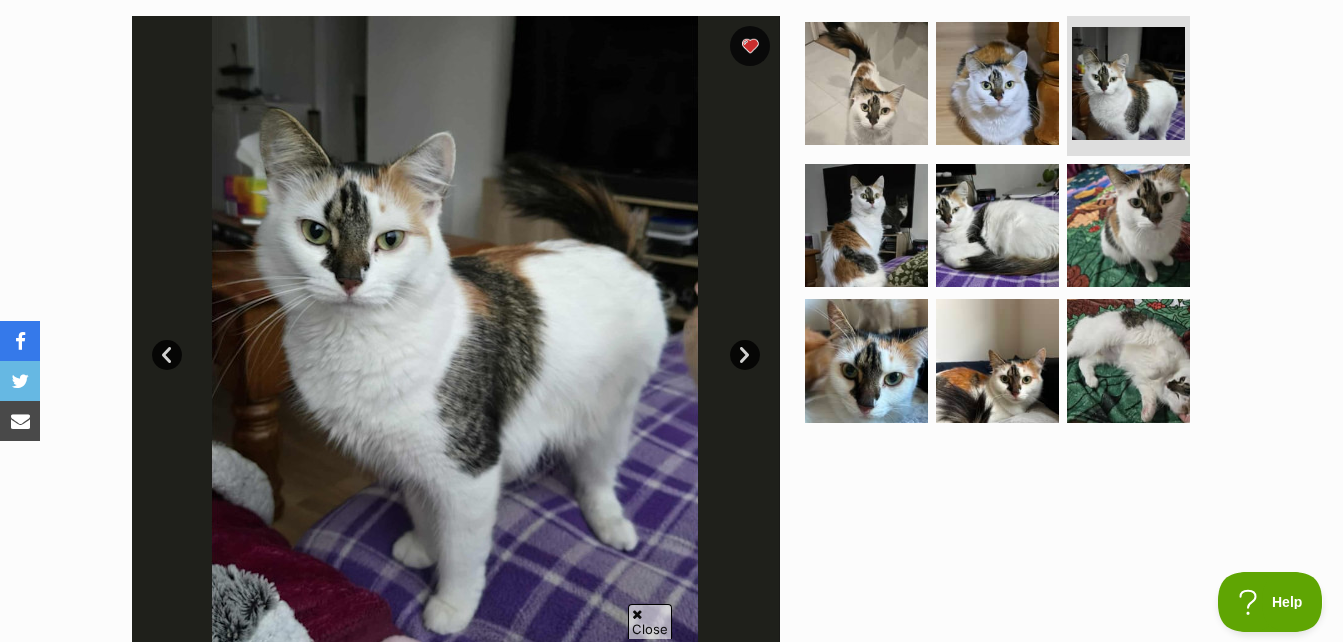 click on "Next" at bounding box center [745, 355] 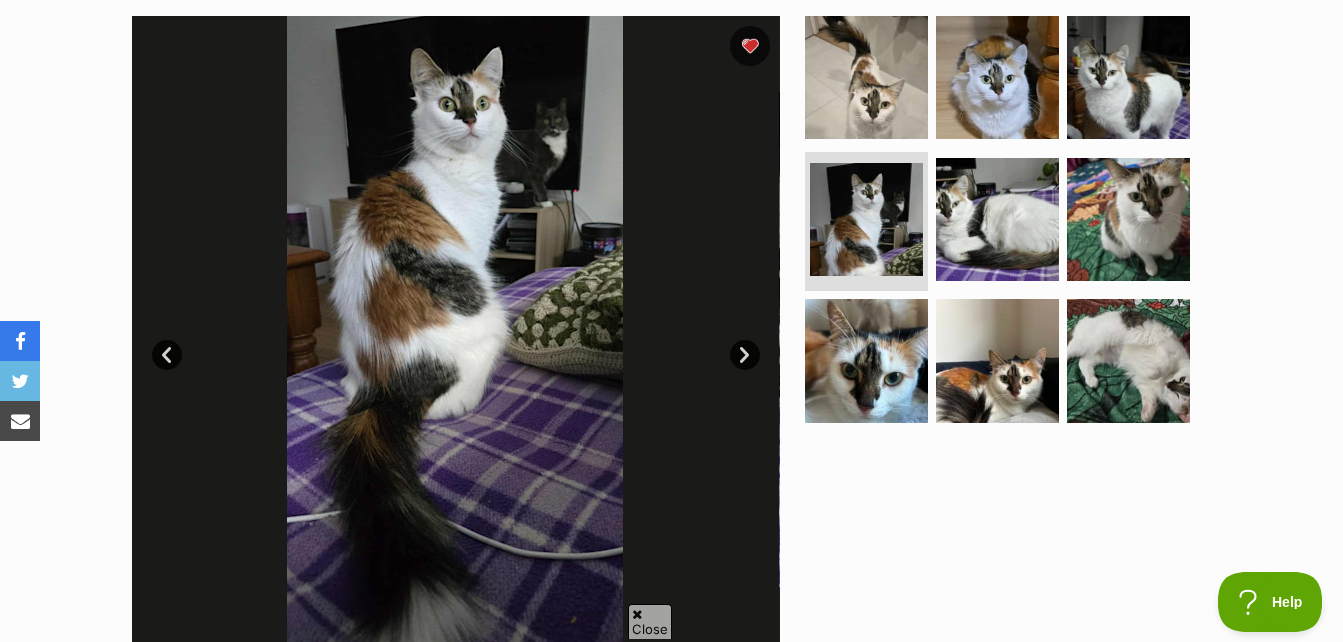 click on "Next" at bounding box center (745, 355) 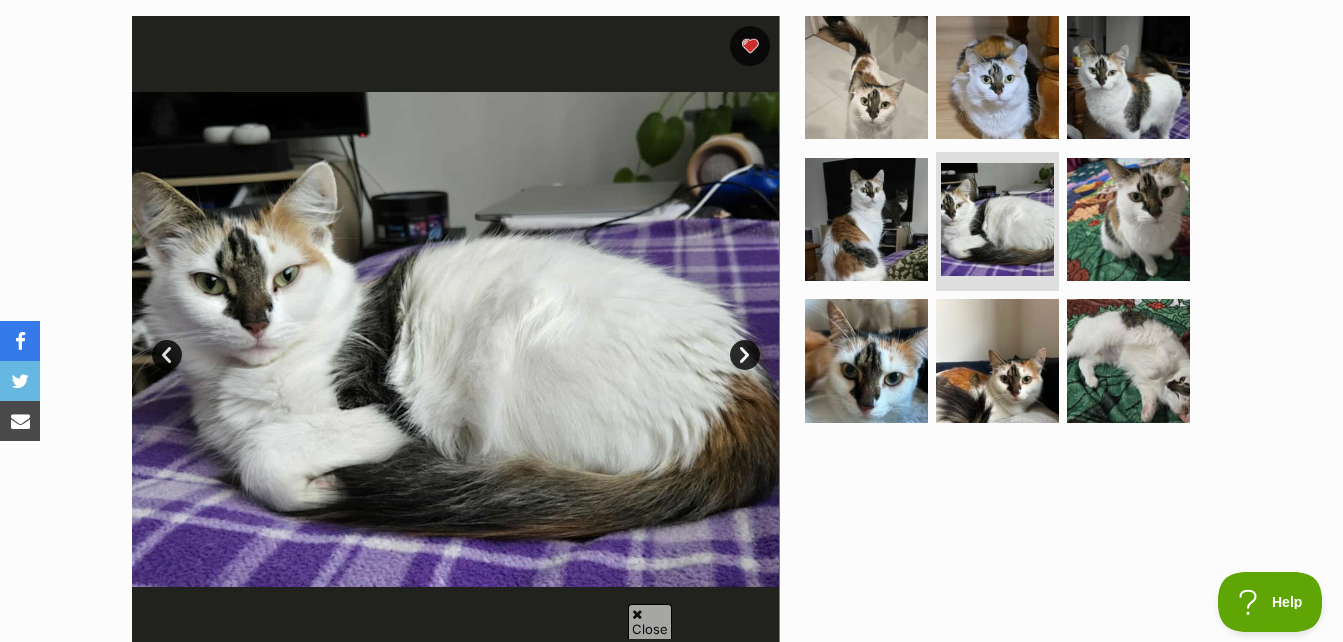 click on "Next" at bounding box center (745, 355) 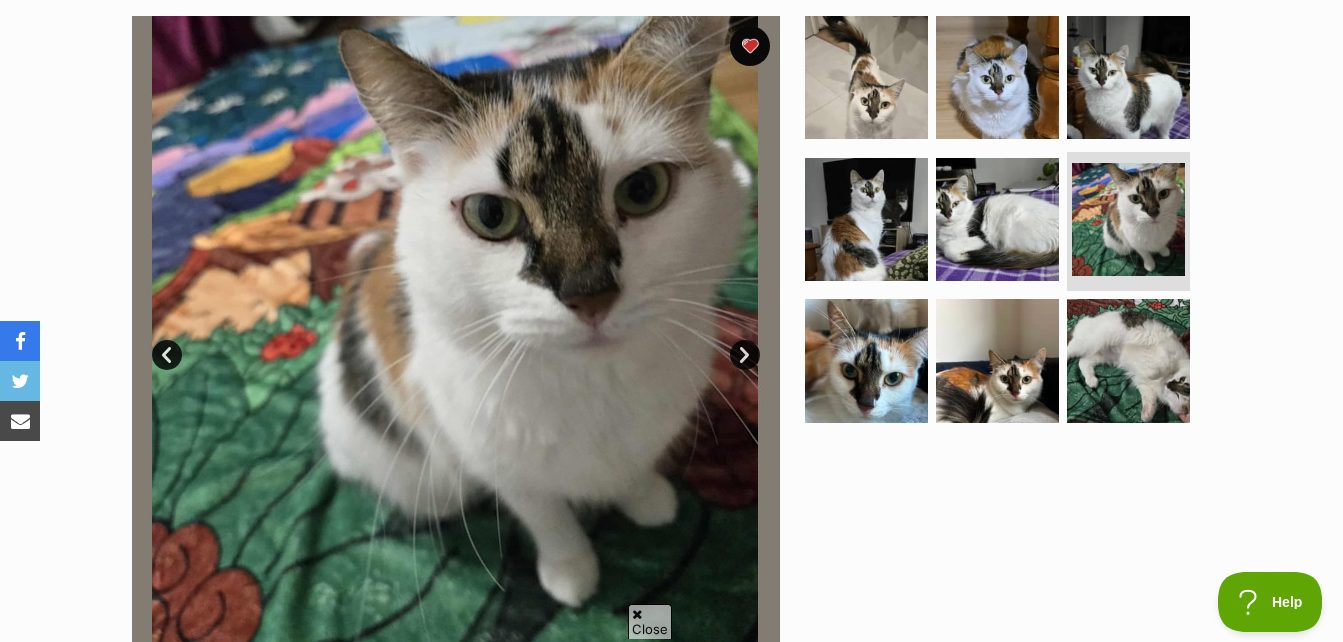 click on "Next" at bounding box center [745, 355] 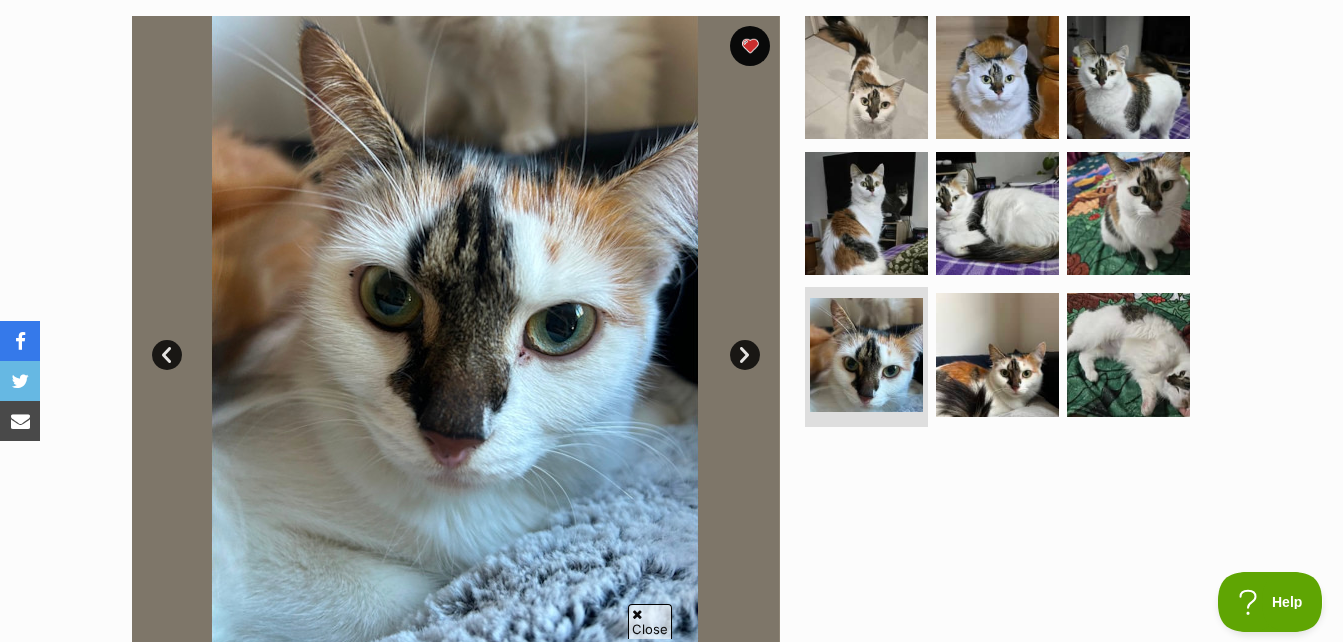 click on "Next" at bounding box center [745, 355] 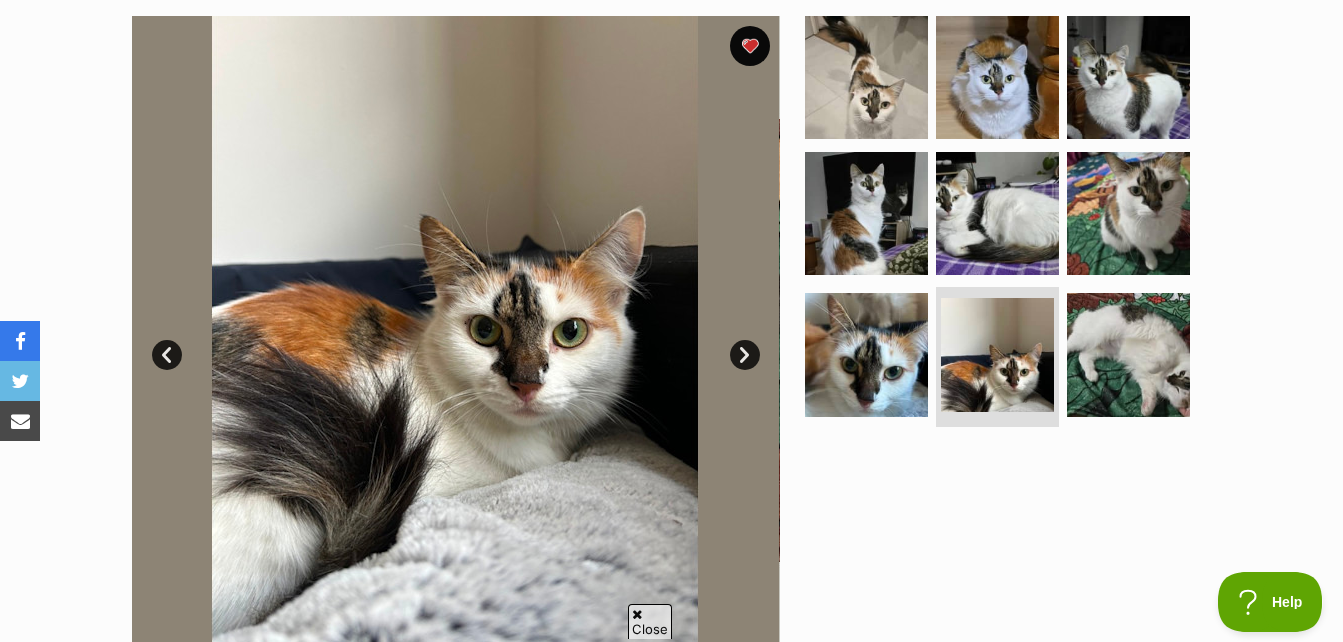 click on "Next" at bounding box center (745, 355) 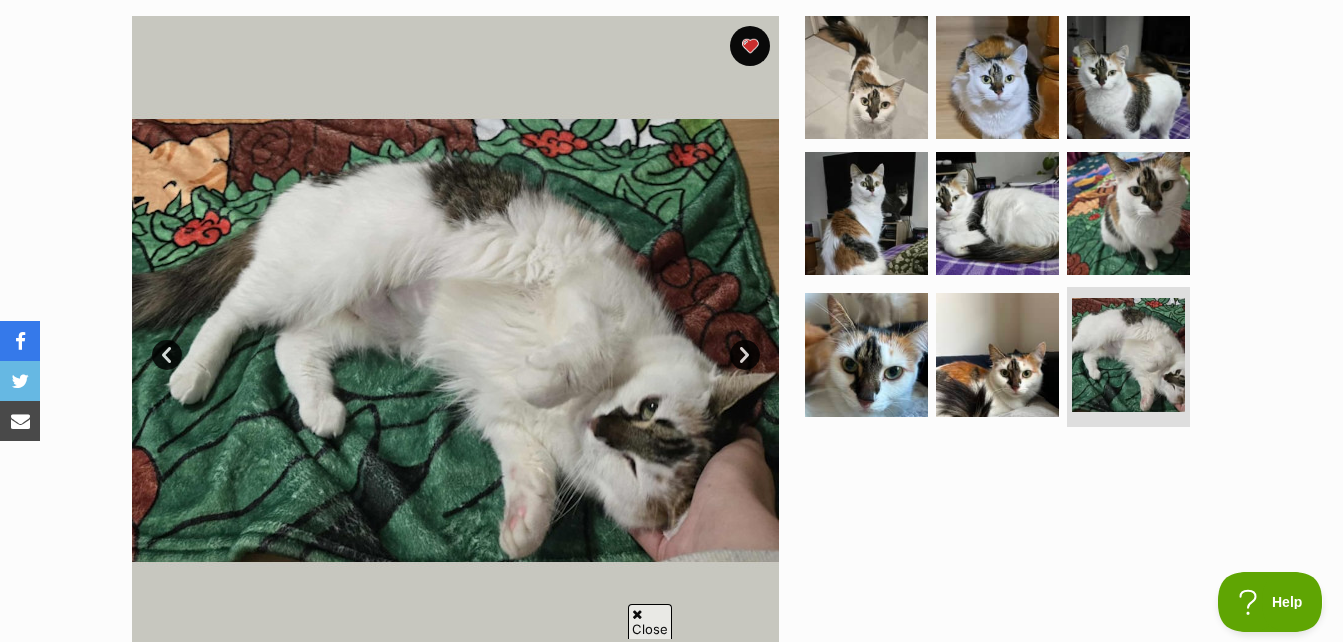 click on "Next" at bounding box center [745, 355] 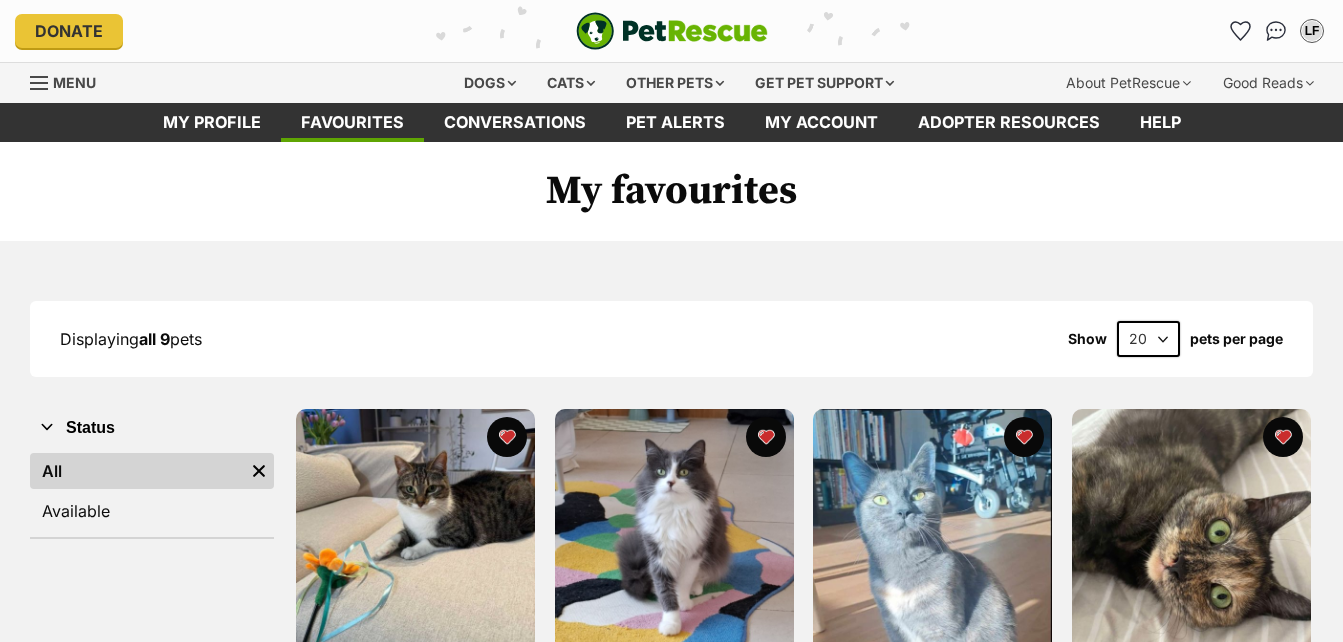 scroll, scrollTop: 0, scrollLeft: 0, axis: both 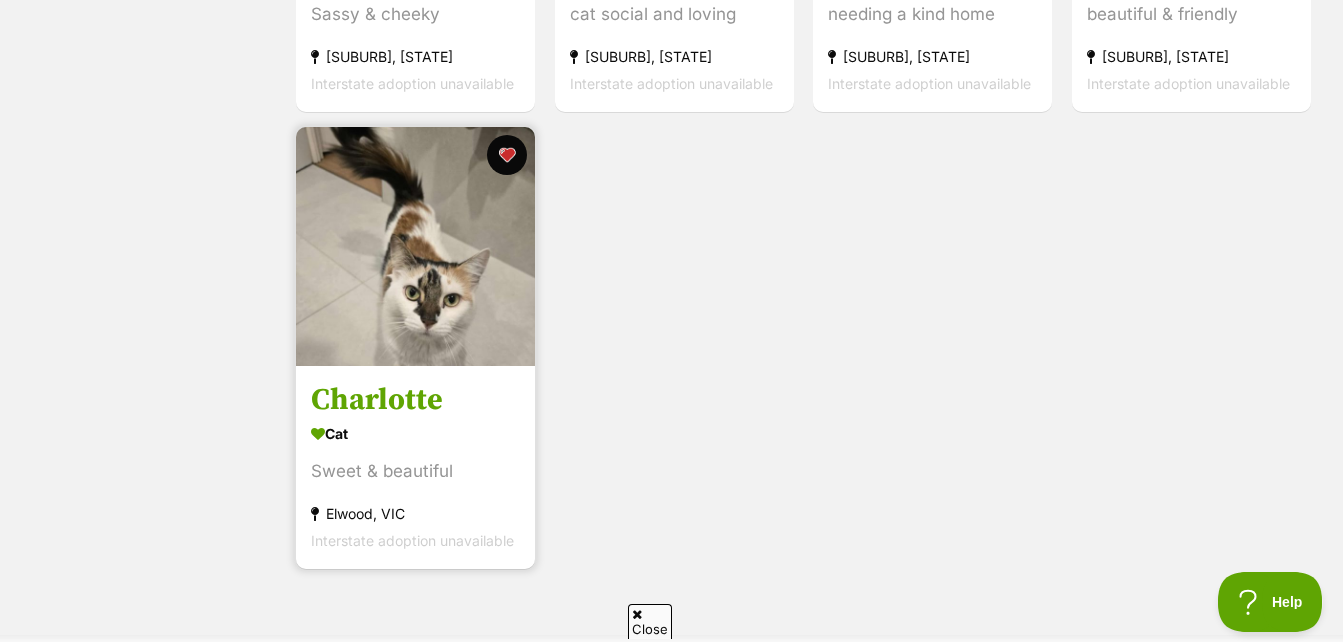click at bounding box center (415, 246) 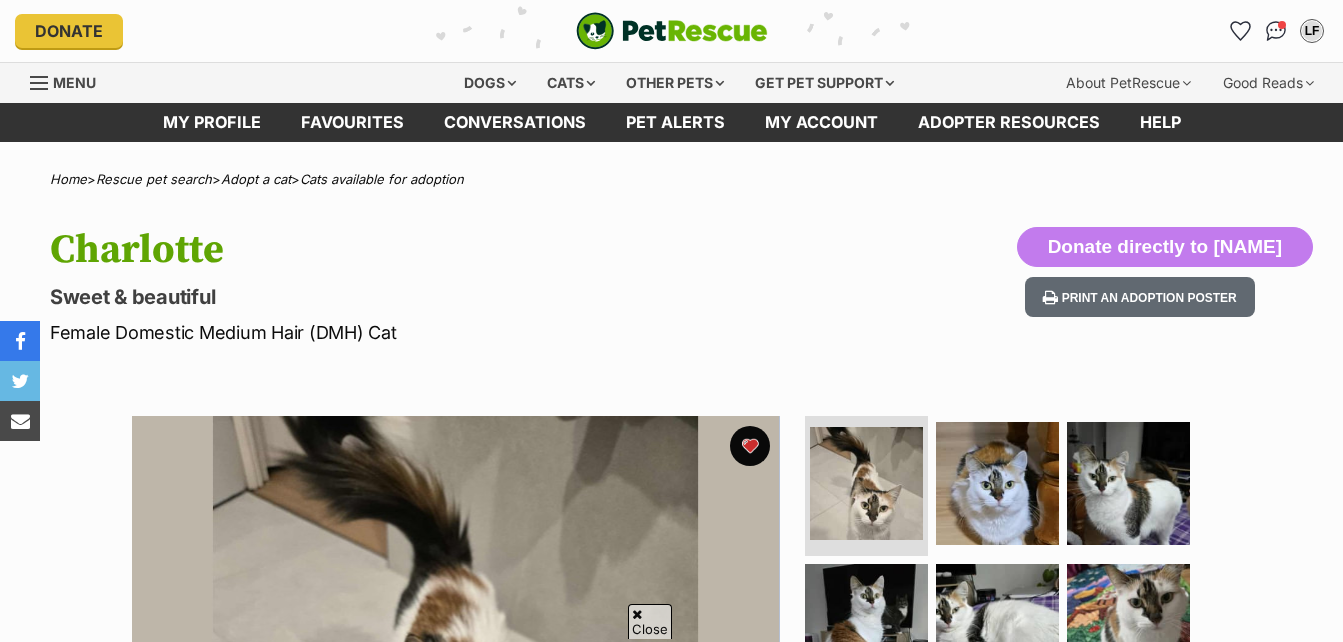 scroll, scrollTop: 400, scrollLeft: 0, axis: vertical 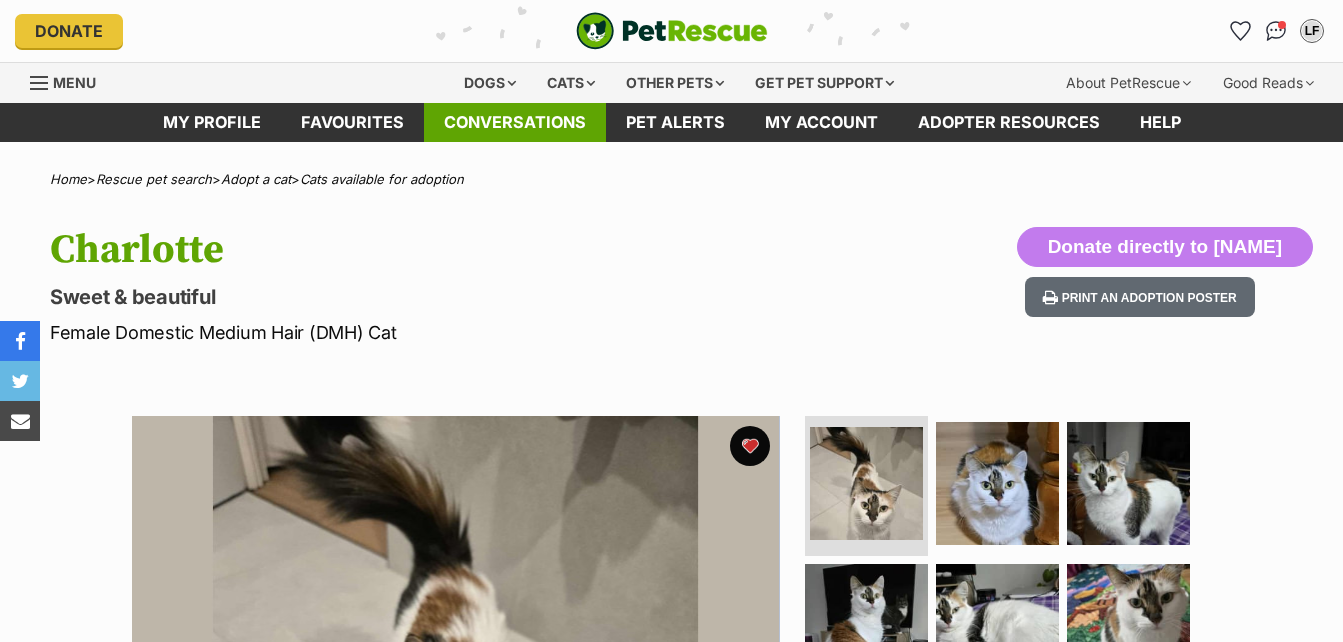 click on "Conversations" at bounding box center [515, 122] 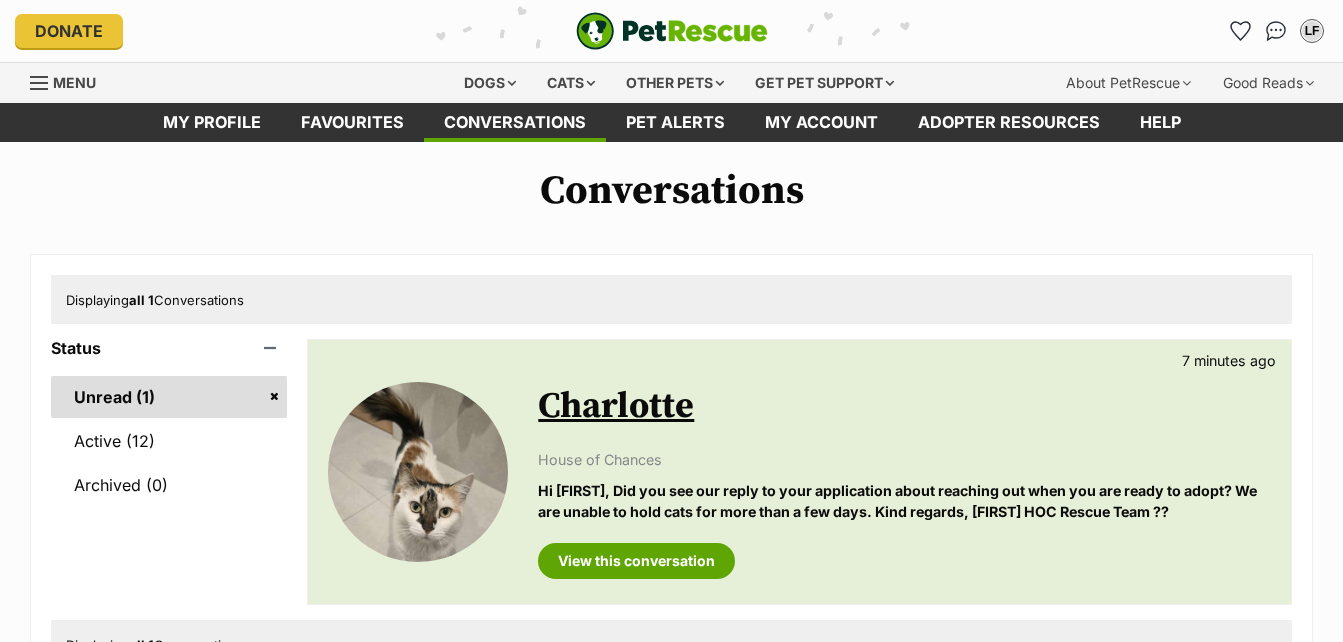 scroll, scrollTop: 0, scrollLeft: 0, axis: both 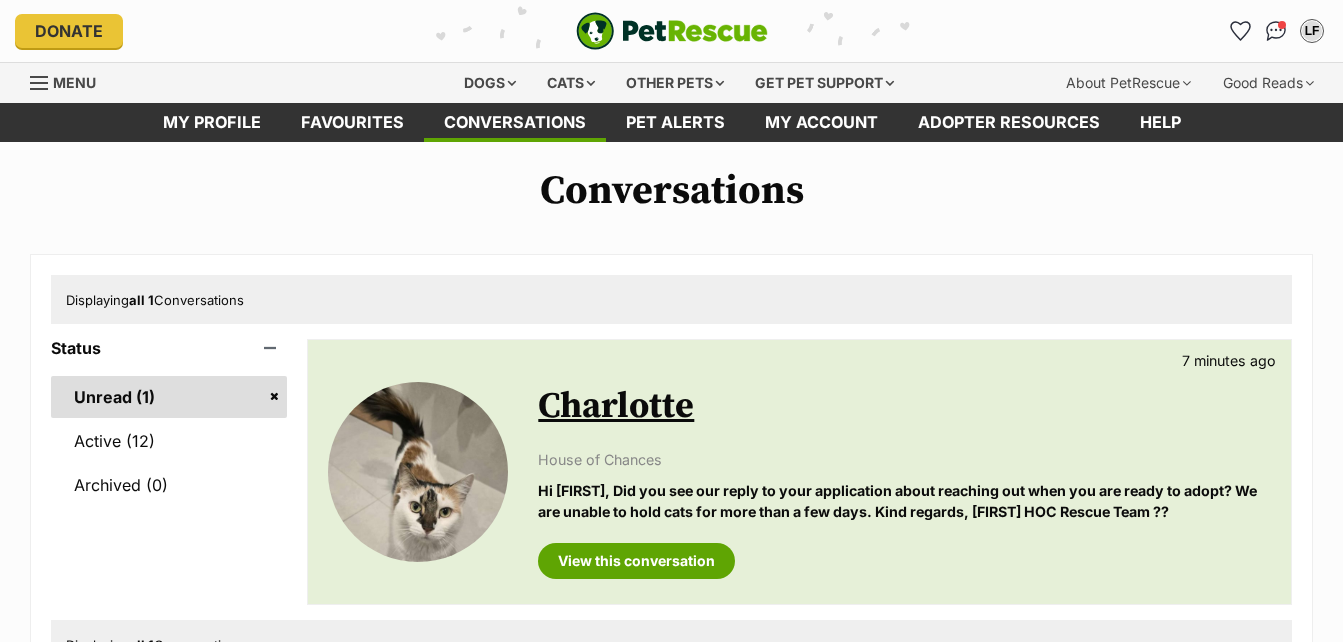 click on "Unread (1)" at bounding box center [169, 397] 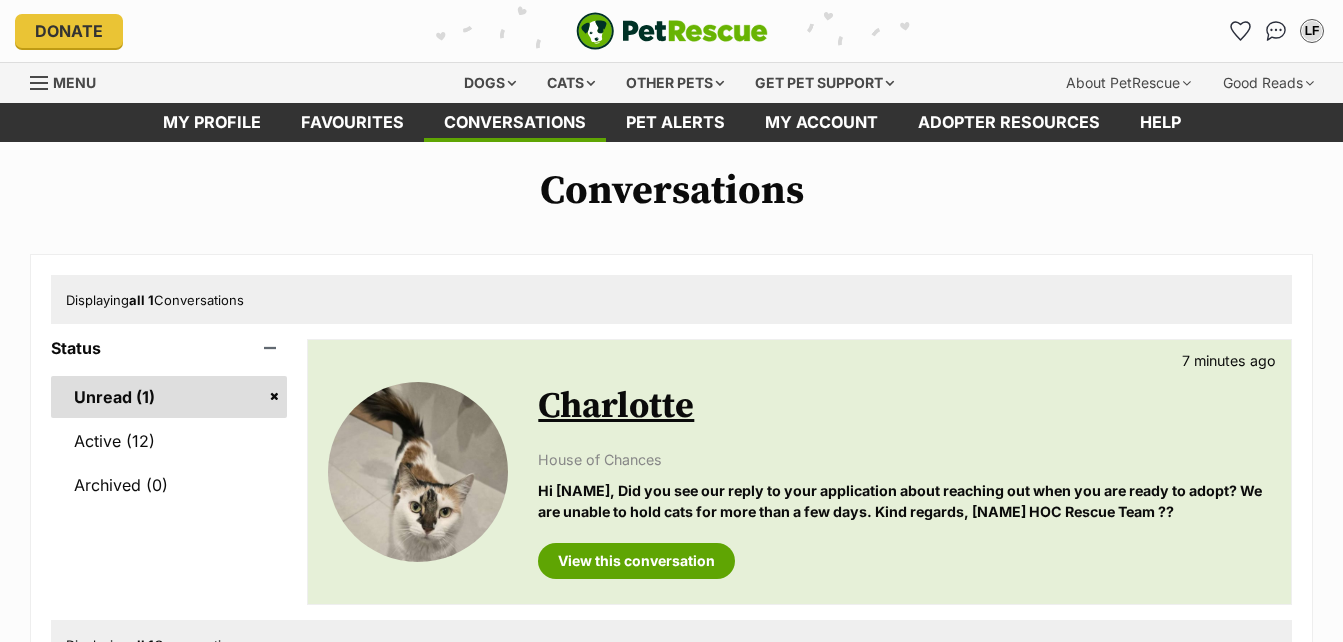 scroll, scrollTop: 0, scrollLeft: 0, axis: both 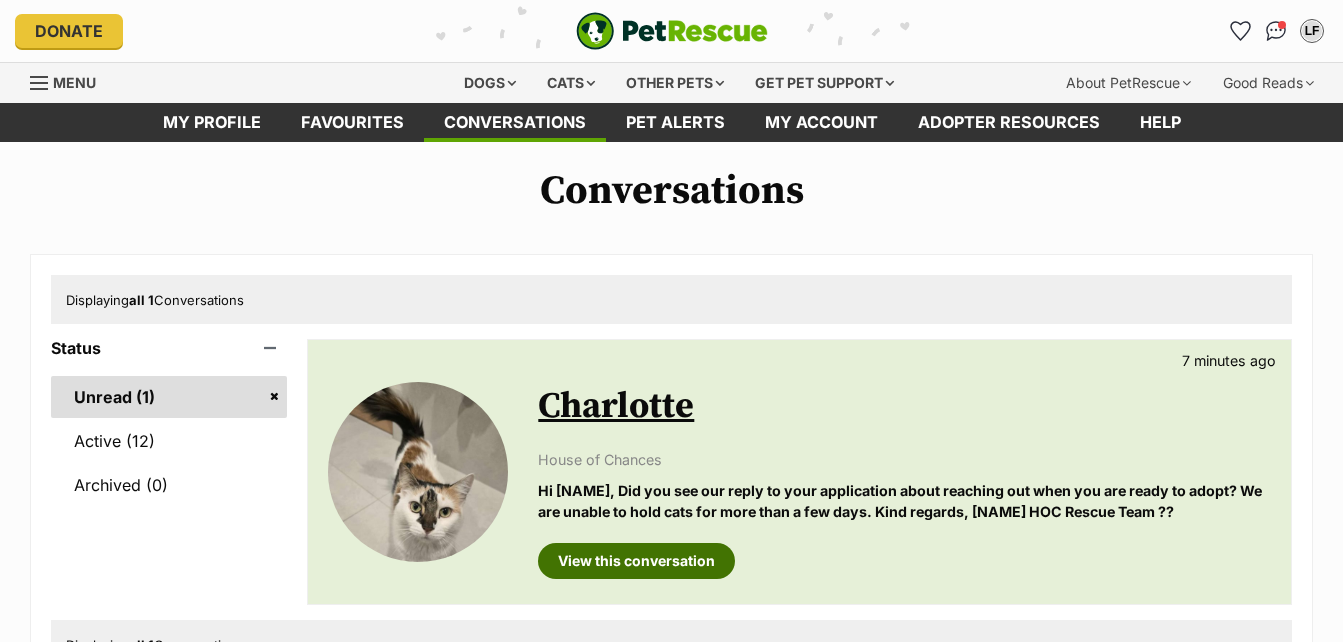 click on "View this conversation" at bounding box center (636, 561) 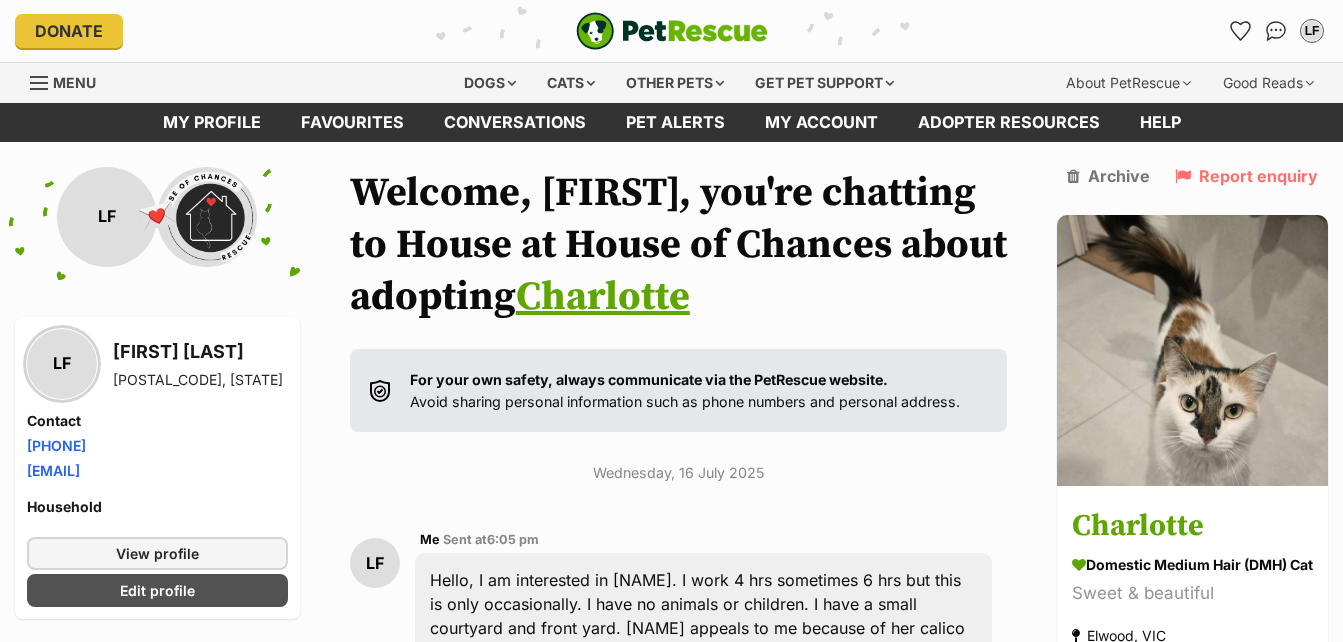 scroll, scrollTop: 0, scrollLeft: 0, axis: both 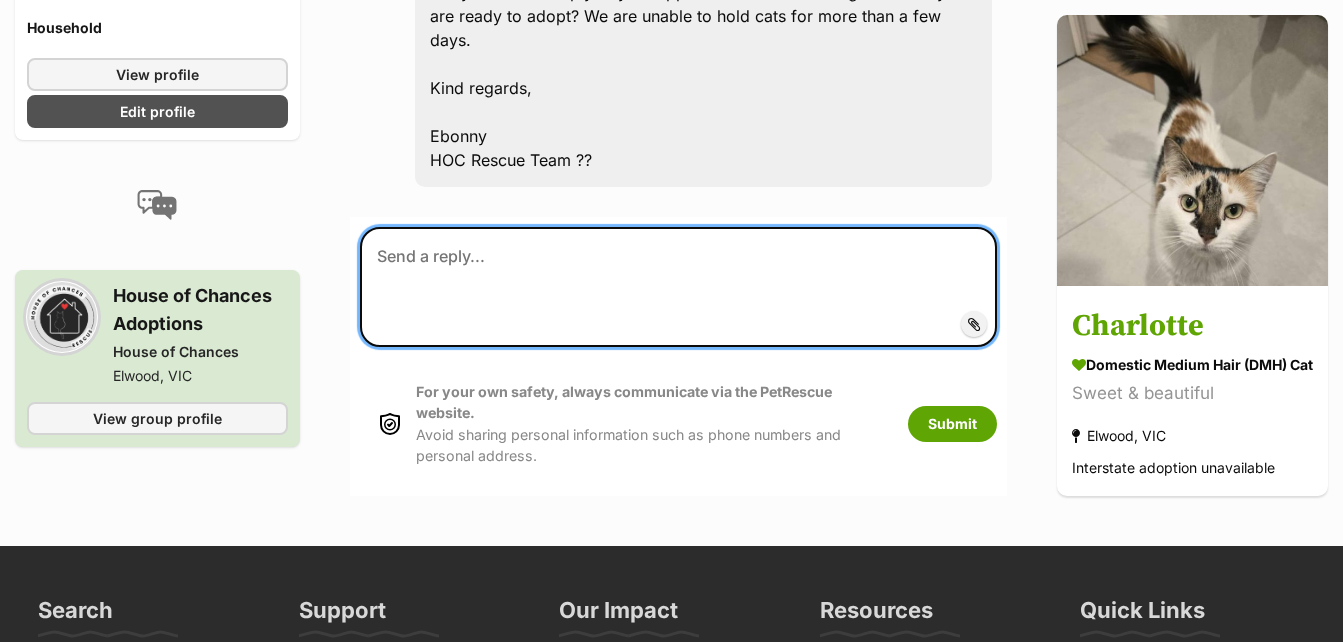 click at bounding box center [678, 287] 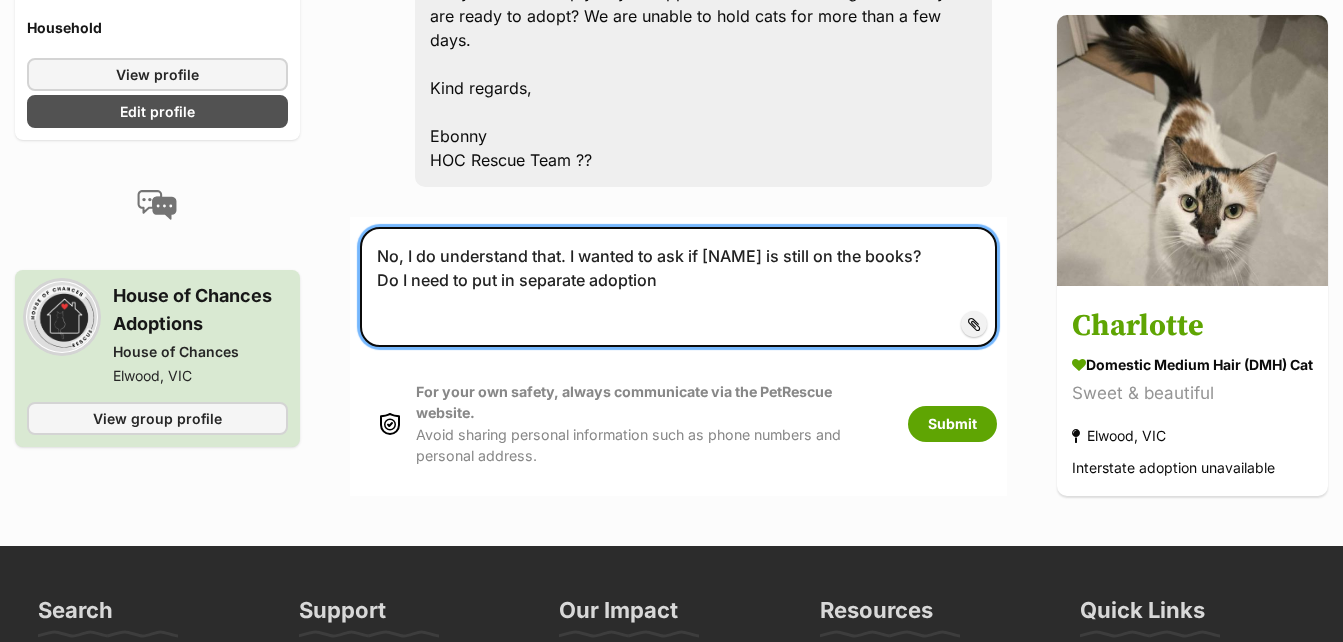 click on "No, I do understand that. I wanted to ask if [NAME] is still on the books?
Do I need to put in separate adoption" at bounding box center [678, 287] 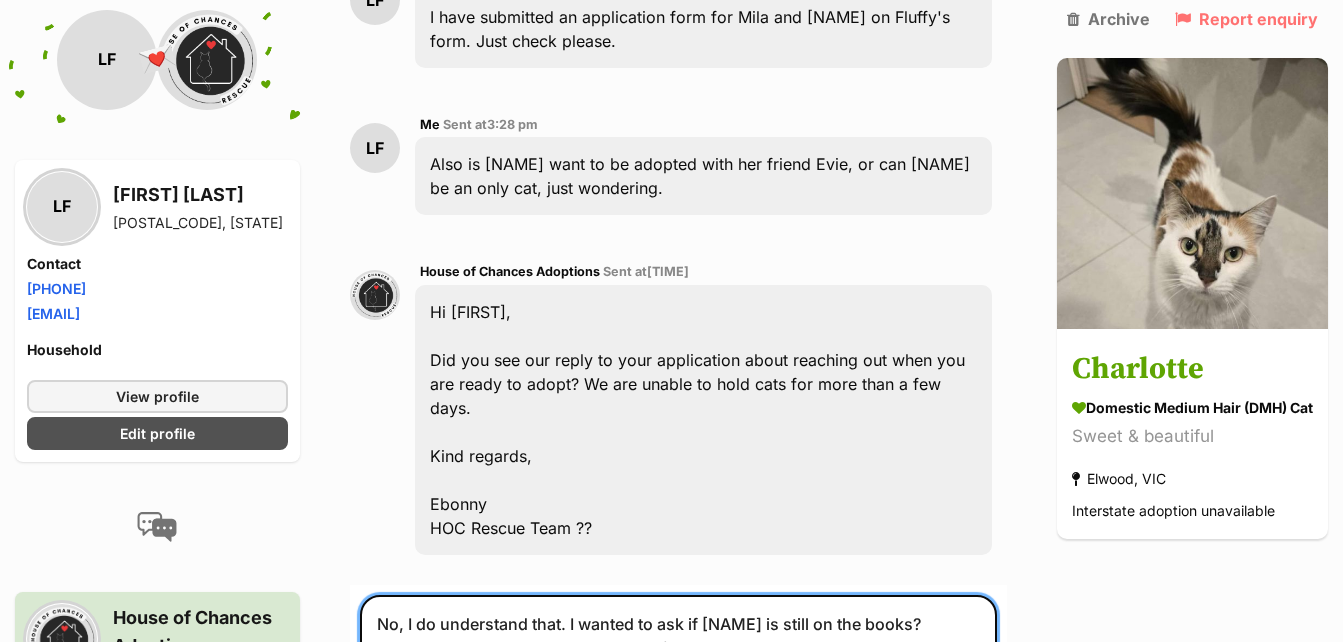 scroll, scrollTop: 1700, scrollLeft: 0, axis: vertical 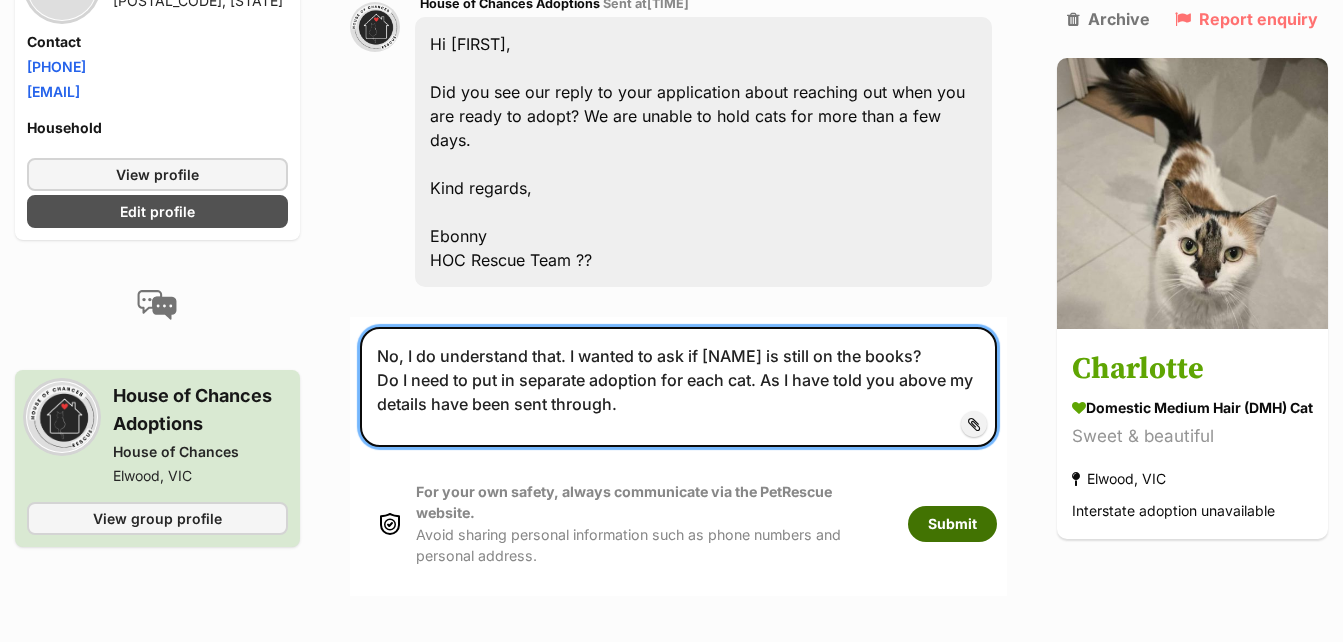type on "No, I do understand that. I wanted to ask if [NAME] is still on the books?
Do I need to put in separate adoption for each cat. As I have told you above my details have been sent through." 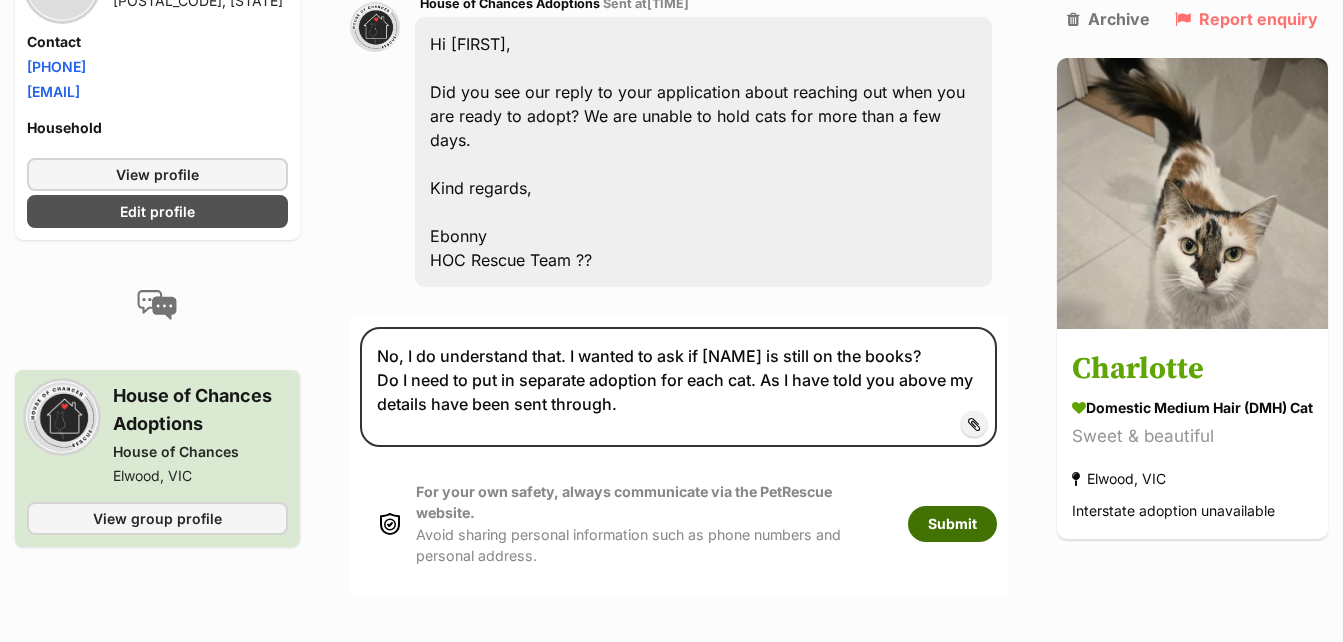 click on "Submit" at bounding box center (952, 524) 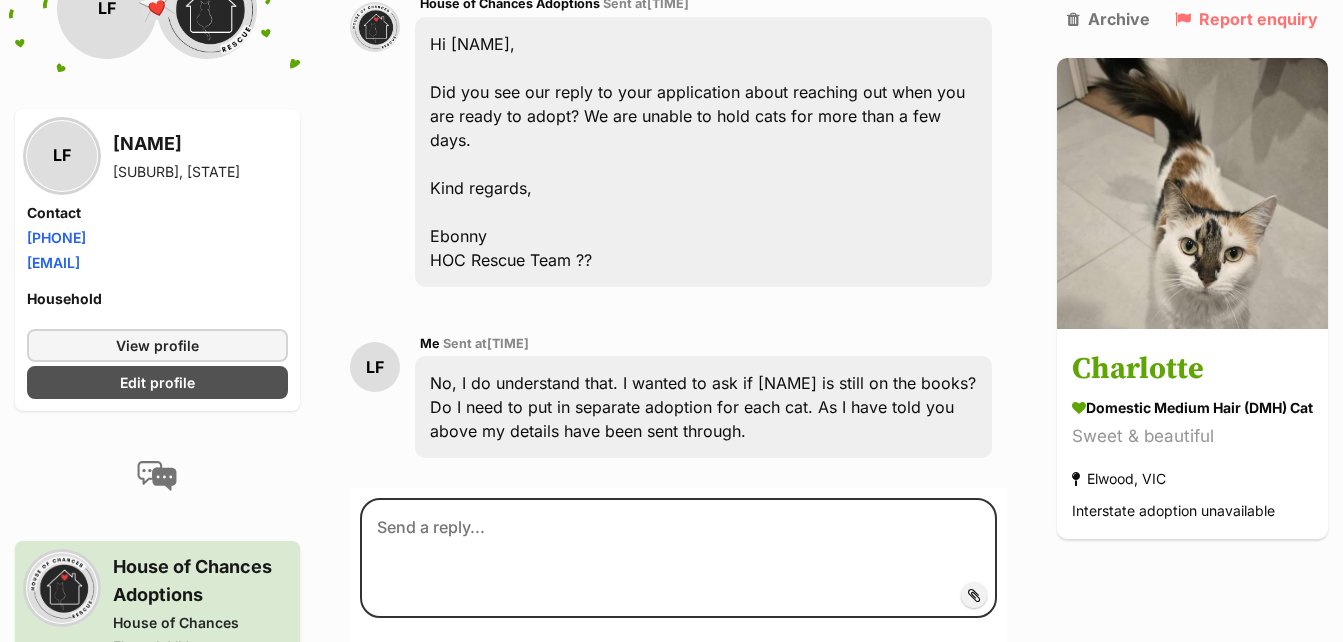 scroll, scrollTop: 0, scrollLeft: 0, axis: both 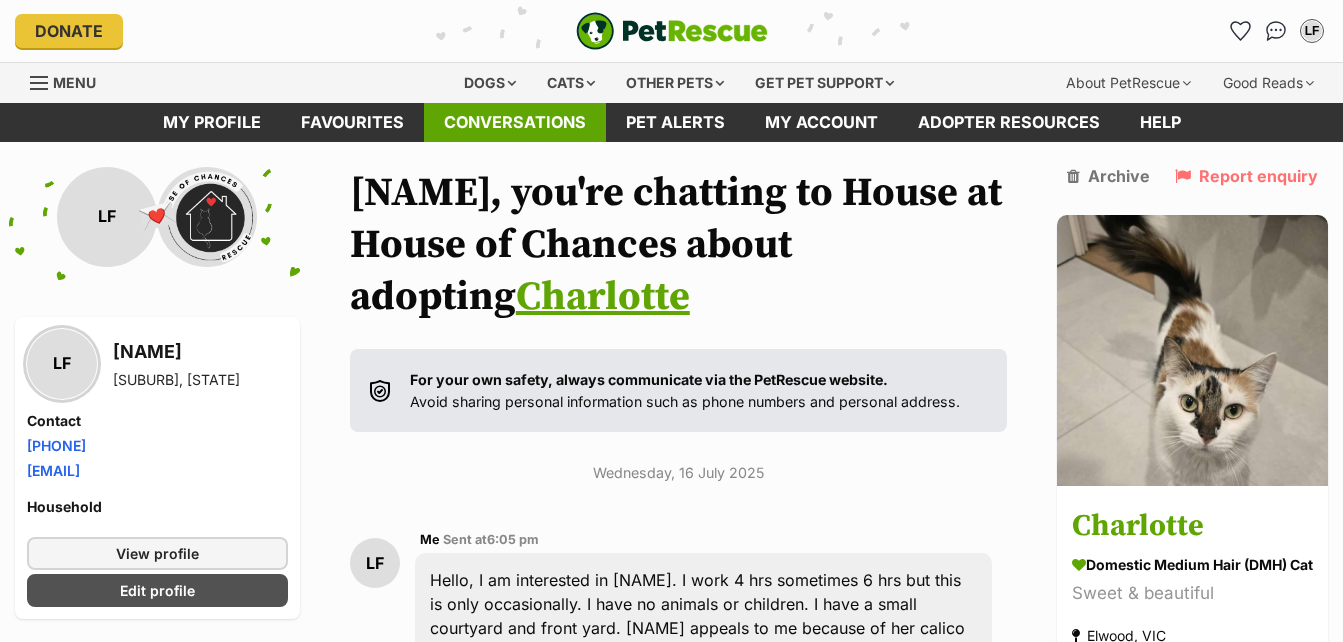 click on "Conversations" at bounding box center (515, 122) 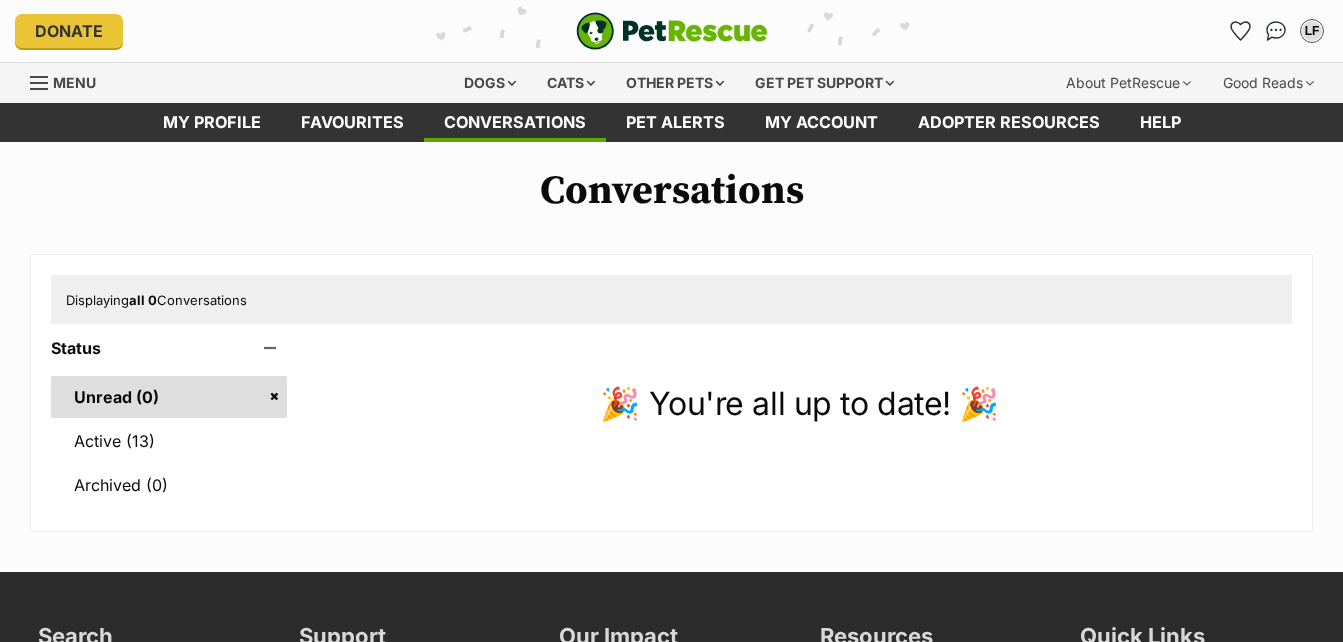 scroll, scrollTop: 0, scrollLeft: 0, axis: both 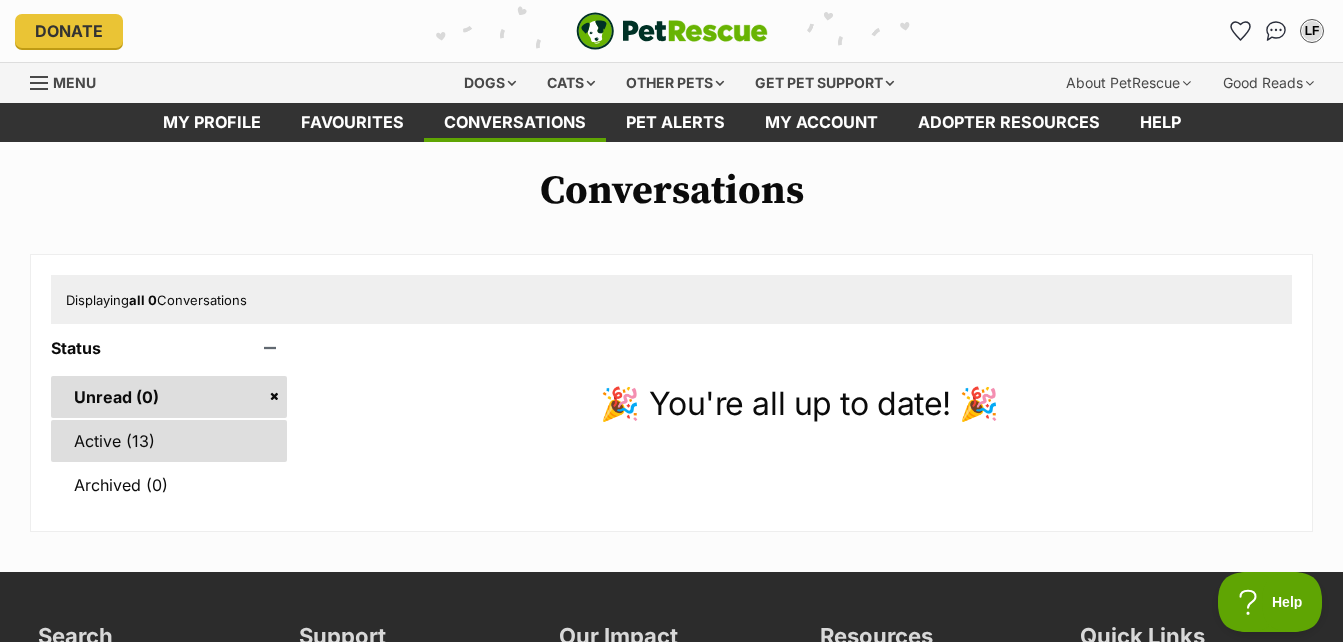 click on "Active (13)" at bounding box center [169, 441] 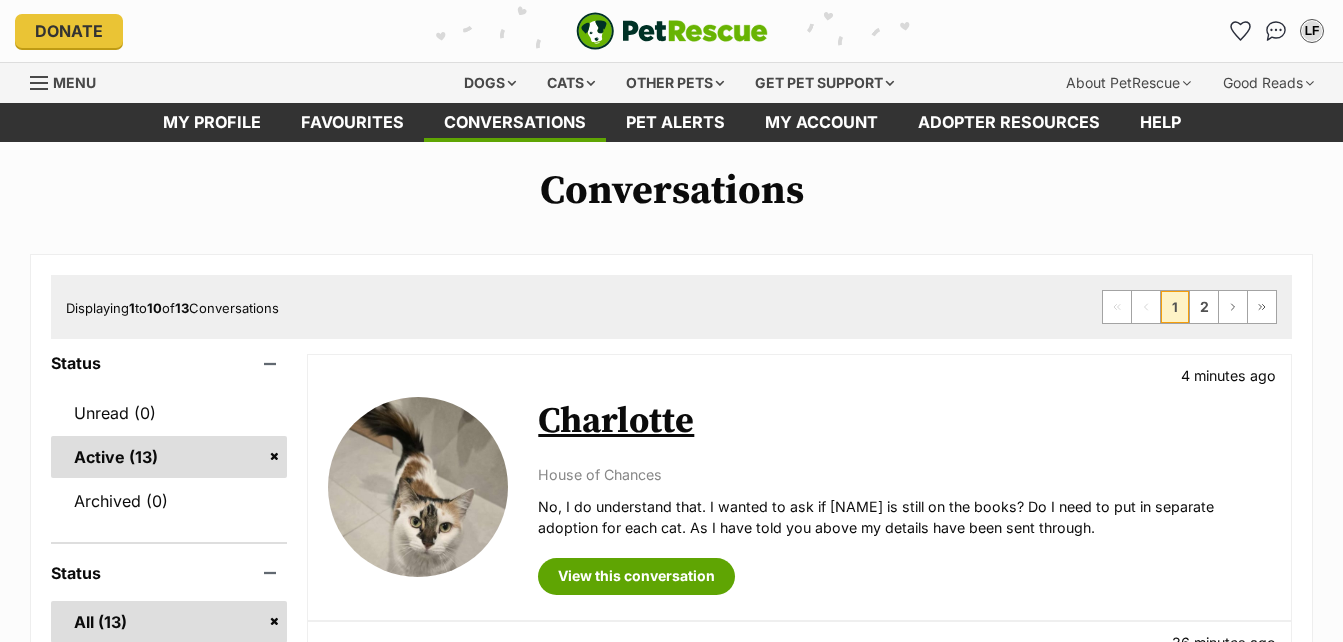 scroll, scrollTop: 0, scrollLeft: 0, axis: both 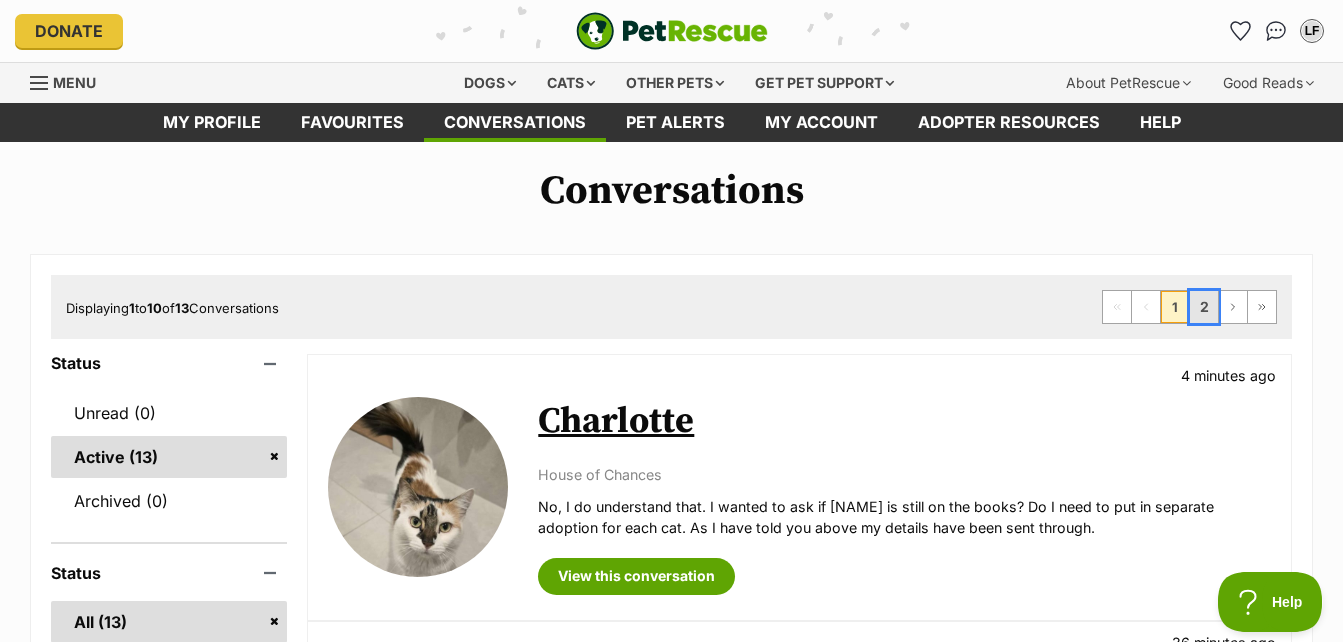 click on "2" at bounding box center (1204, 307) 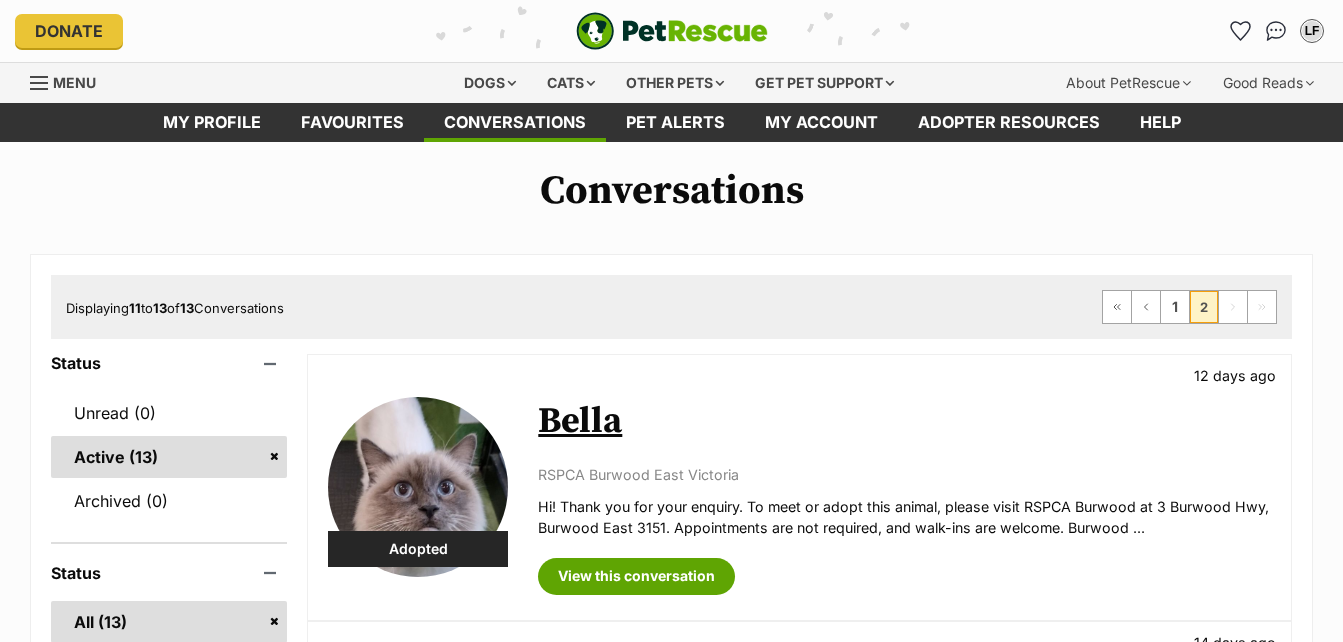 scroll, scrollTop: 6, scrollLeft: 0, axis: vertical 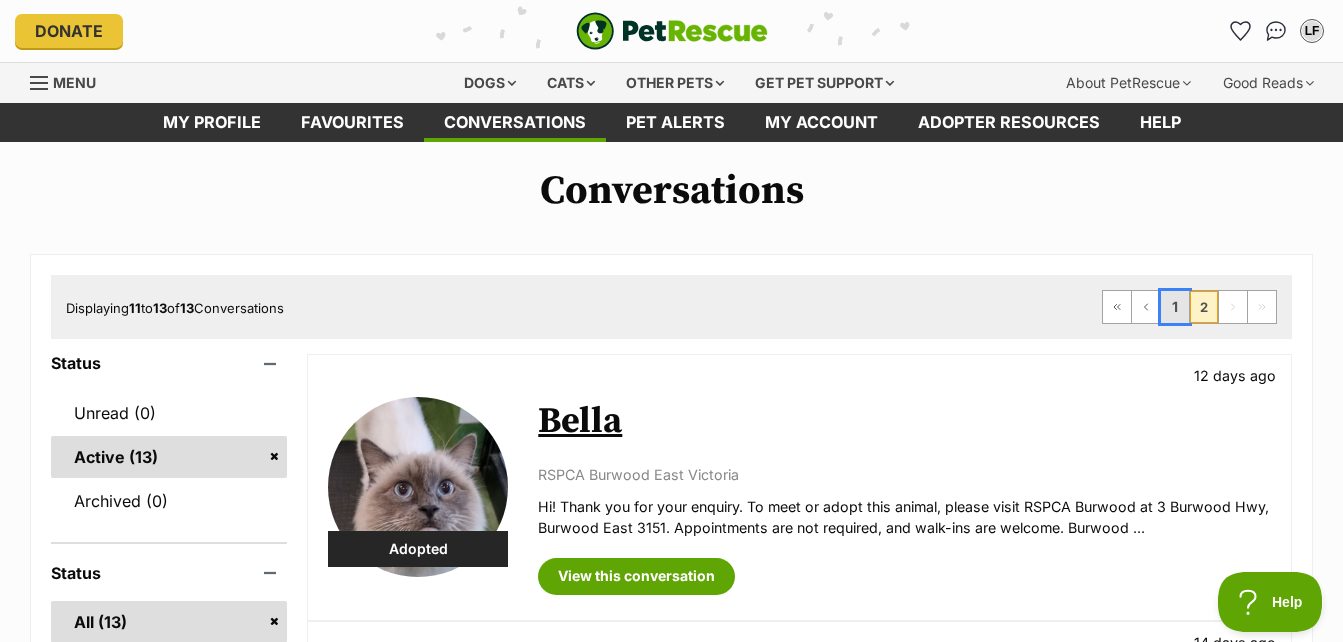 click on "1" at bounding box center (1175, 307) 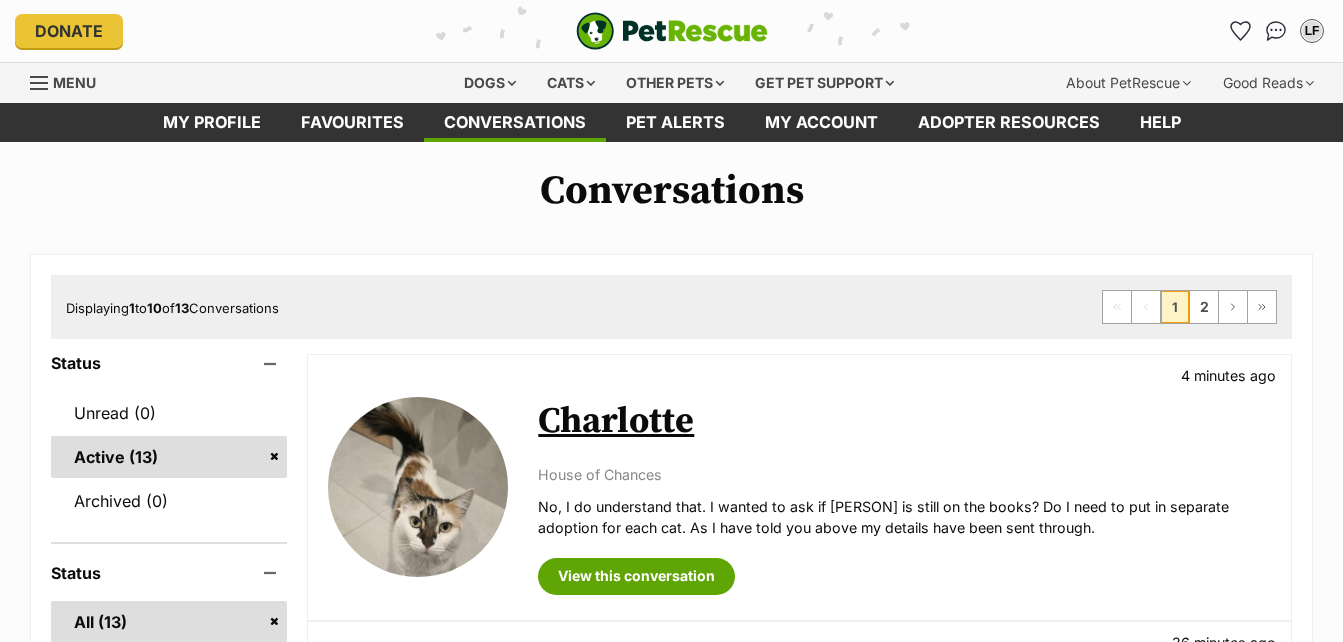 scroll, scrollTop: 0, scrollLeft: 0, axis: both 